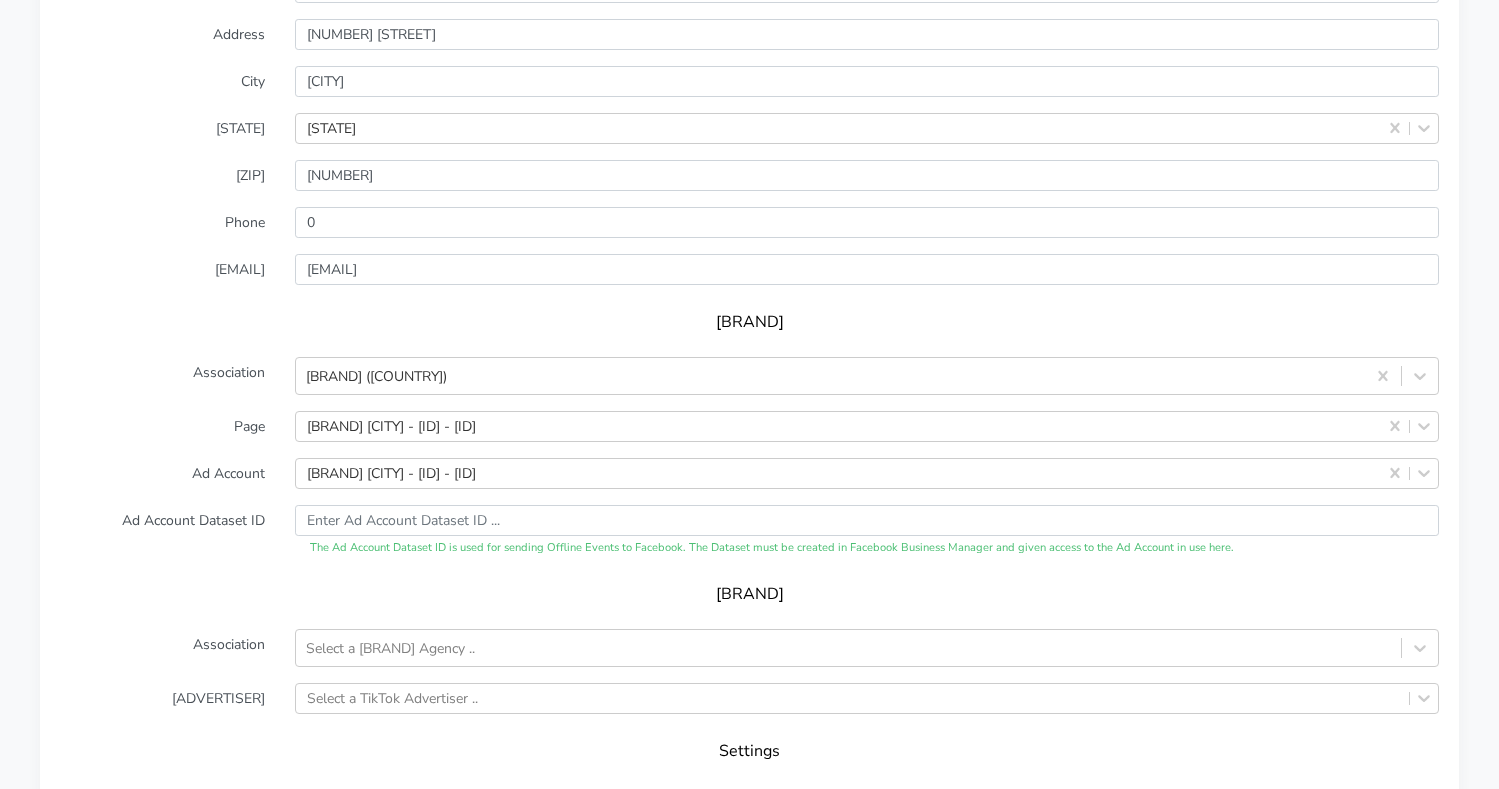 scroll, scrollTop: 2053, scrollLeft: 0, axis: vertical 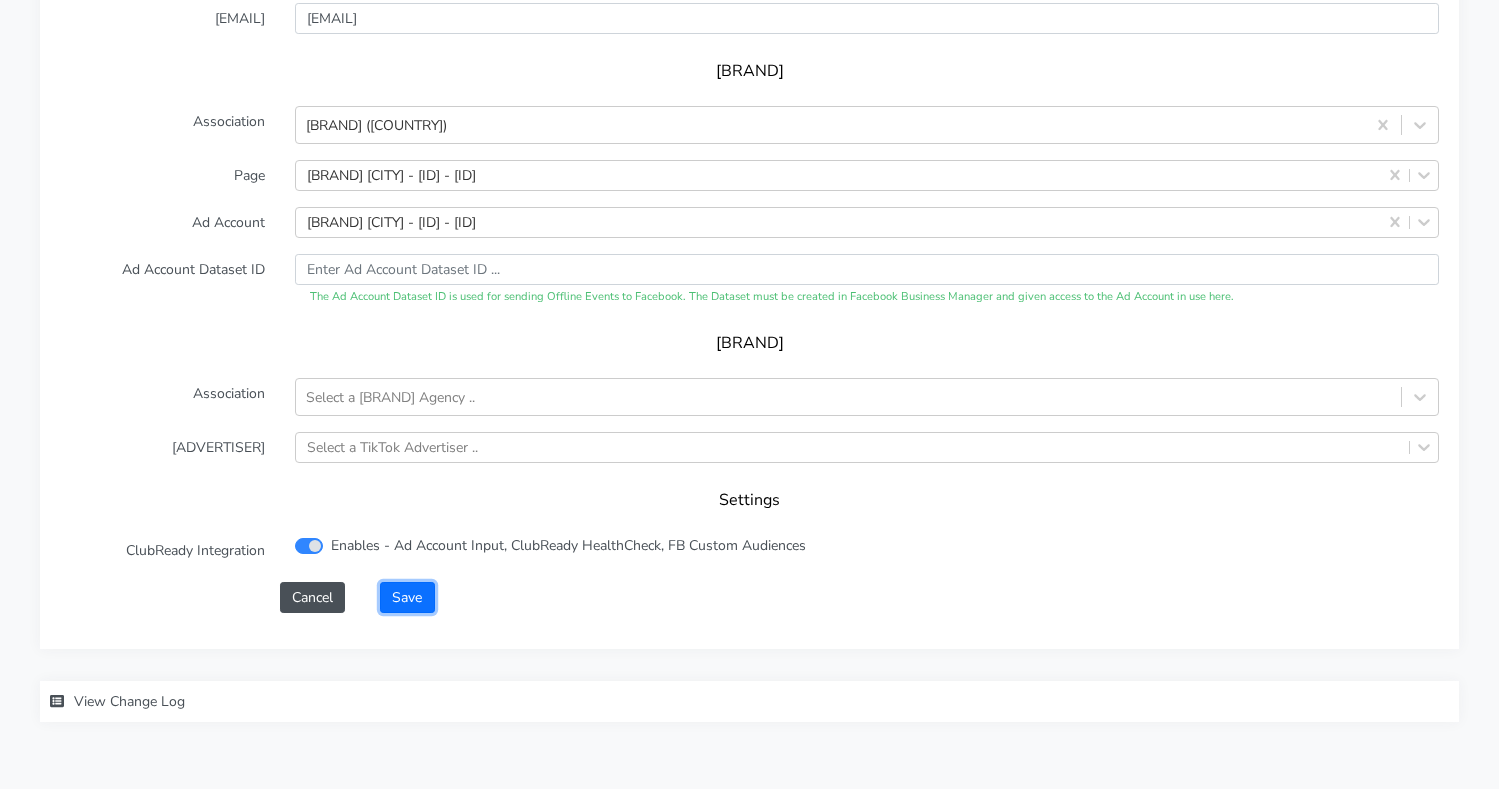 click on "Save" at bounding box center (407, 597) 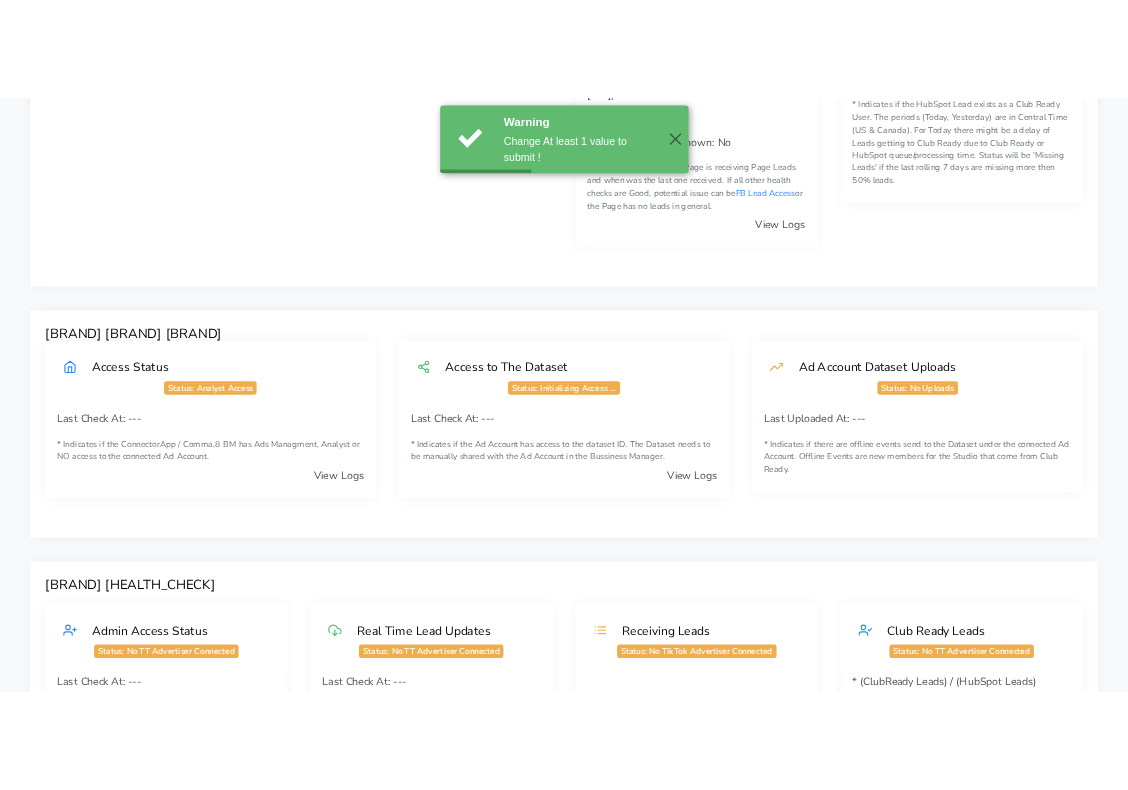 scroll, scrollTop: 0, scrollLeft: 0, axis: both 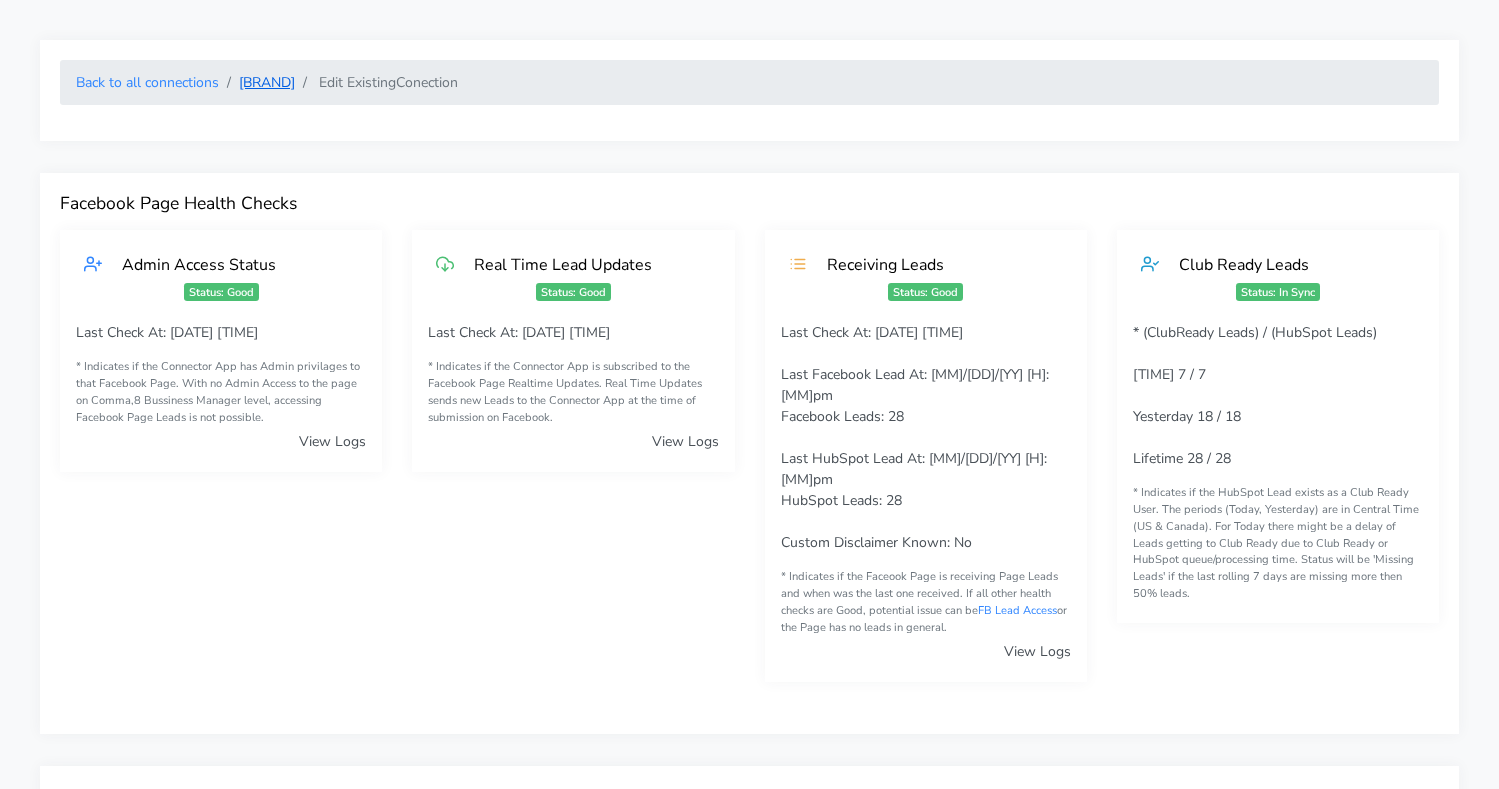 click on "[BRAND]" at bounding box center (267, 82) 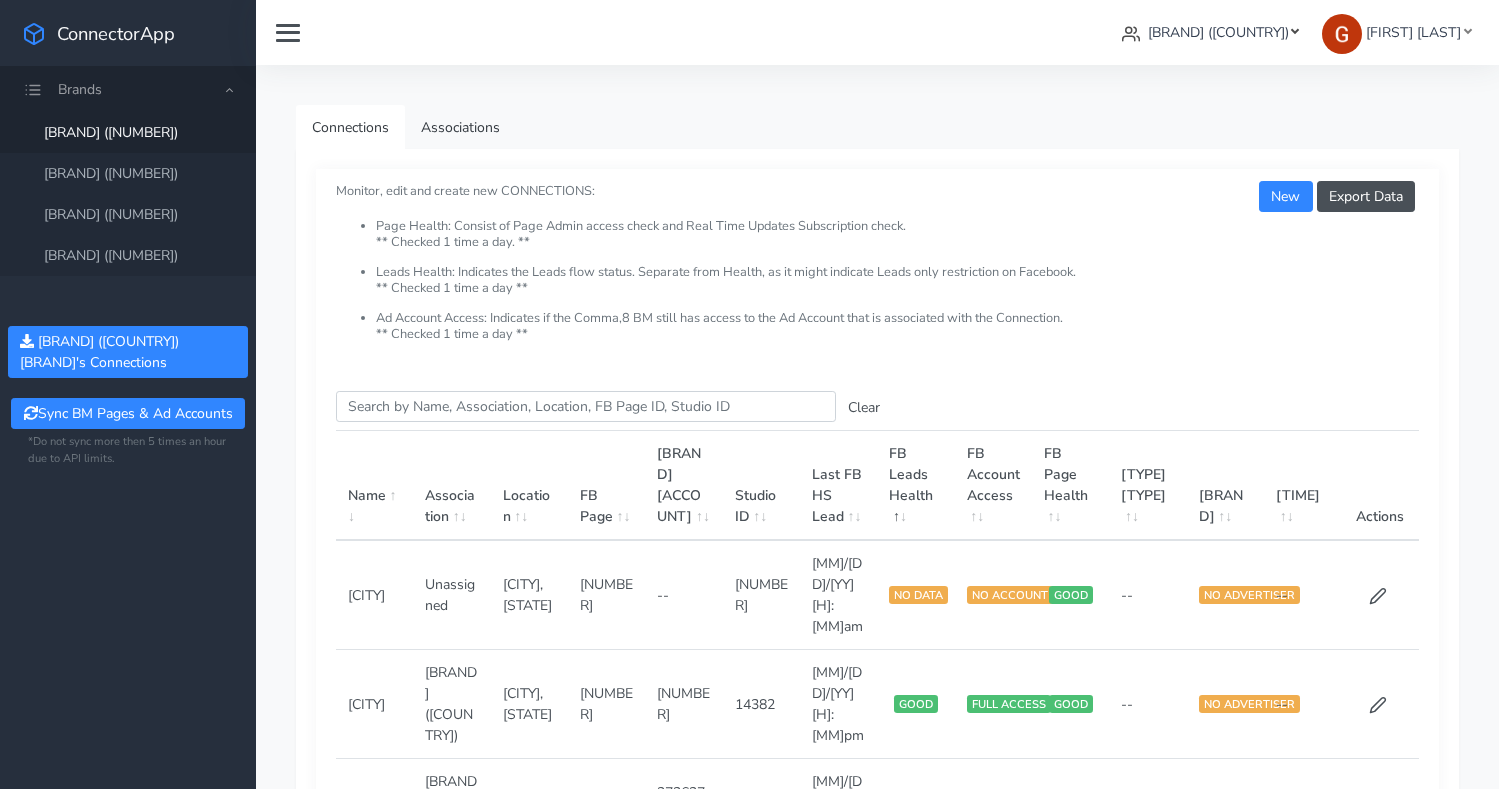 click on "[BRAND] ([COUNTRY])" at bounding box center (1218, 32) 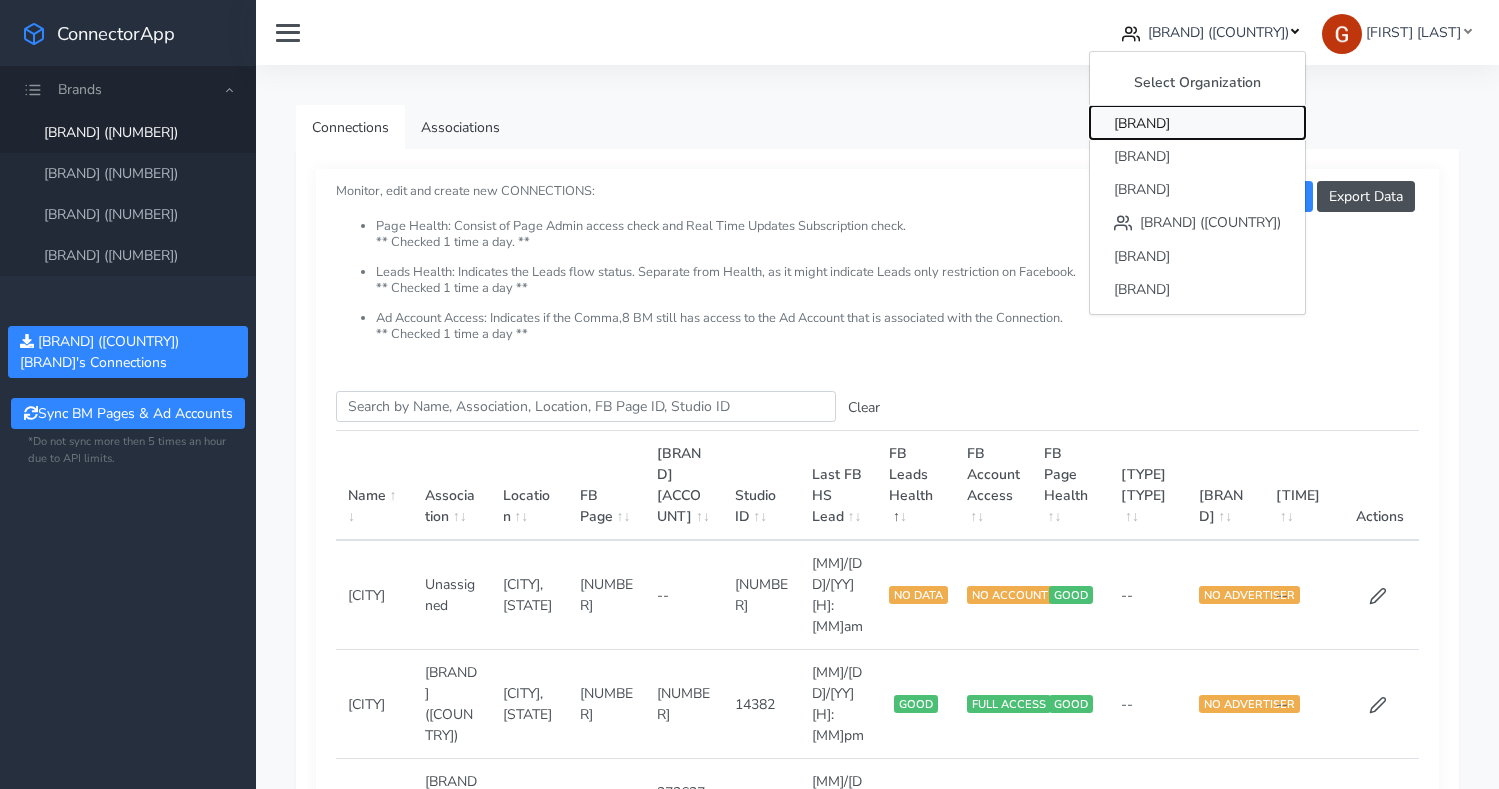 click on "[BRAND]" at bounding box center [1142, 123] 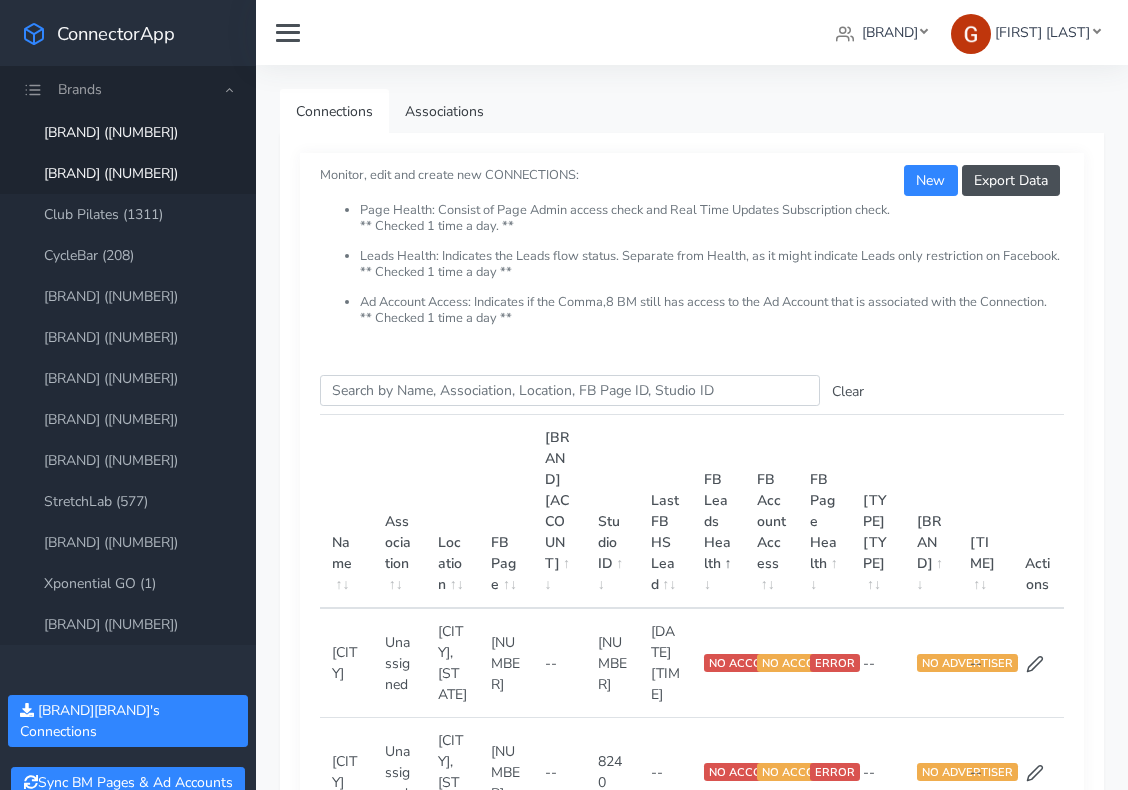 click on "[BRAND] ([NUMBER])" at bounding box center [128, 173] 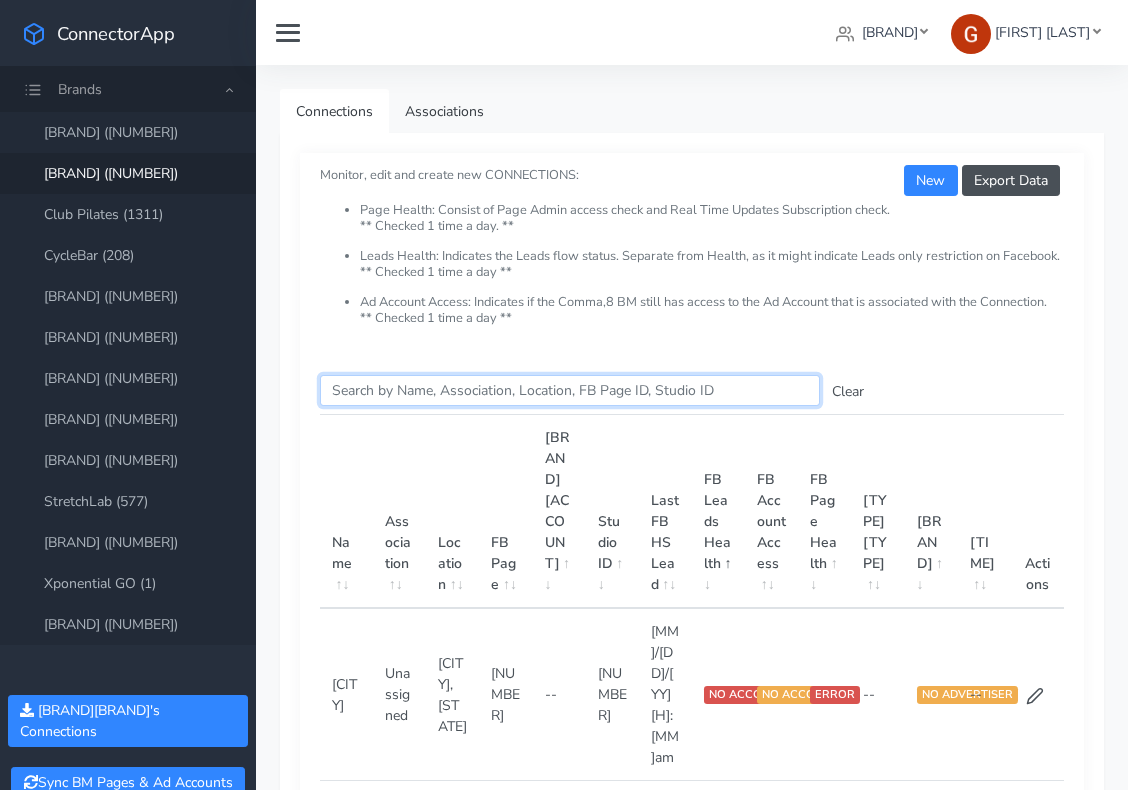click on "Search this table" at bounding box center [570, 390] 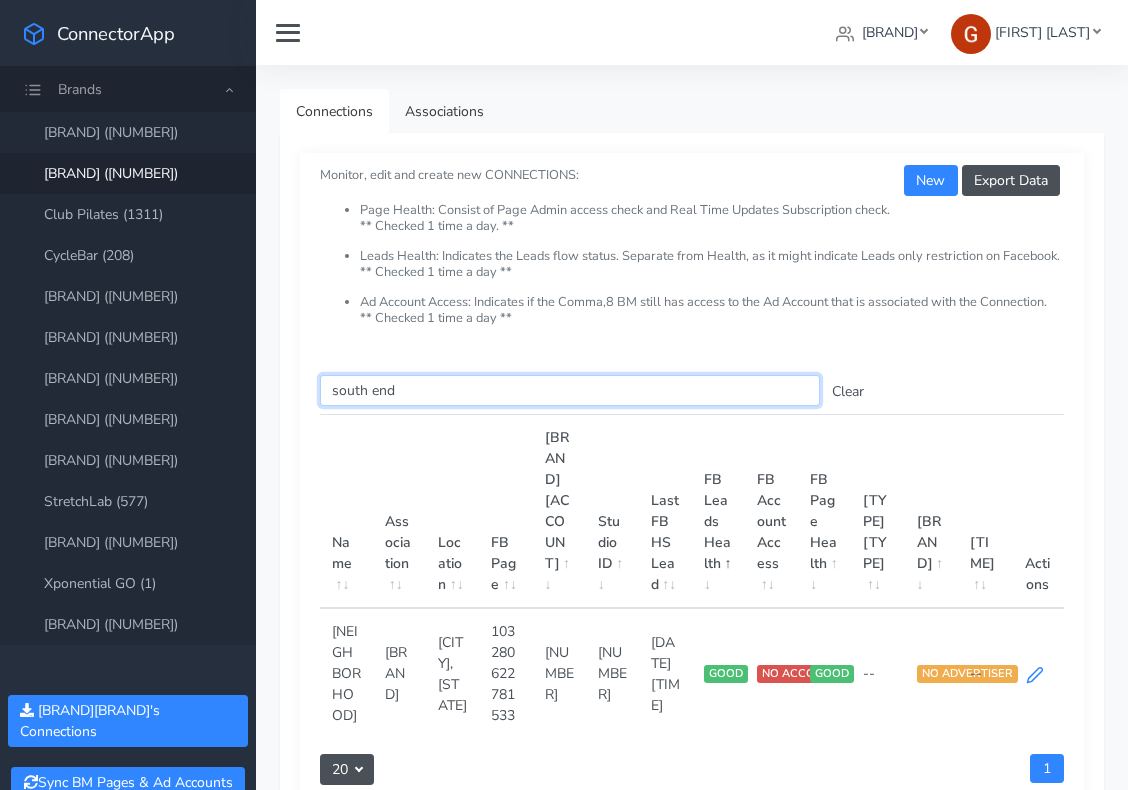 type on "south end" 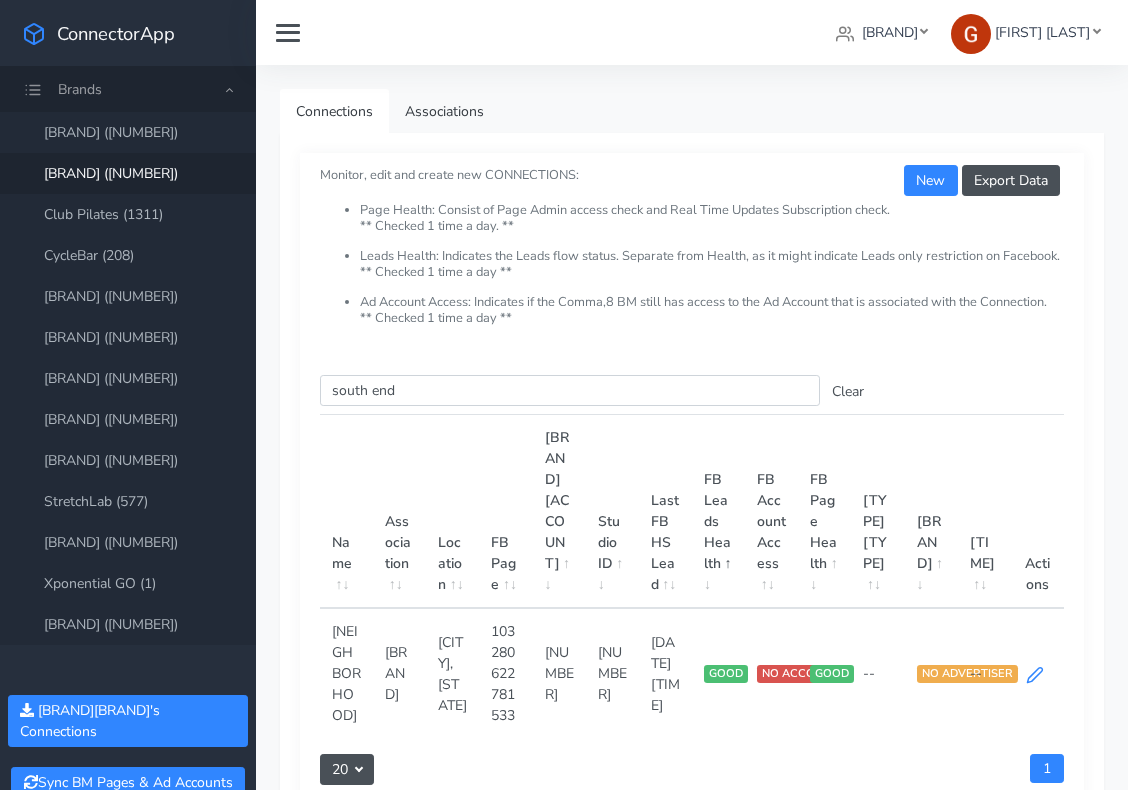 click 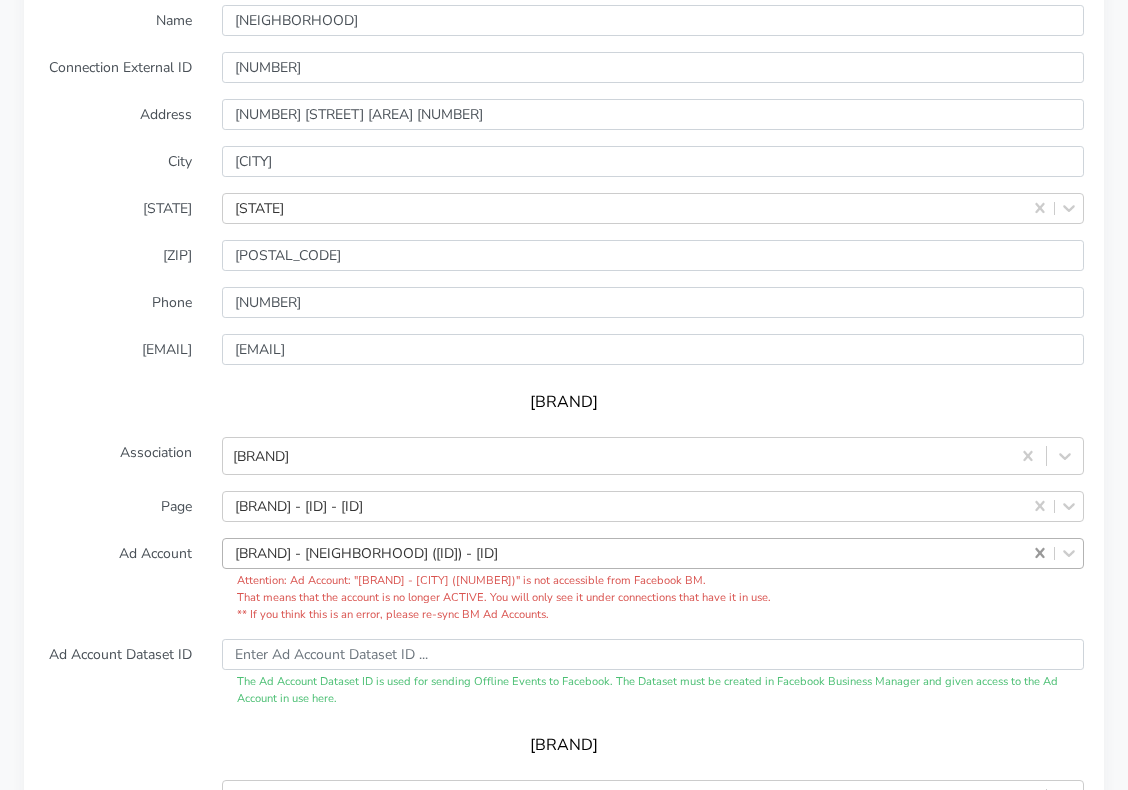 scroll, scrollTop: 2039, scrollLeft: 0, axis: vertical 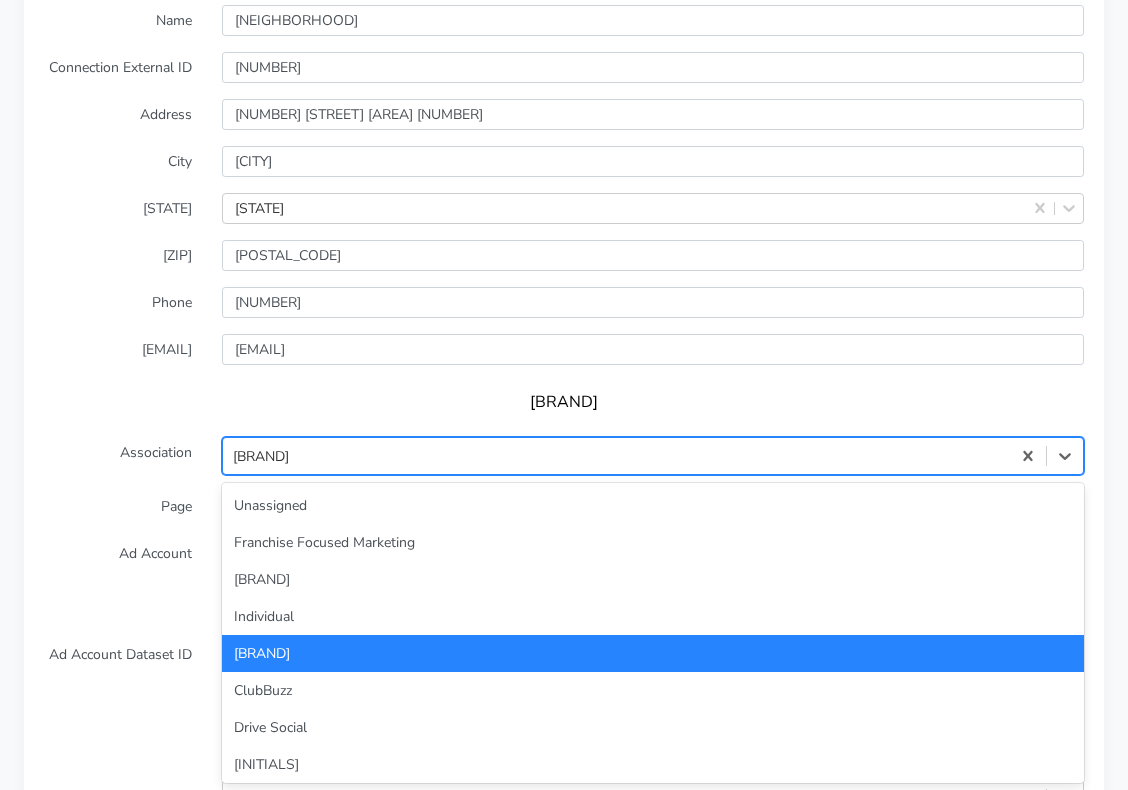 click on "[BRAND]" at bounding box center [616, 455] 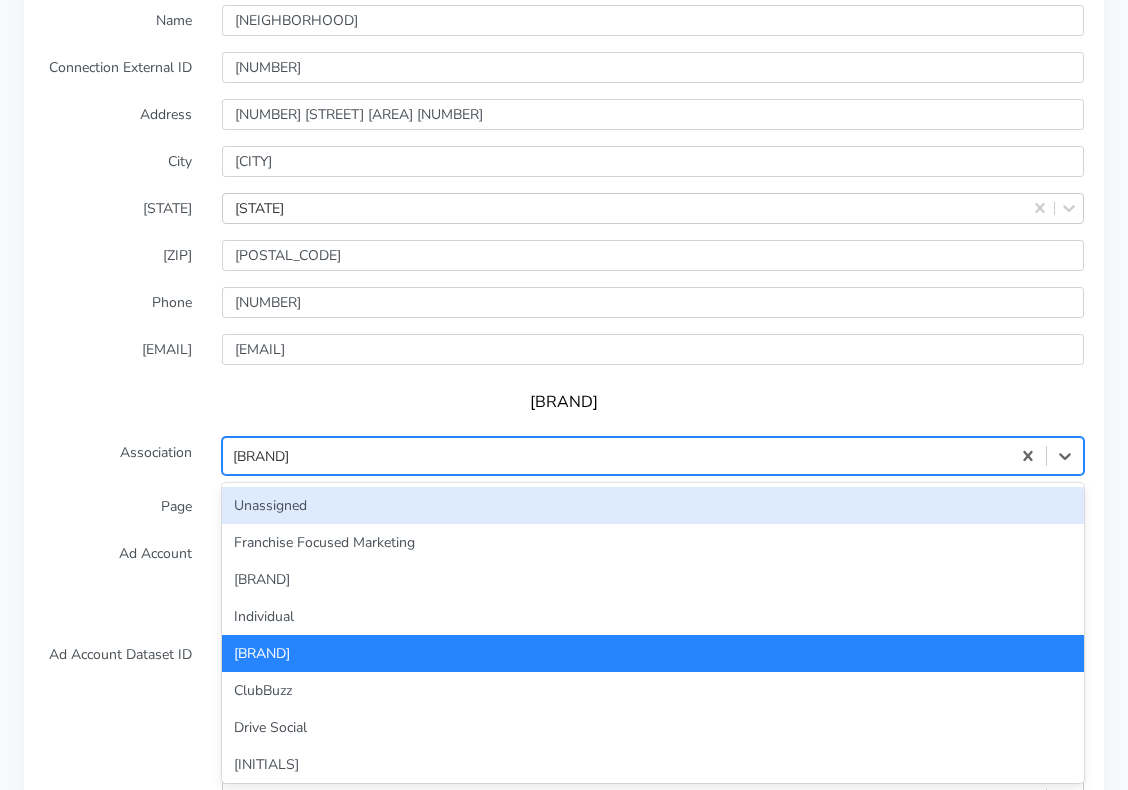 click on "Unassigned" at bounding box center (653, 505) 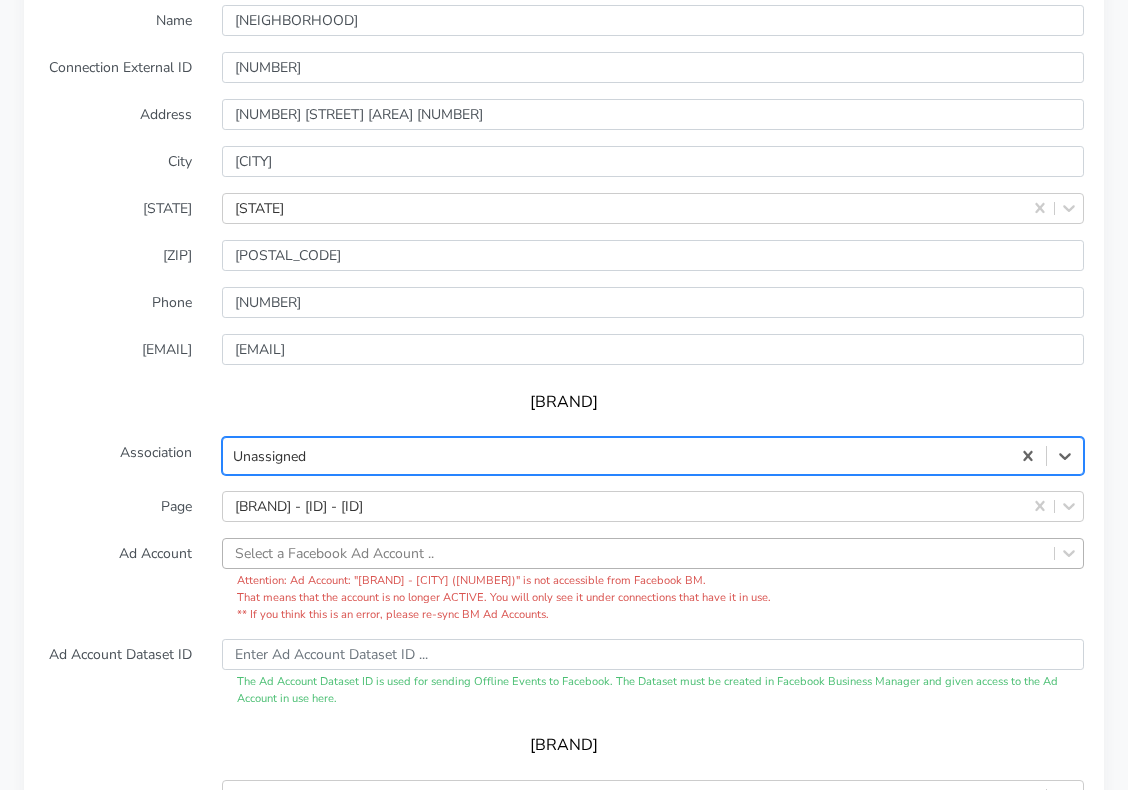 click on "Page" at bounding box center (118, 506) 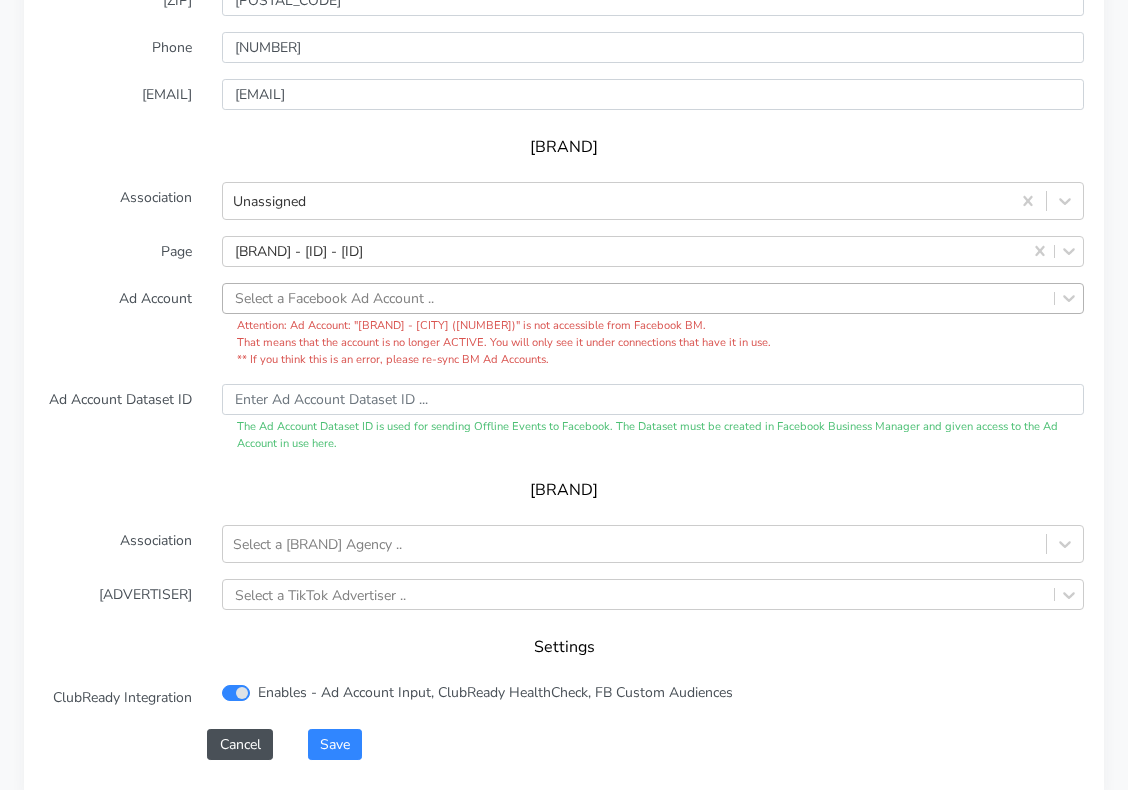 scroll, scrollTop: 2307, scrollLeft: 0, axis: vertical 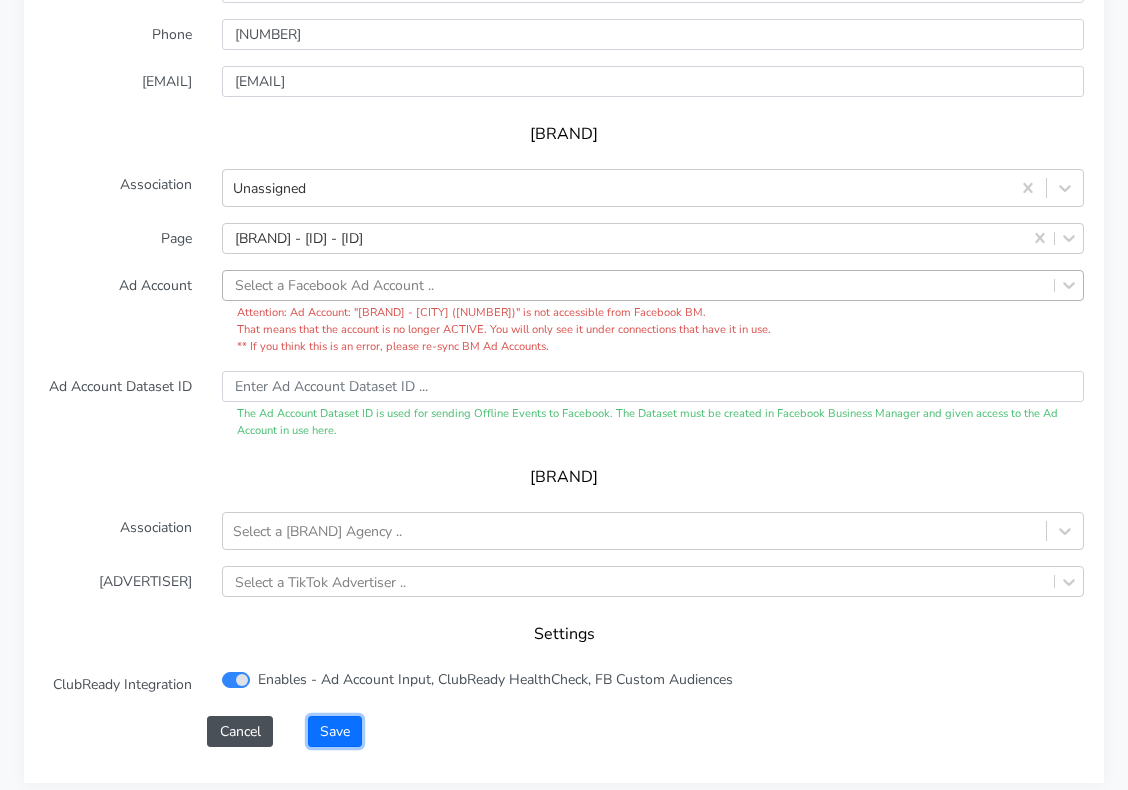 click on "Save" at bounding box center [335, 731] 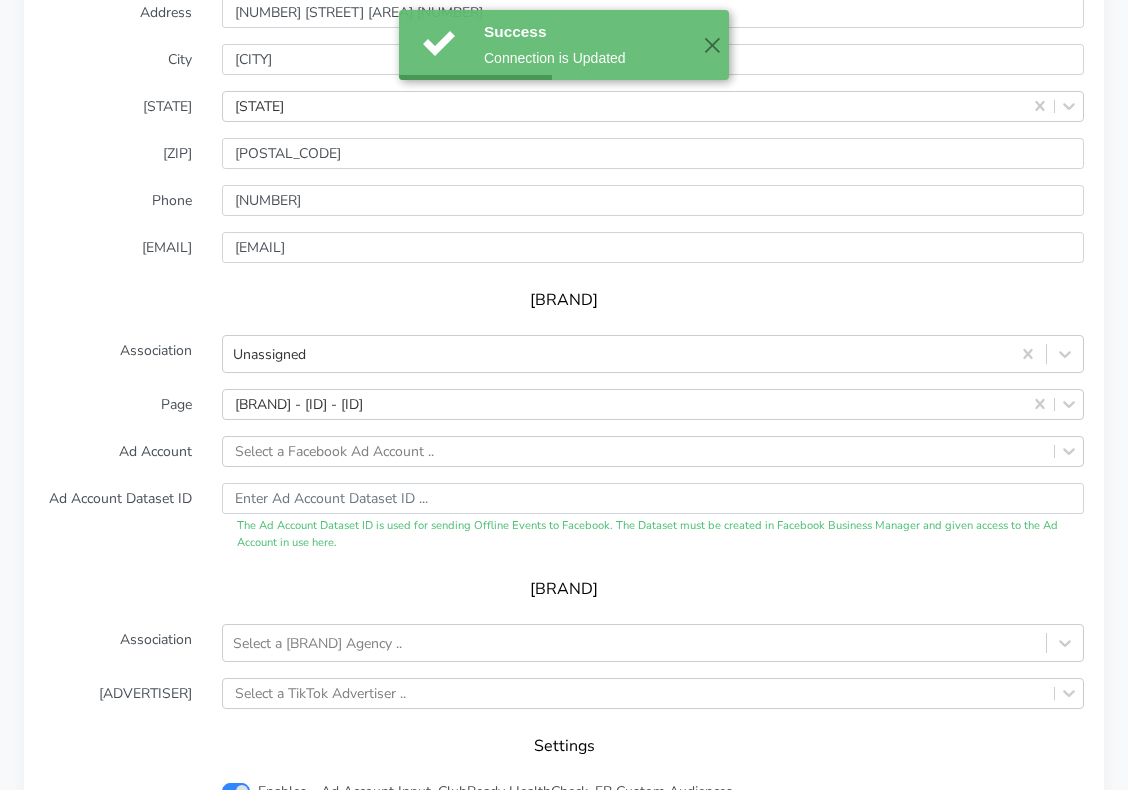 scroll, scrollTop: 2403, scrollLeft: 0, axis: vertical 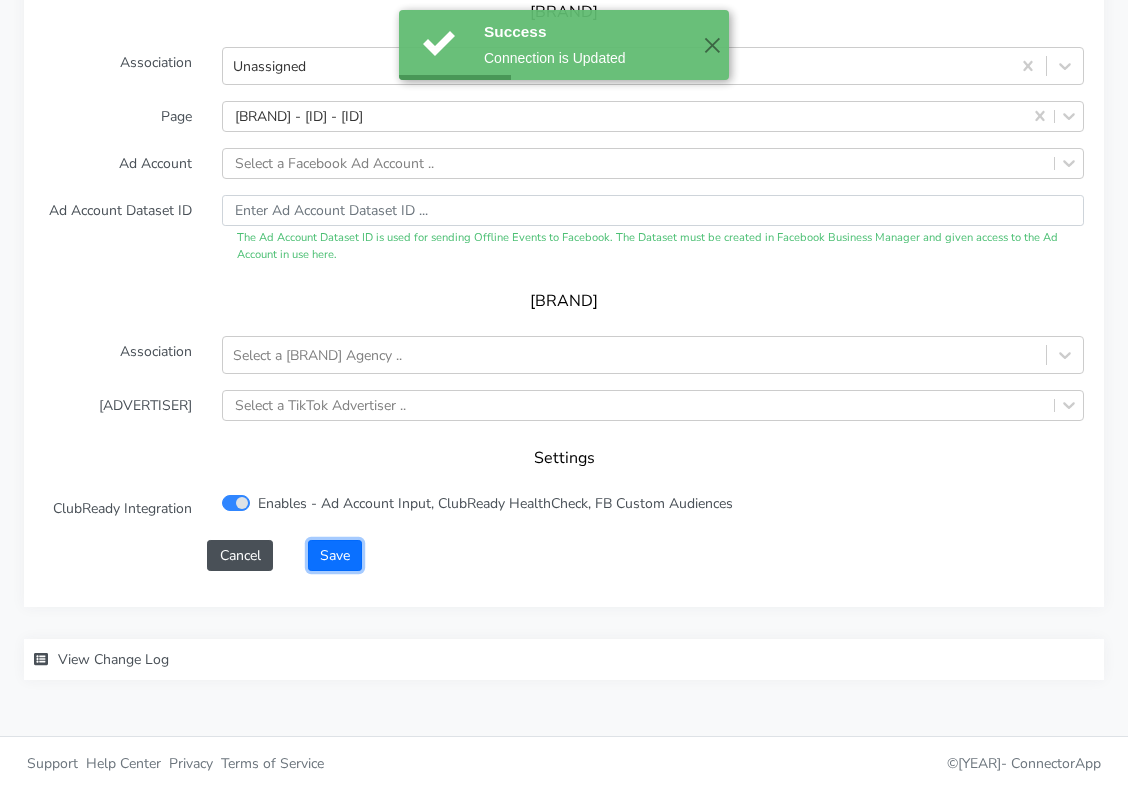 click on "Save" at bounding box center [335, 555] 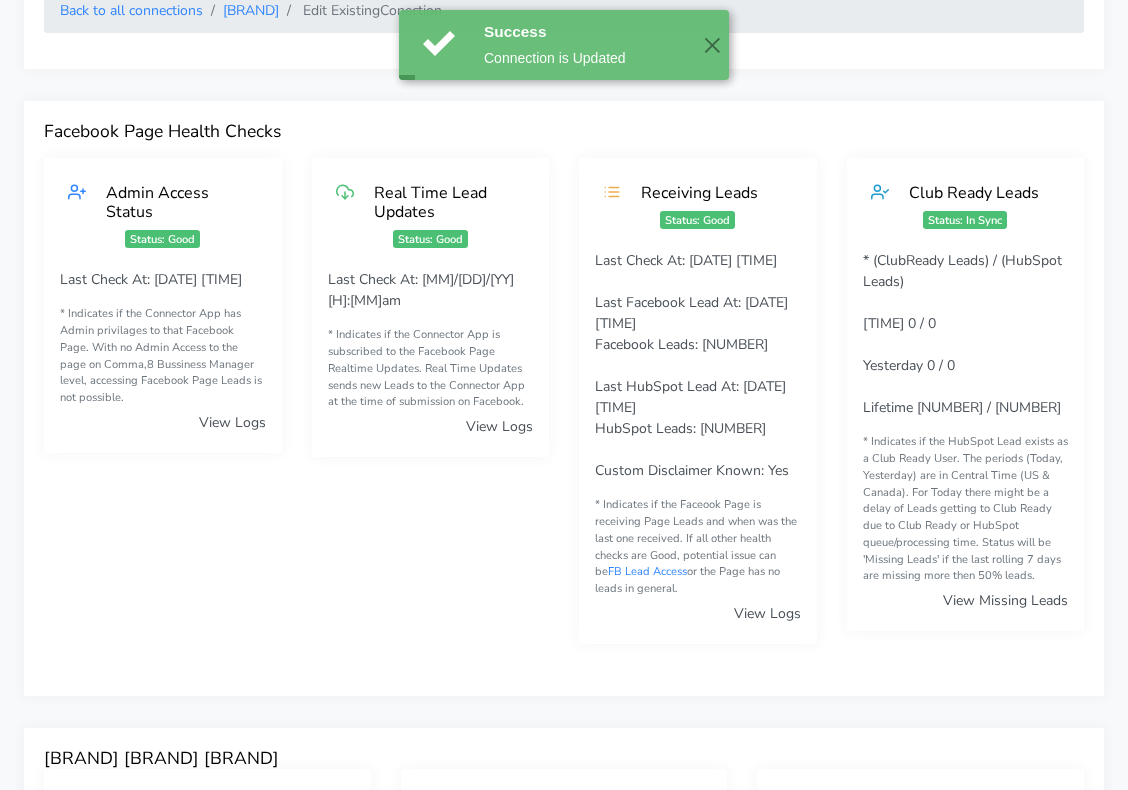 scroll, scrollTop: 0, scrollLeft: 0, axis: both 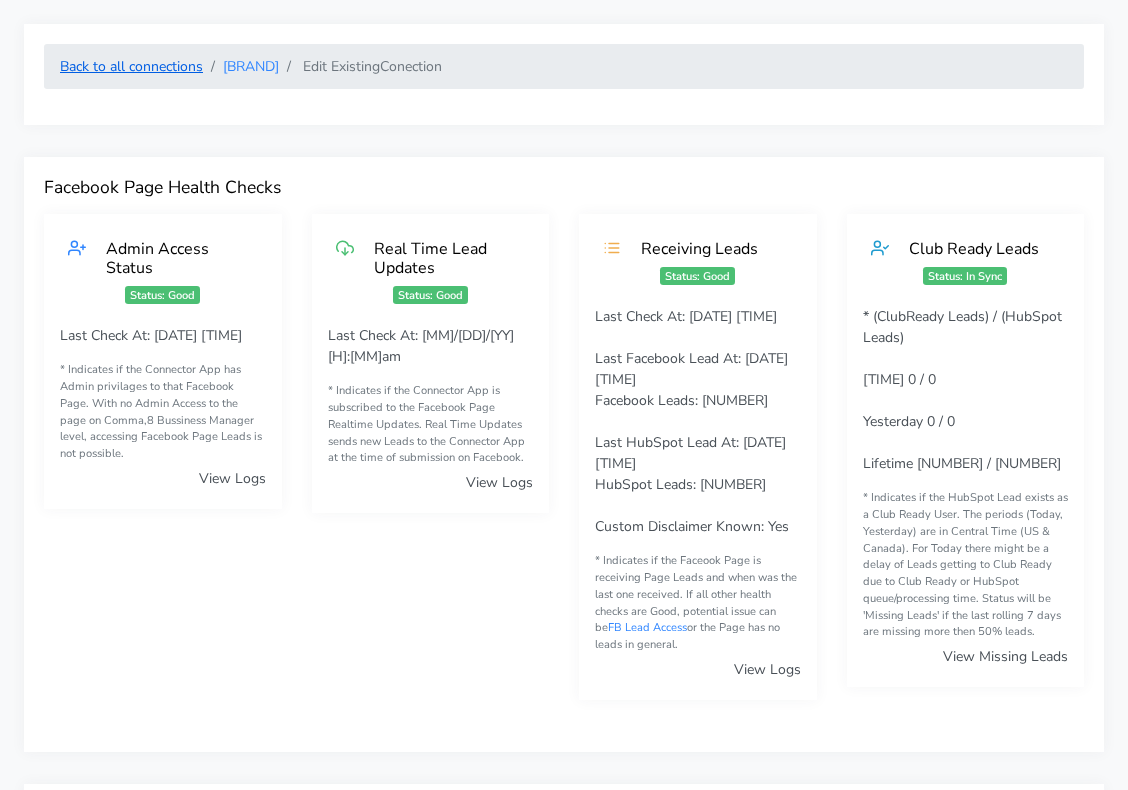 click on "Back to all connections" at bounding box center [131, 66] 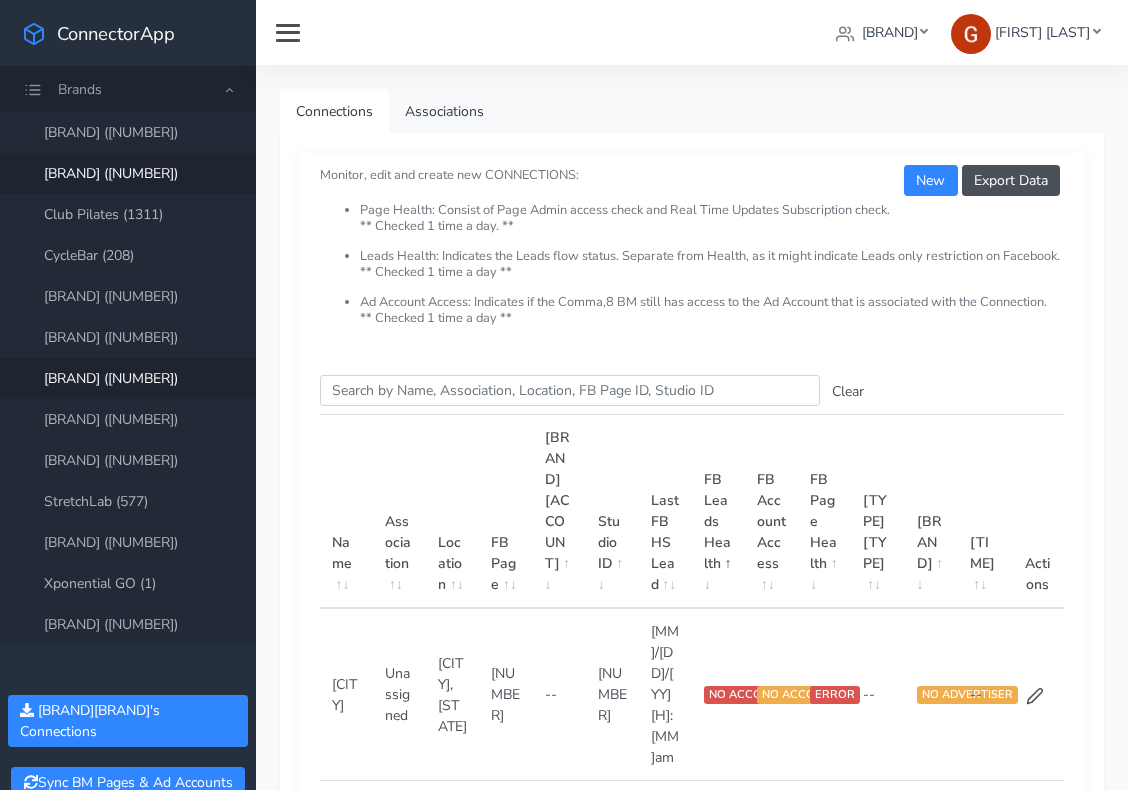 click on "[BRAND] ([NUMBER])" at bounding box center [128, 378] 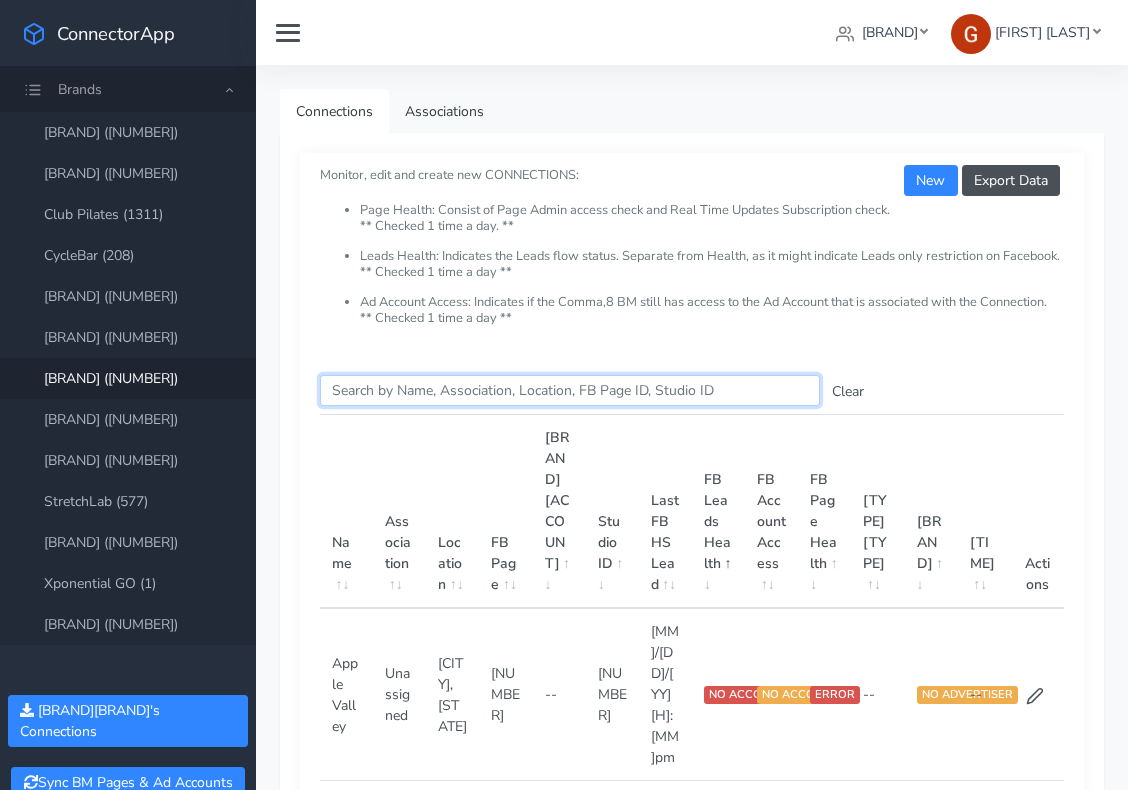 click on "Search this table" at bounding box center (570, 390) 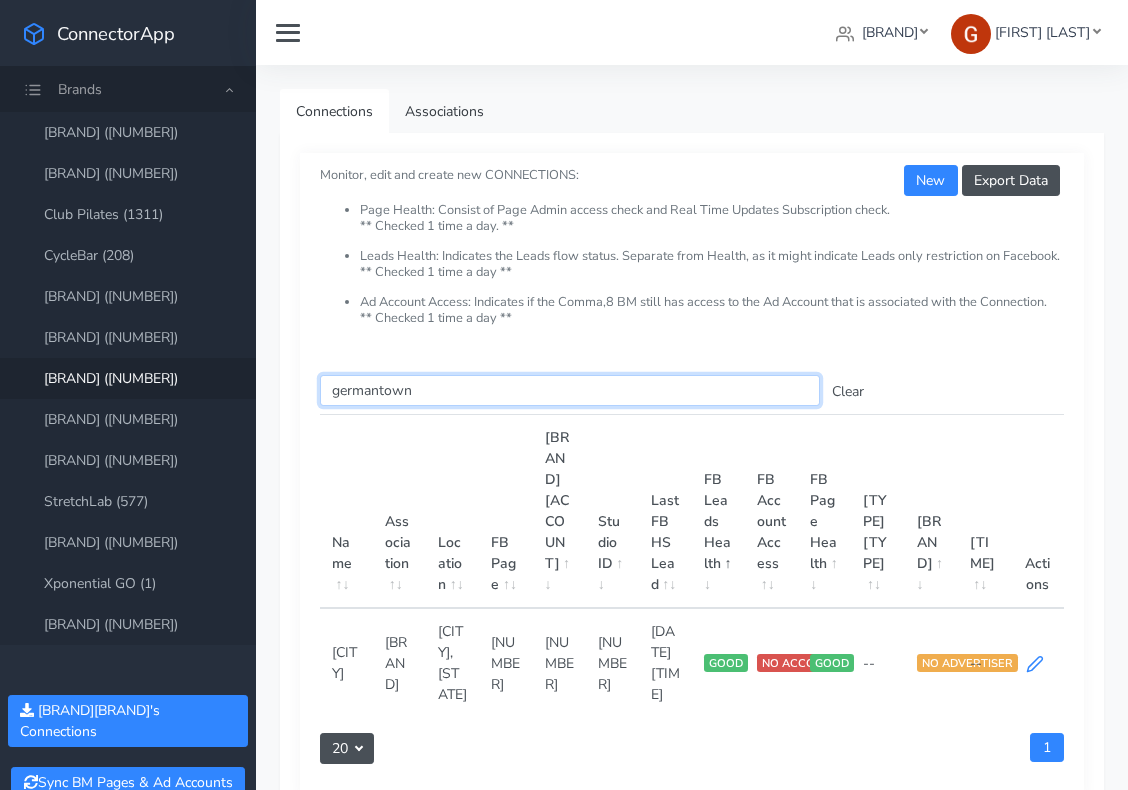 type on "germantown" 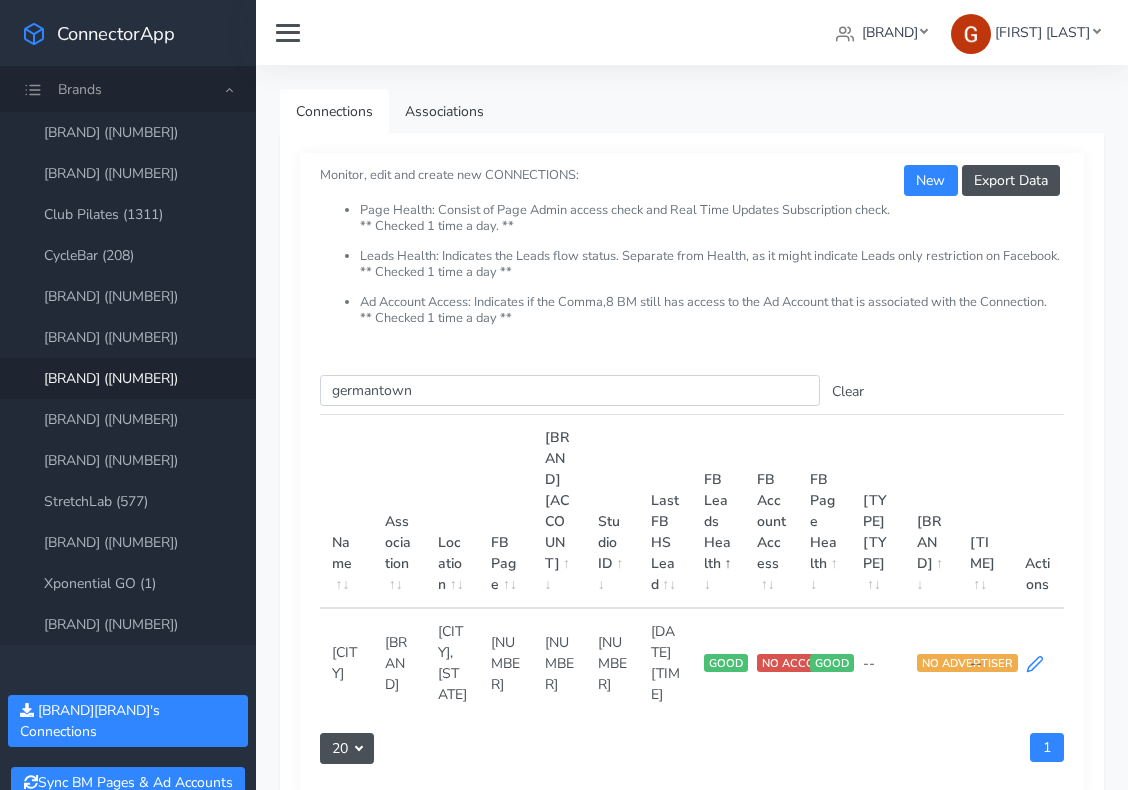 click 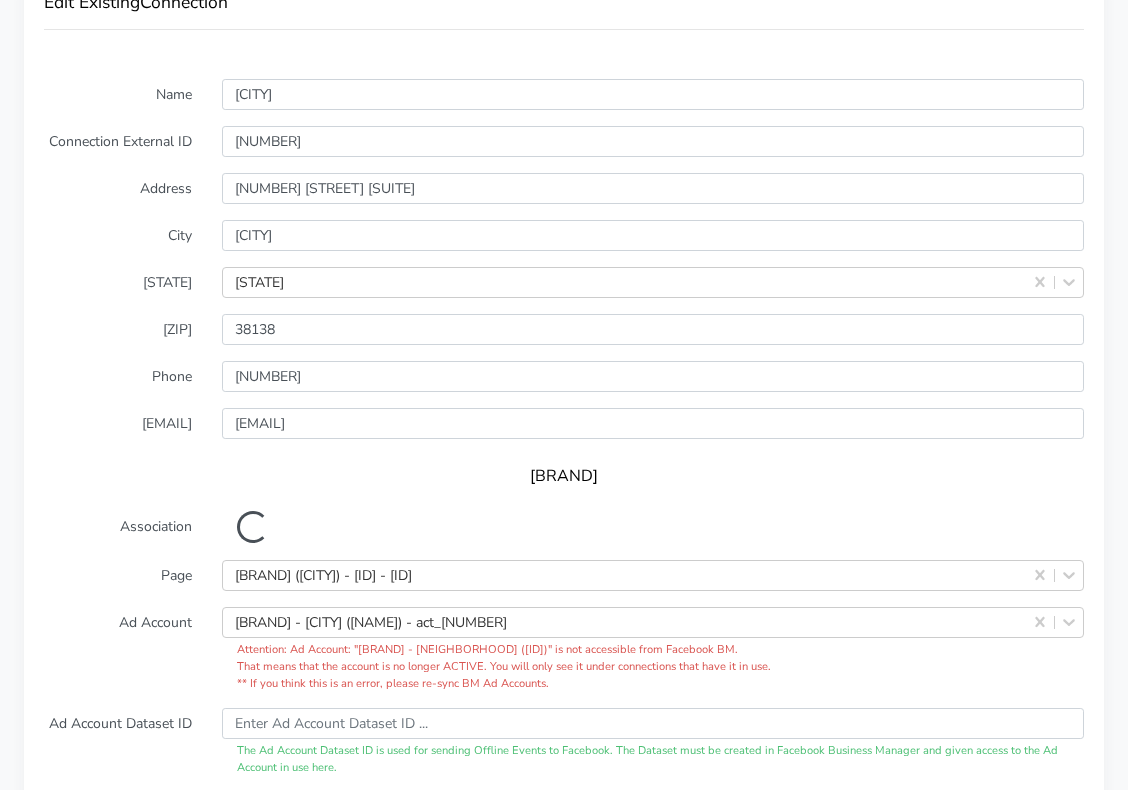 scroll, scrollTop: 1928, scrollLeft: 0, axis: vertical 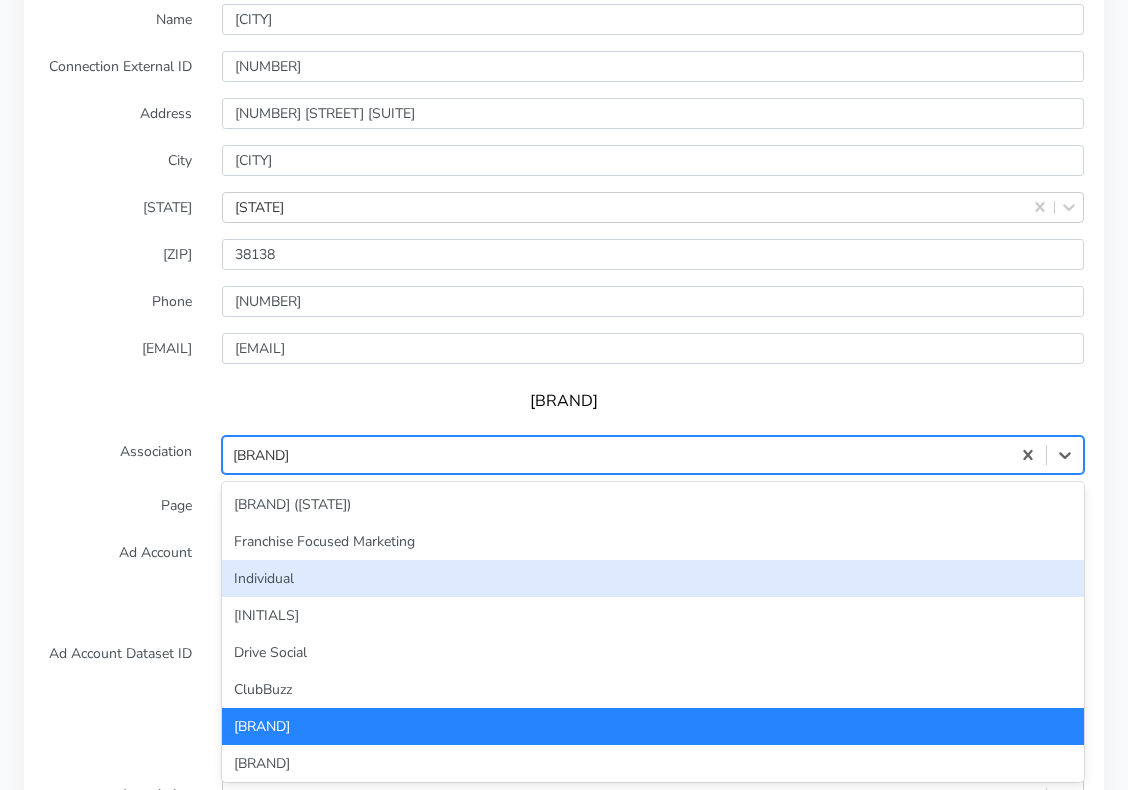 click on "option Individual focused, 3 of 33. 33 results available. Use Up and Down to choose options, press Enter to select the currently focused option, press Escape to exit the menu, press Tab to select the option and exit the menu. Franchise Ramp Franchise Focused Marketing ([STATE]) Franchise Focused Marketing Individual JL Drive Social ClubBuzz Franchise Ramp Bridgetek Bridgetek ([STATE]) Unassigned Franchise Ramp ([STATE]) Individual ([STATE]) Local Facebook_FranchiseRamp_GO_CAP ClubBuzz ([STATE]) Drive Social ([STATE]) JL ([STATE]) Local M.A.P. Corp M.A.P. Local M.A.P. ([STATE]) Corp M.A.P. ([STATE]) Referrizer Referrizer Referrizer ([STATE]) Franchise Ramp_TikTok Bridgetek_TikTok ClubBuzz_TikTok Drive Social_TikTok FFM_TikTok JL_TikTok Referrizer_TikTok Acquire Media Acquire Media_TikTok Gym Genius" at bounding box center [653, 455] 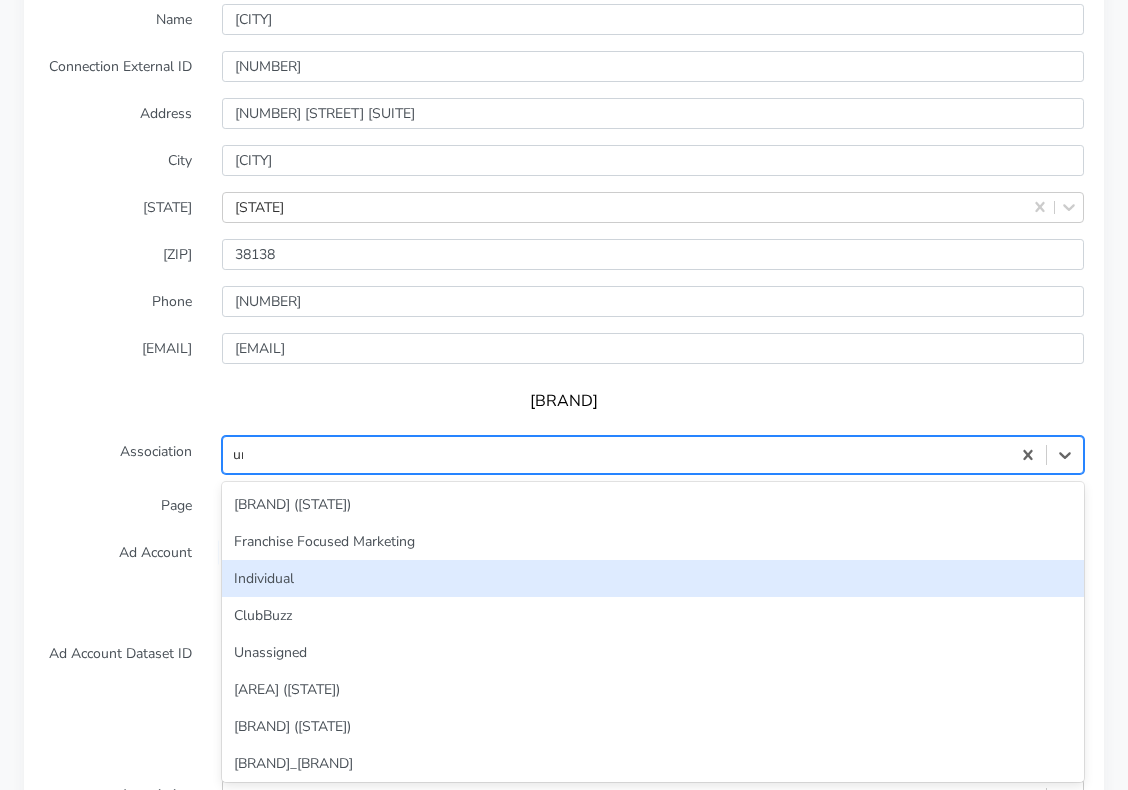 type on "unas" 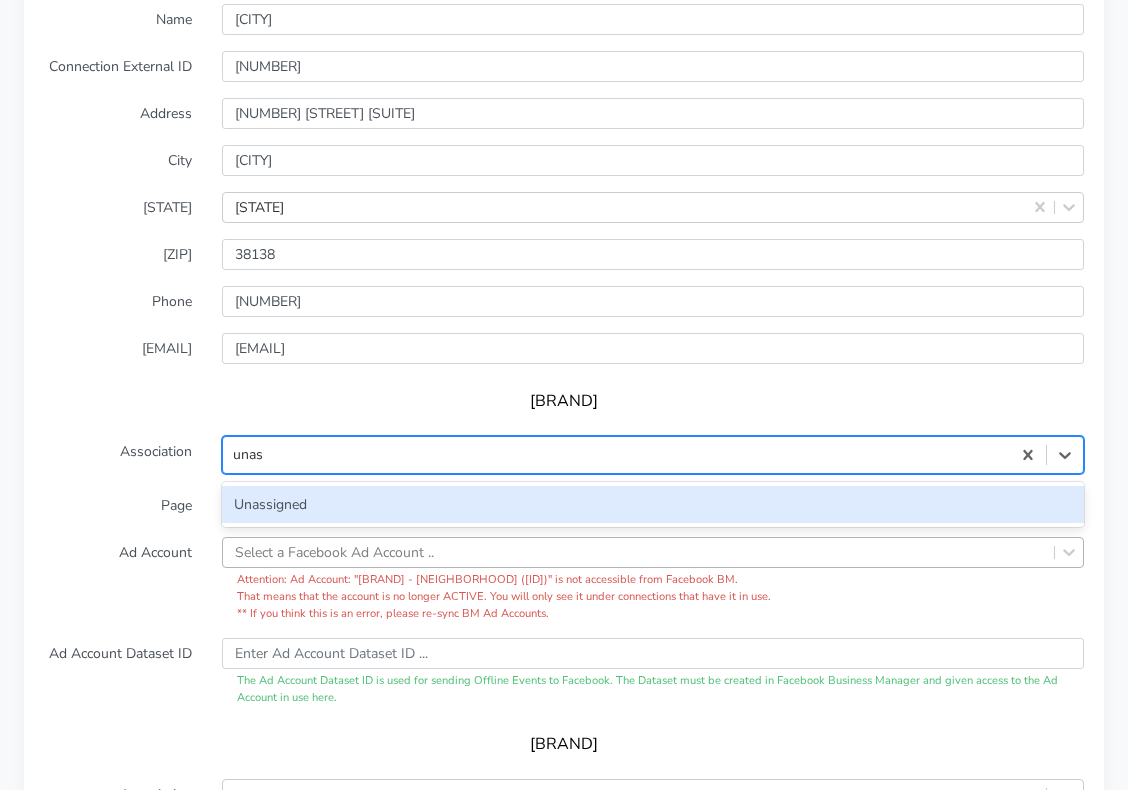 click on "Unassigned" at bounding box center [653, 504] 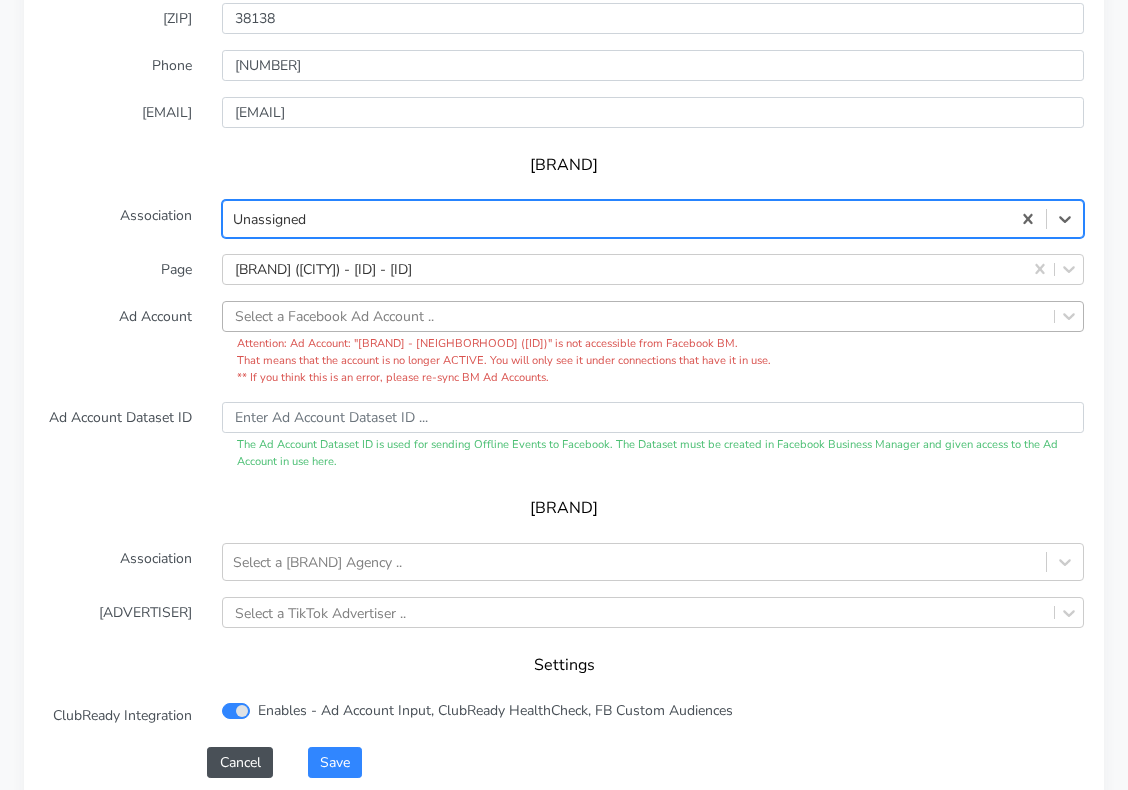 scroll, scrollTop: 2301, scrollLeft: 0, axis: vertical 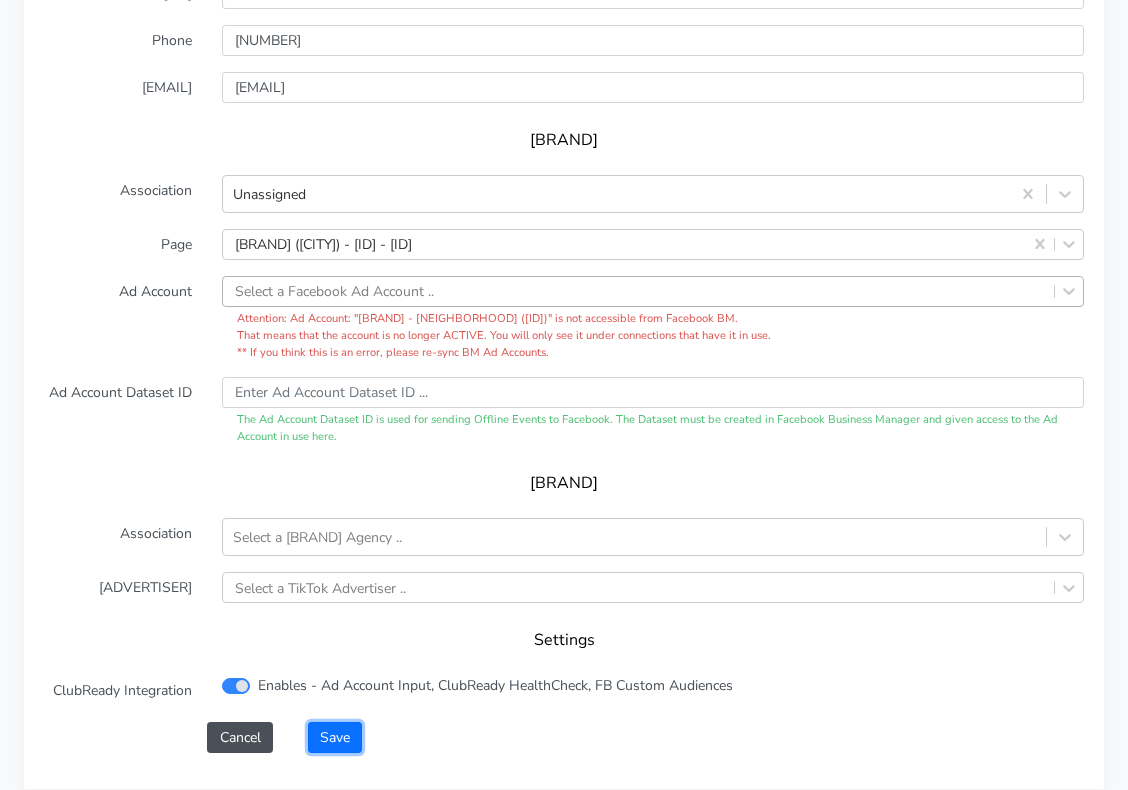 click on "Save" at bounding box center (335, 737) 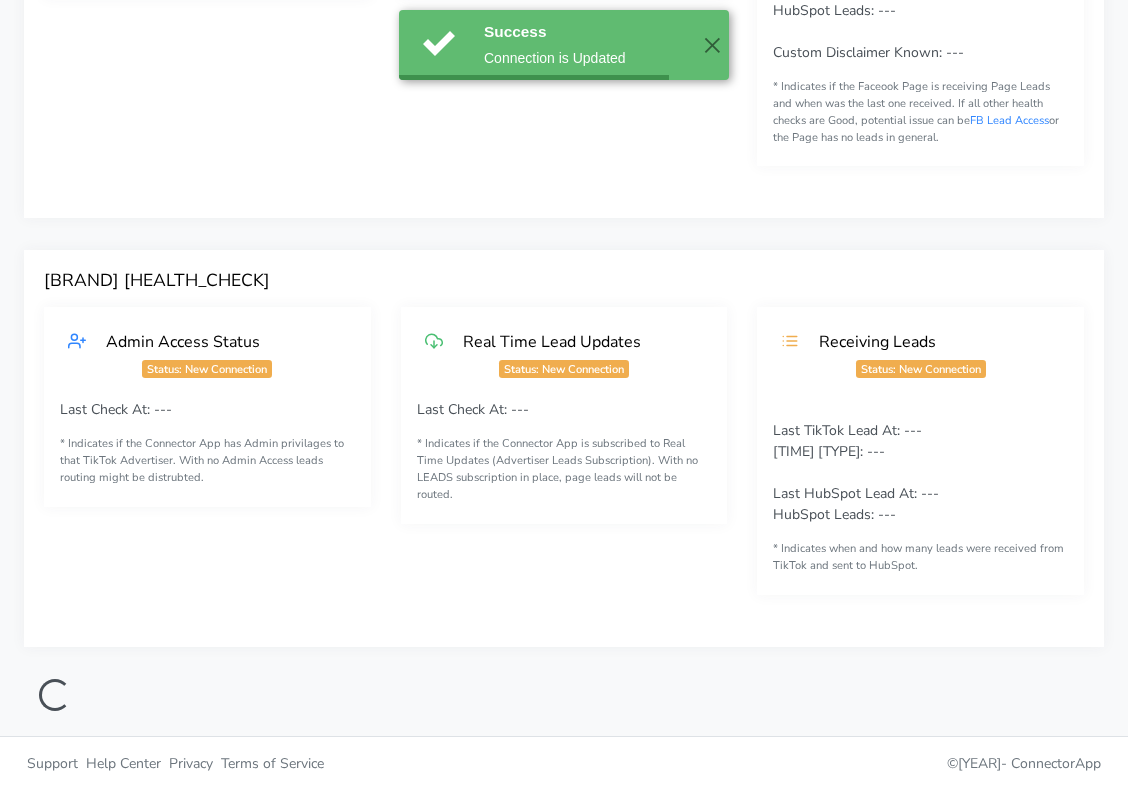 scroll, scrollTop: 432, scrollLeft: 0, axis: vertical 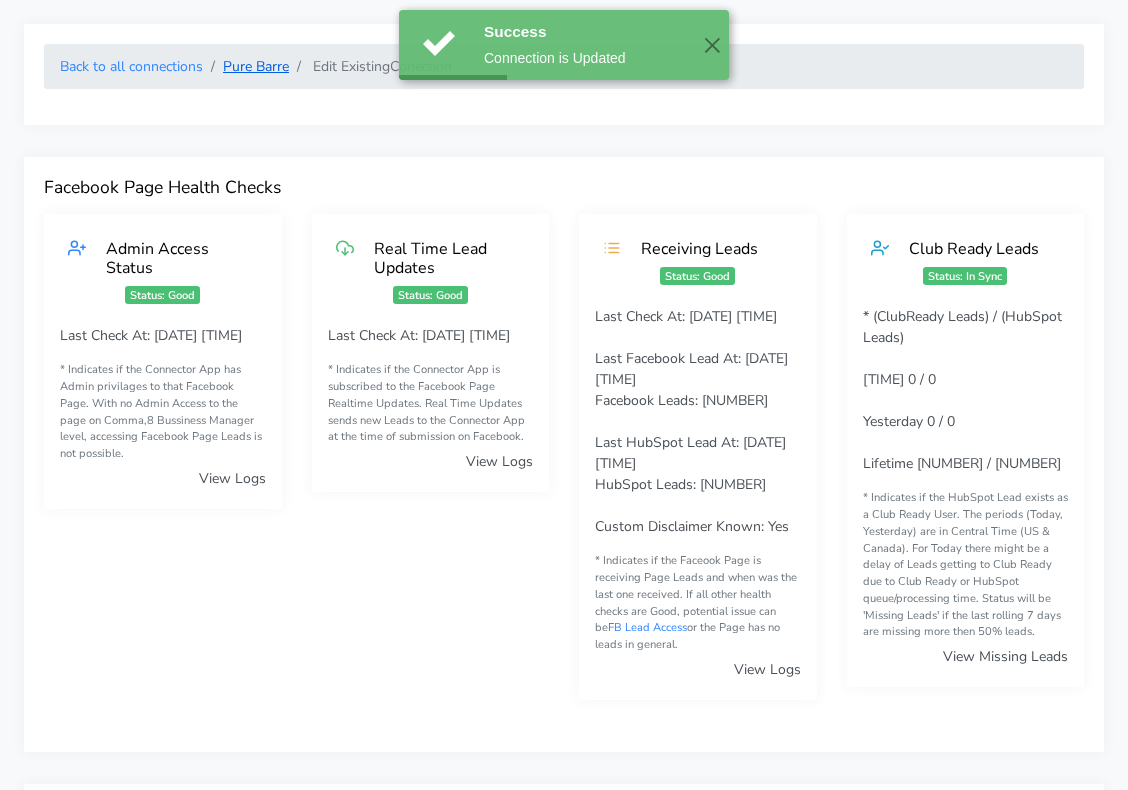 click on "Pure Barre" at bounding box center (256, 66) 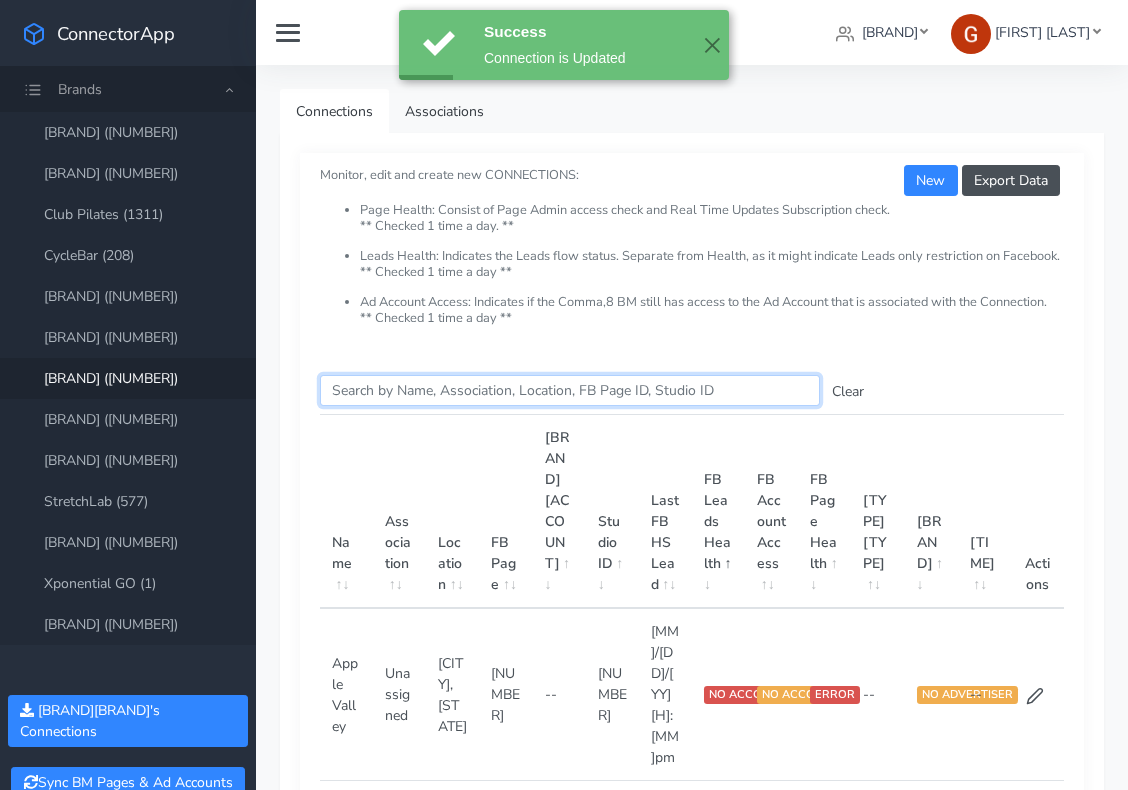 click on "Search this table" at bounding box center [570, 390] 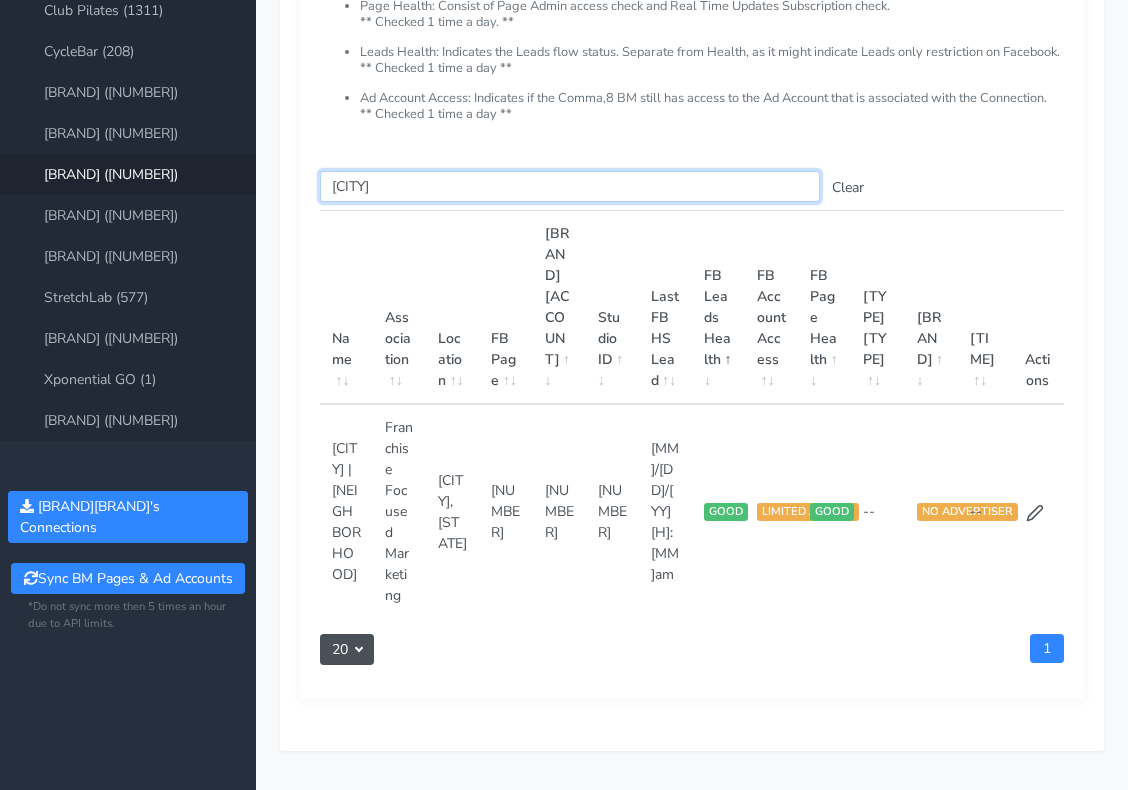 scroll, scrollTop: 217, scrollLeft: 0, axis: vertical 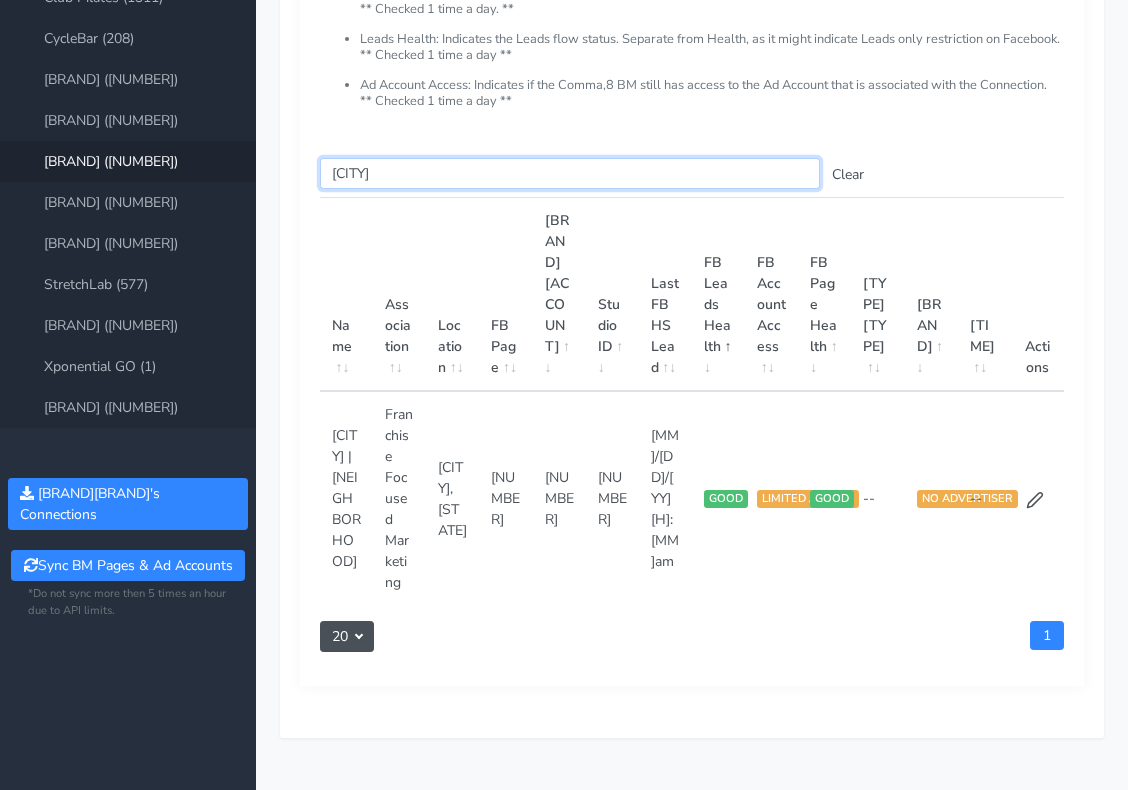 click on "[CITY]" at bounding box center [570, 173] 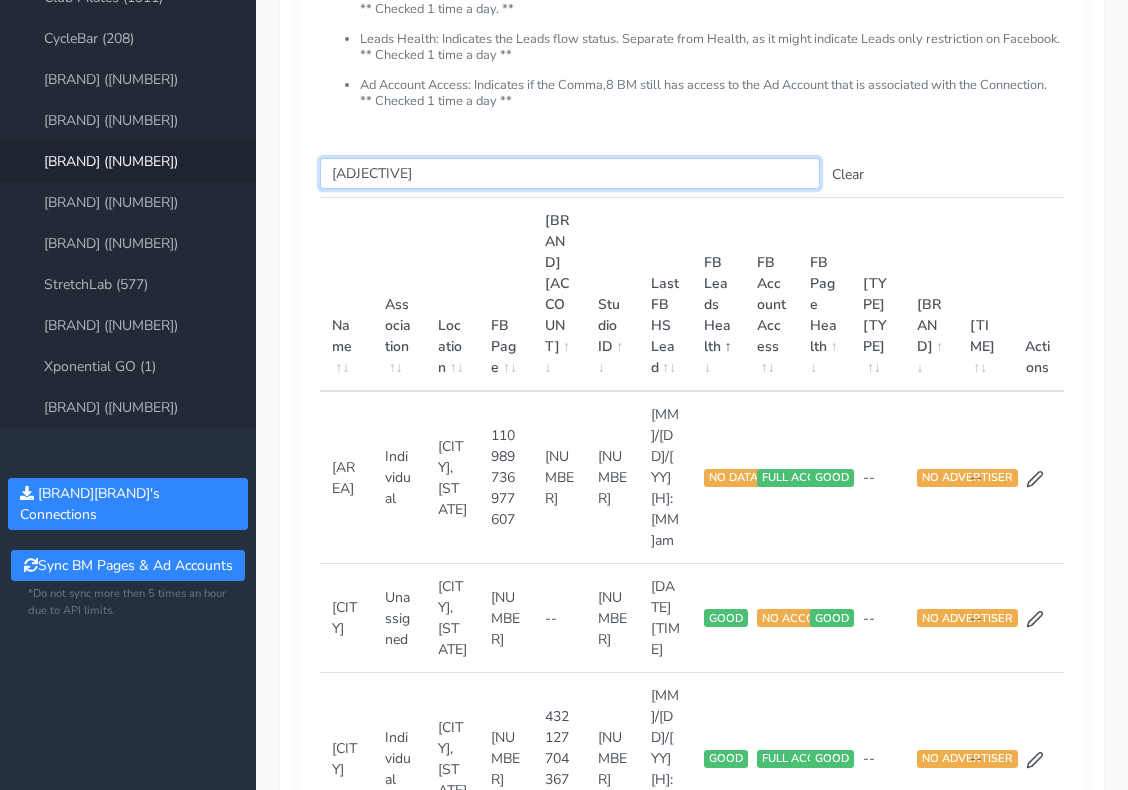 scroll, scrollTop: 164, scrollLeft: 0, axis: vertical 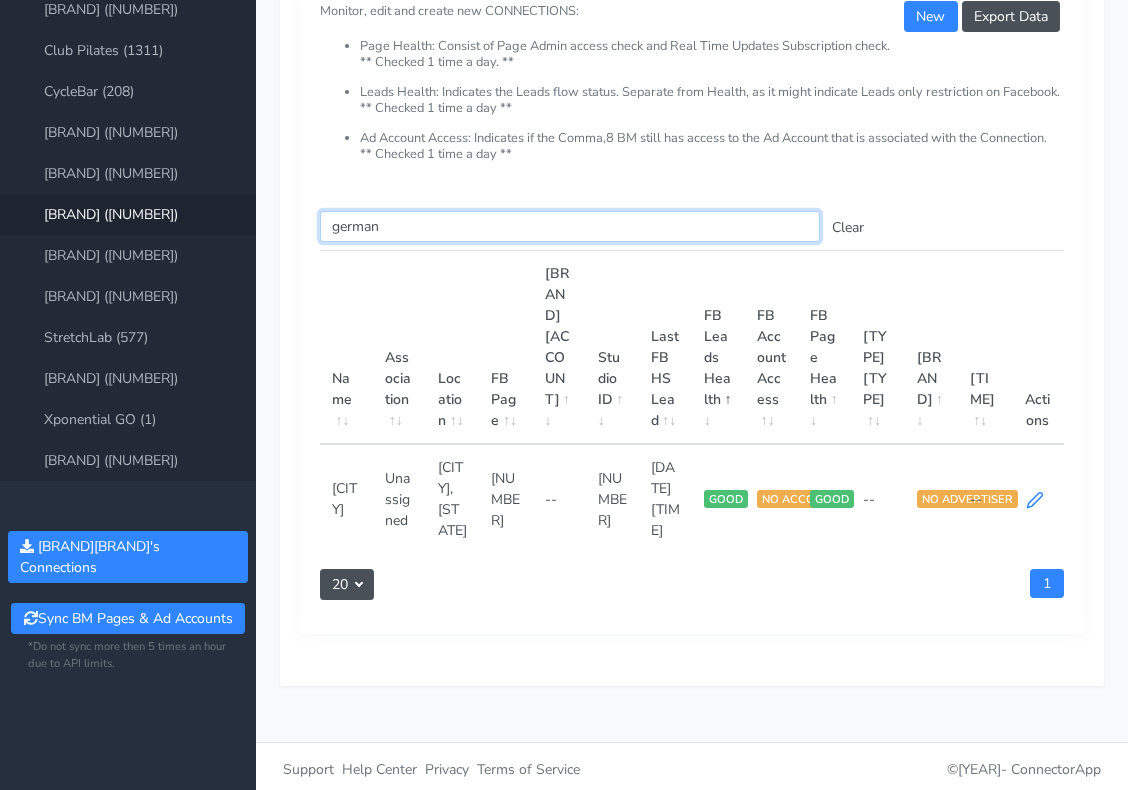 type on "german" 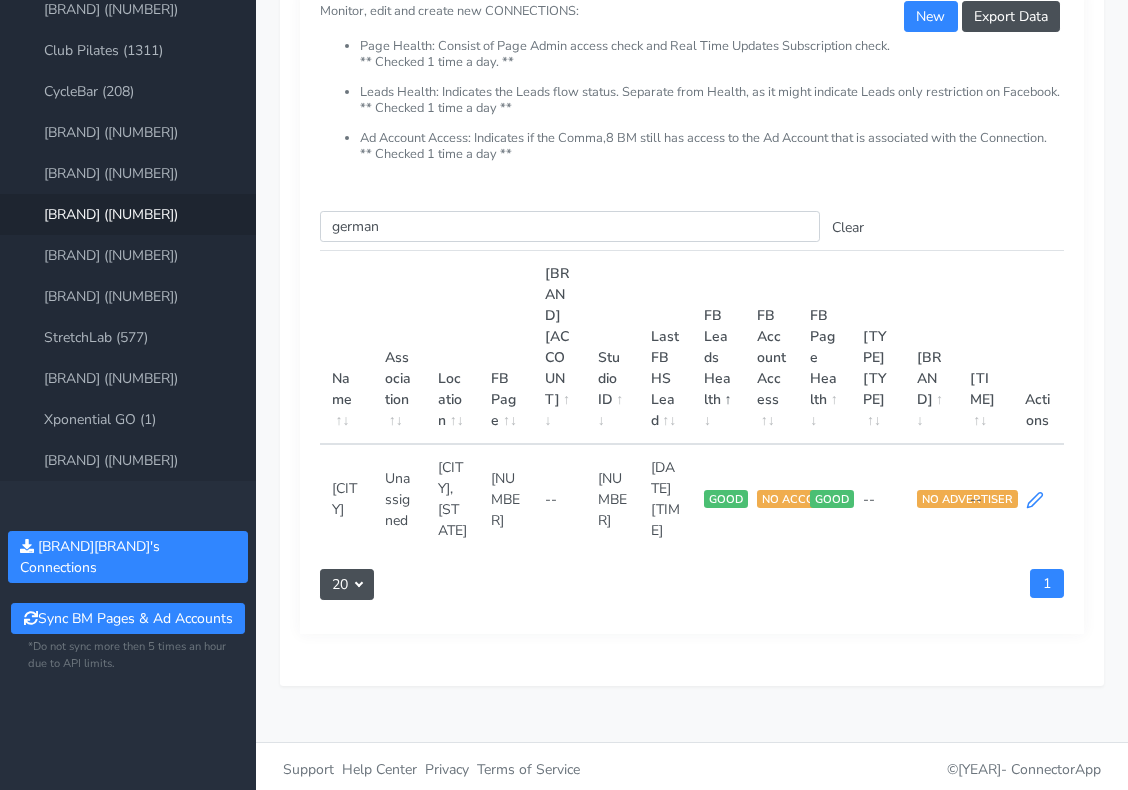 click 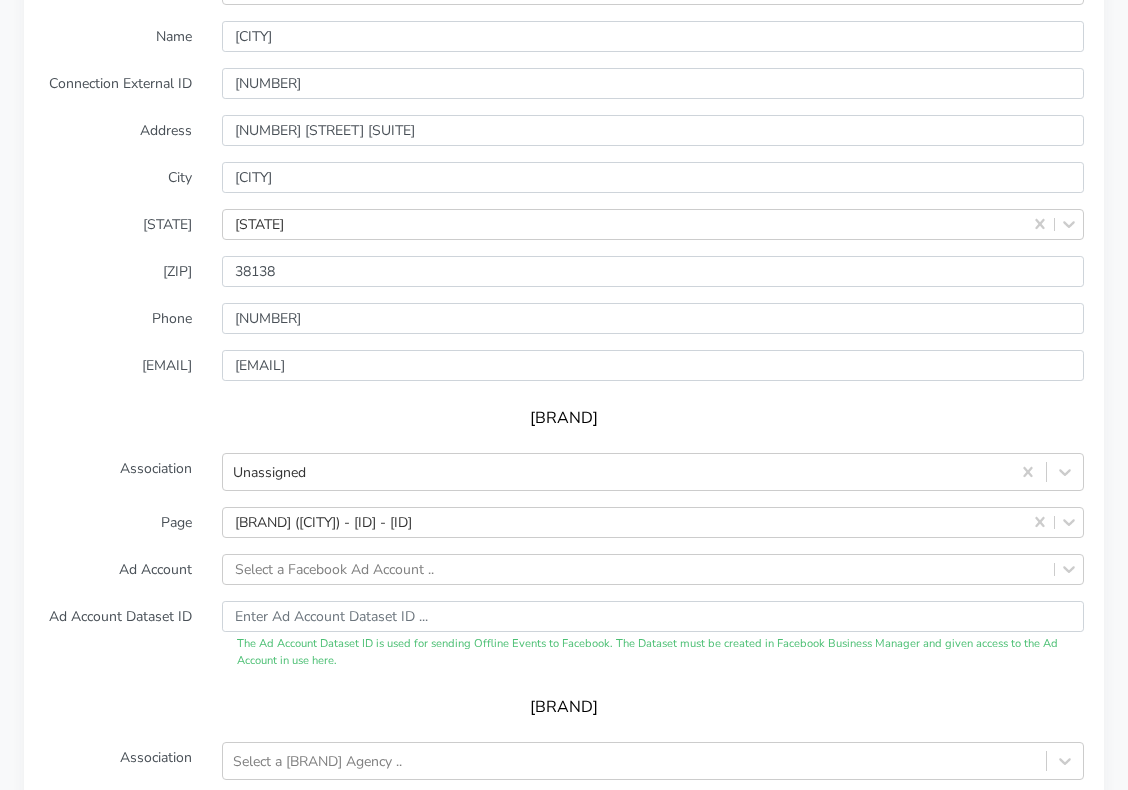 scroll, scrollTop: 2403, scrollLeft: 0, axis: vertical 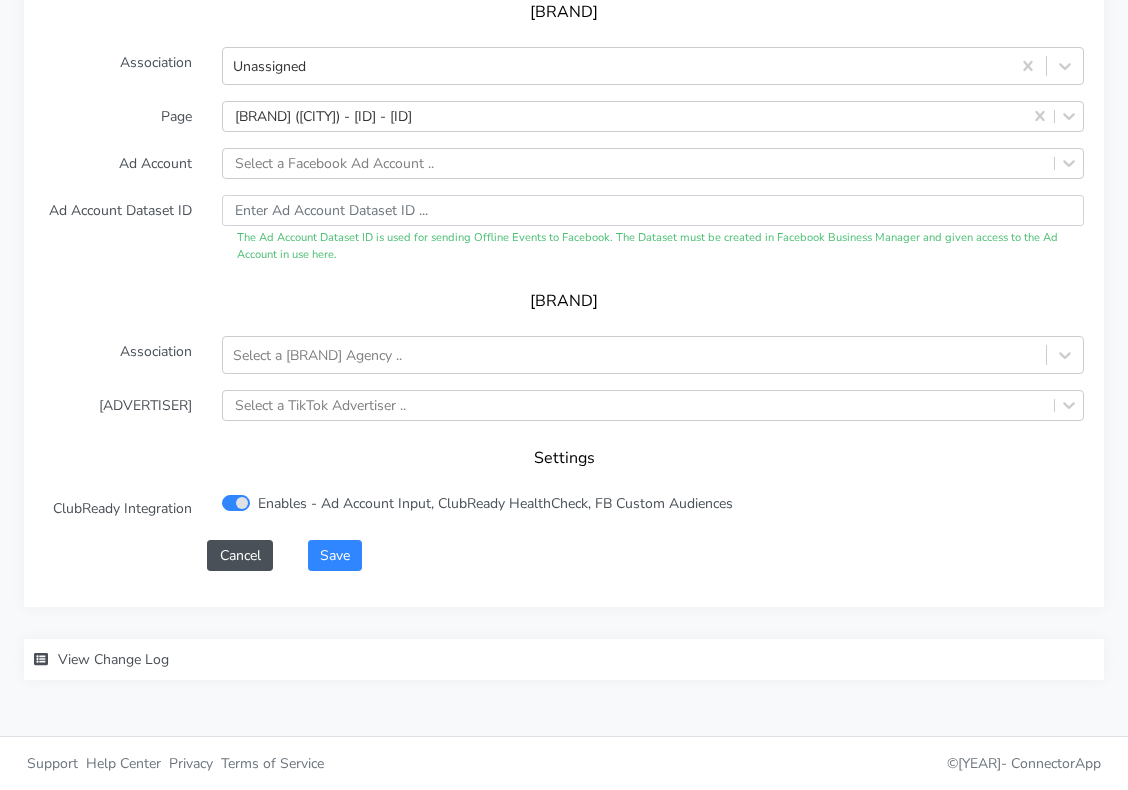 click on "View Change Log" at bounding box center (113, 659) 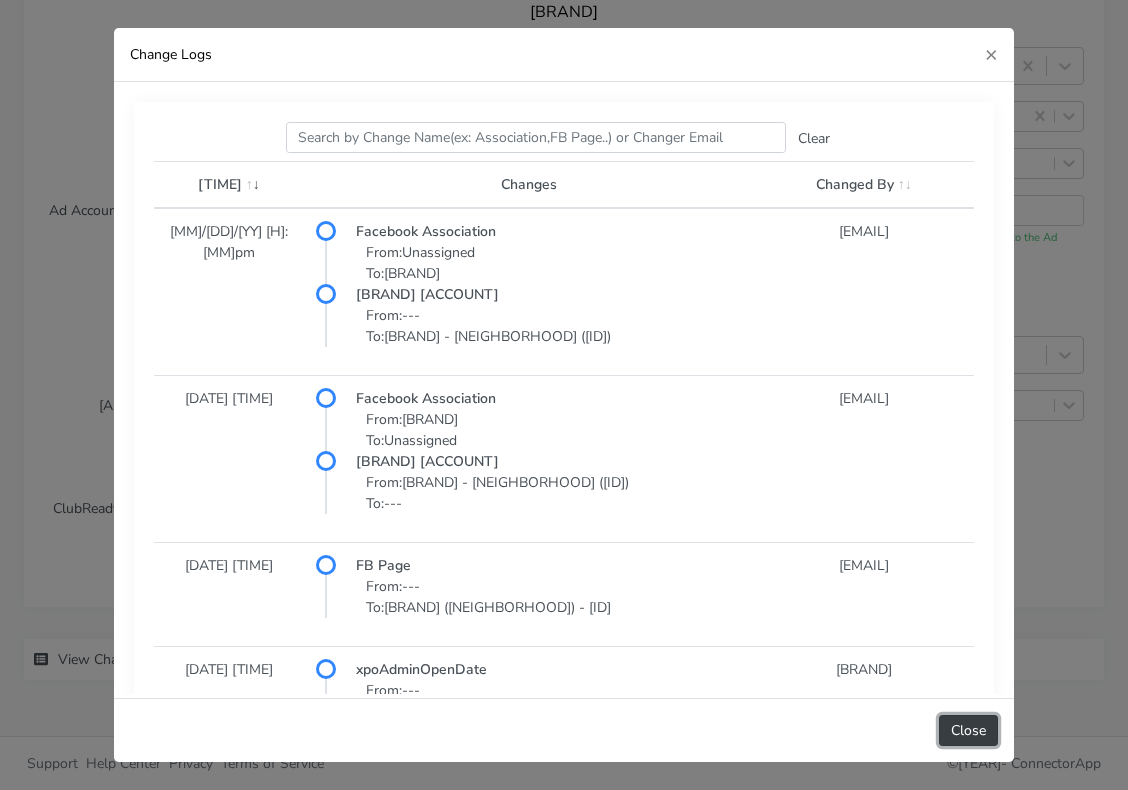 click on "Close" at bounding box center (968, 730) 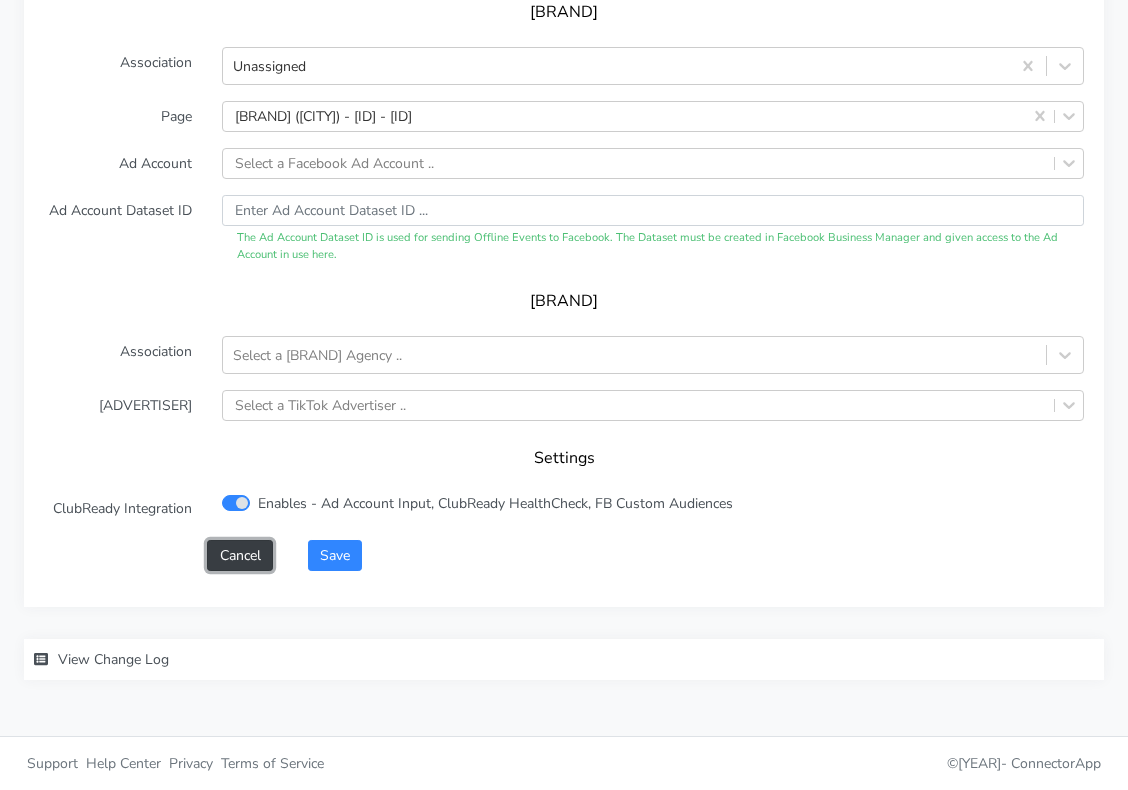 click on "Cancel" at bounding box center [239, 555] 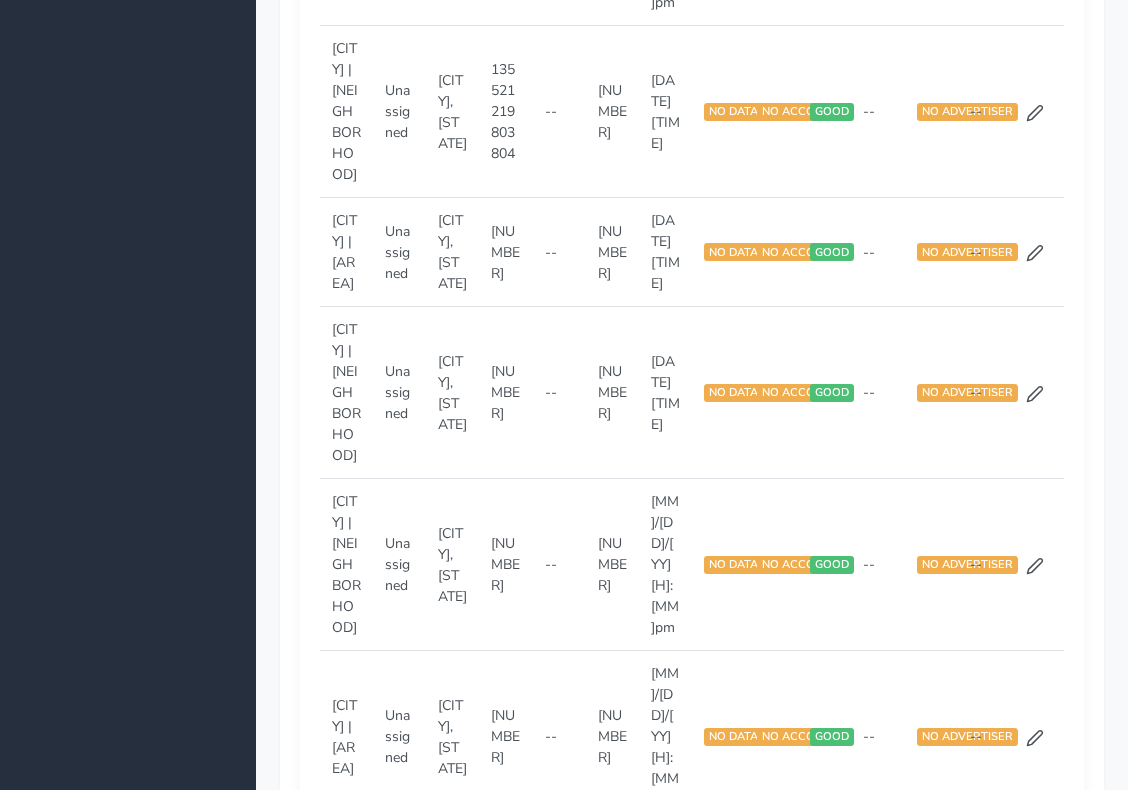 scroll, scrollTop: 0, scrollLeft: 0, axis: both 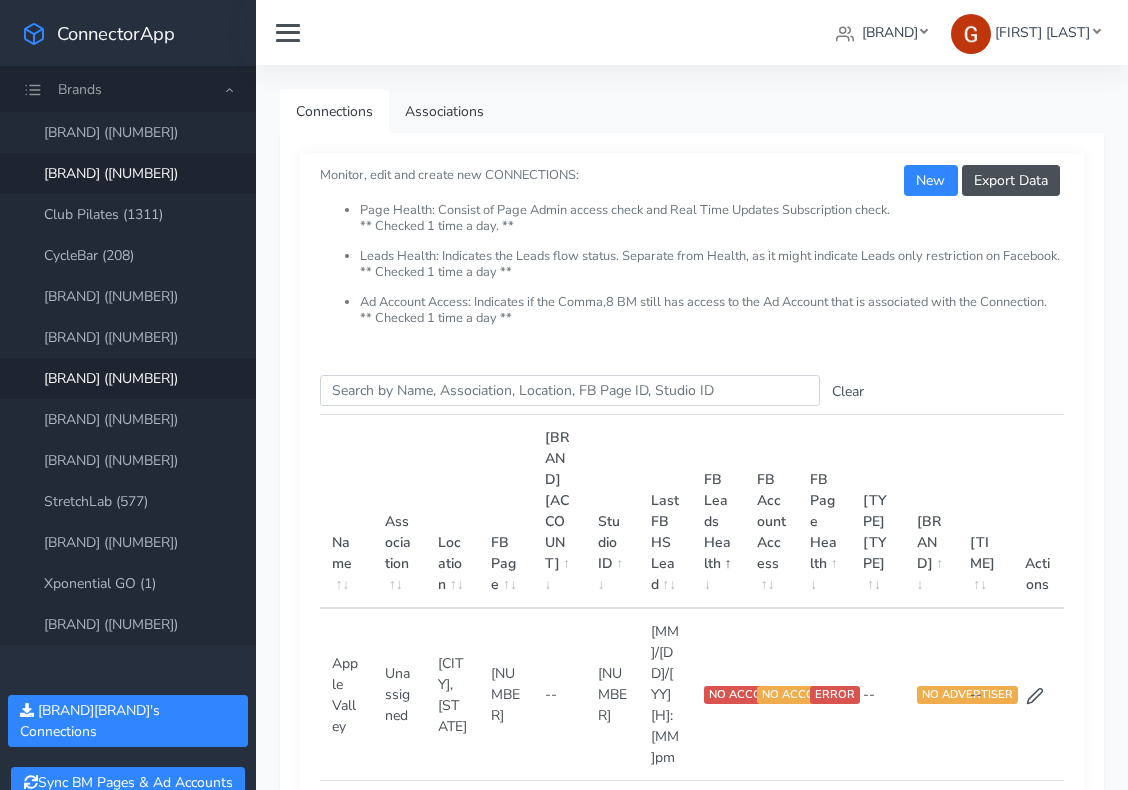 click on "[BRAND] ([NUMBER])" at bounding box center [128, 173] 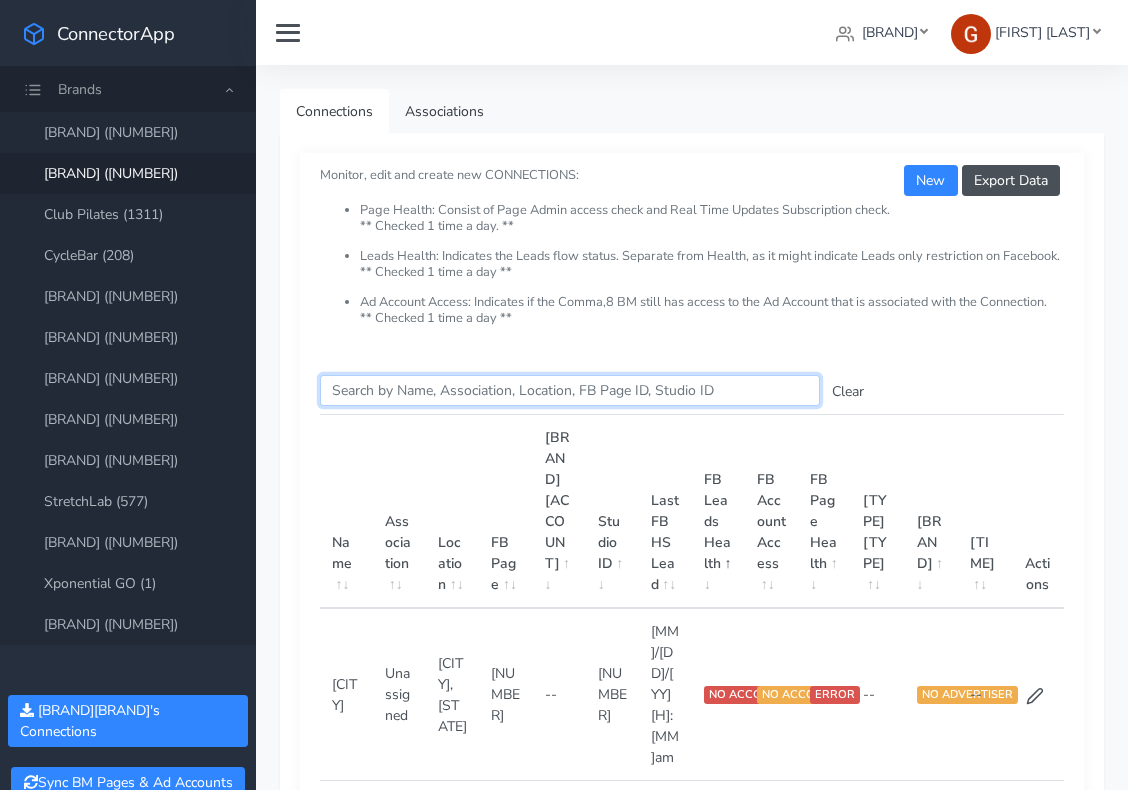 click on "Search this table" at bounding box center (570, 390) 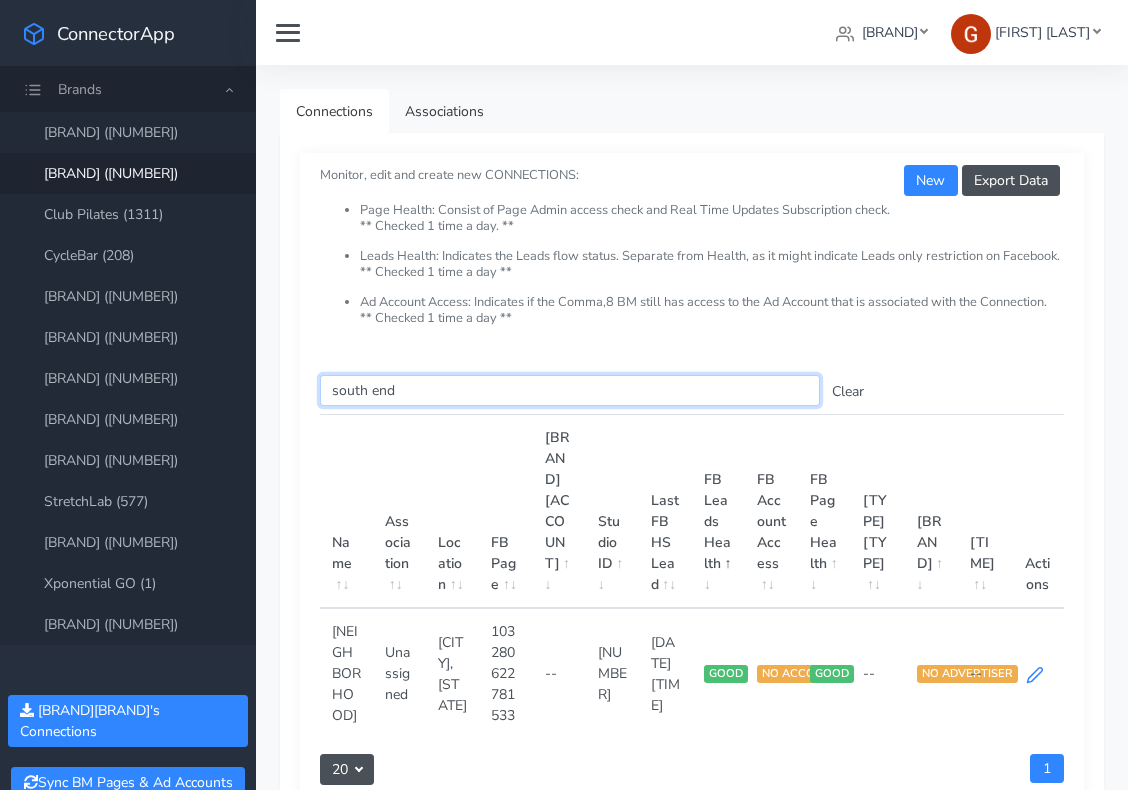 type on "south end" 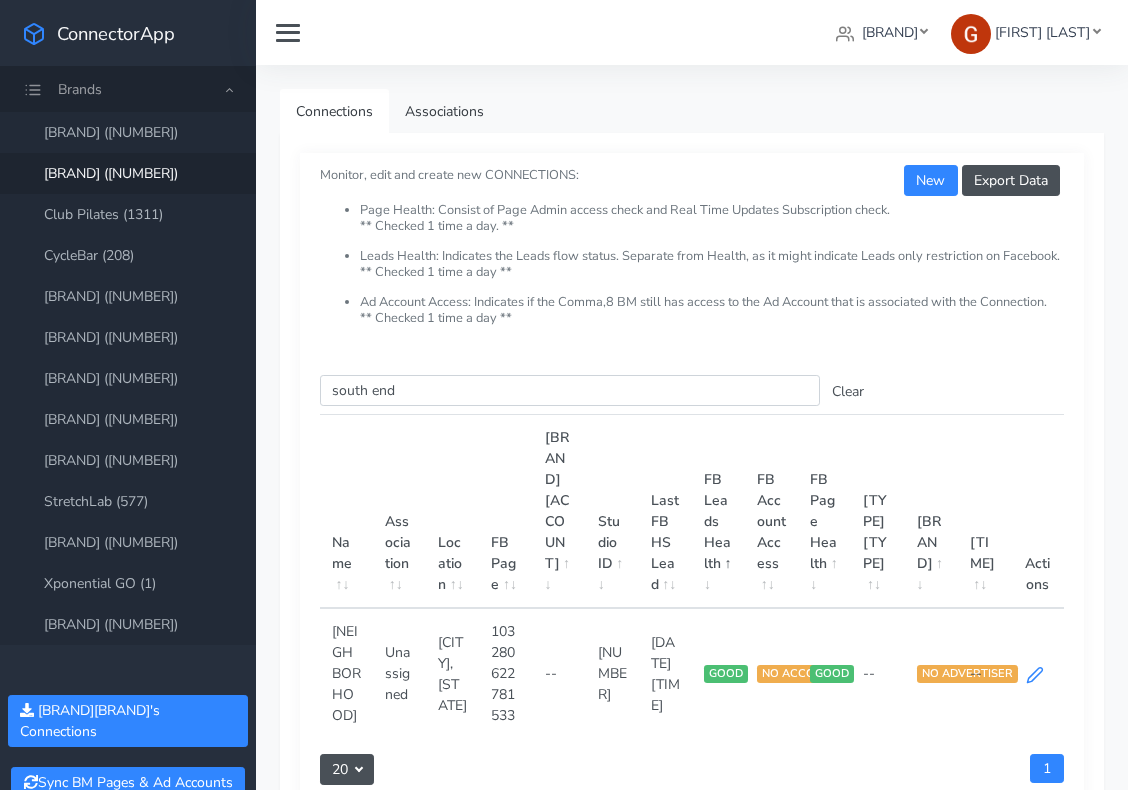 click 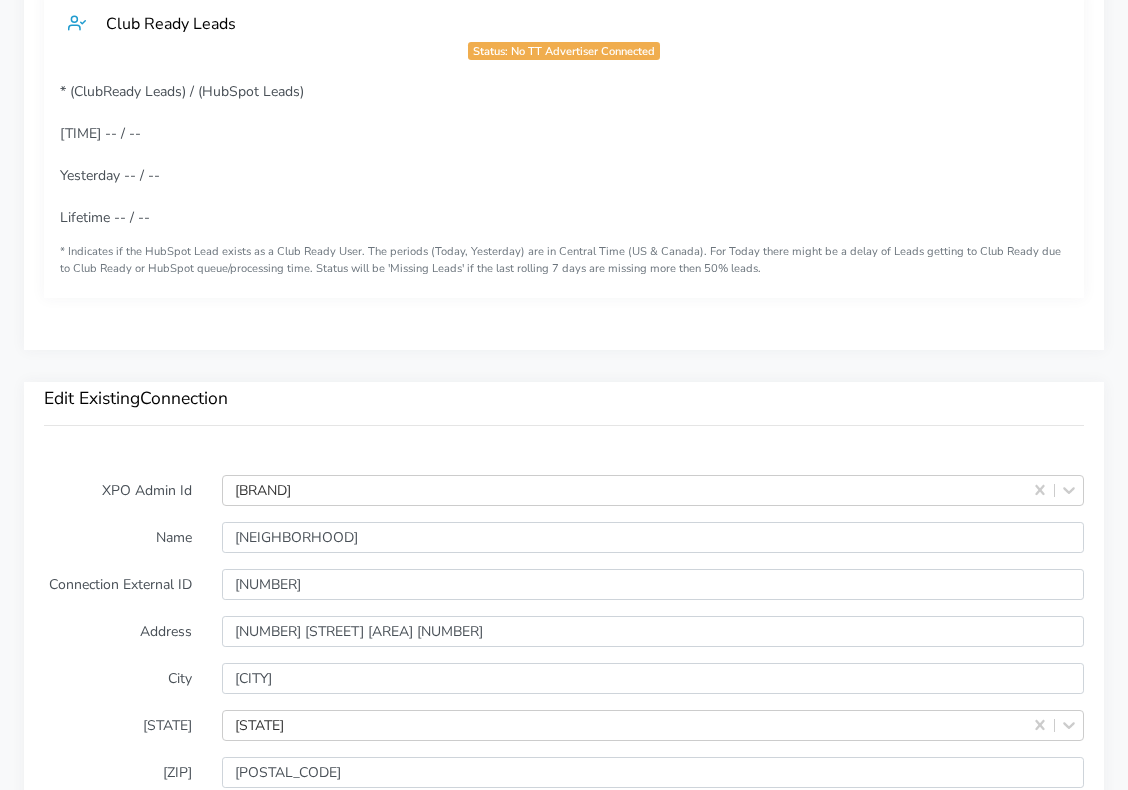 scroll, scrollTop: 2403, scrollLeft: 0, axis: vertical 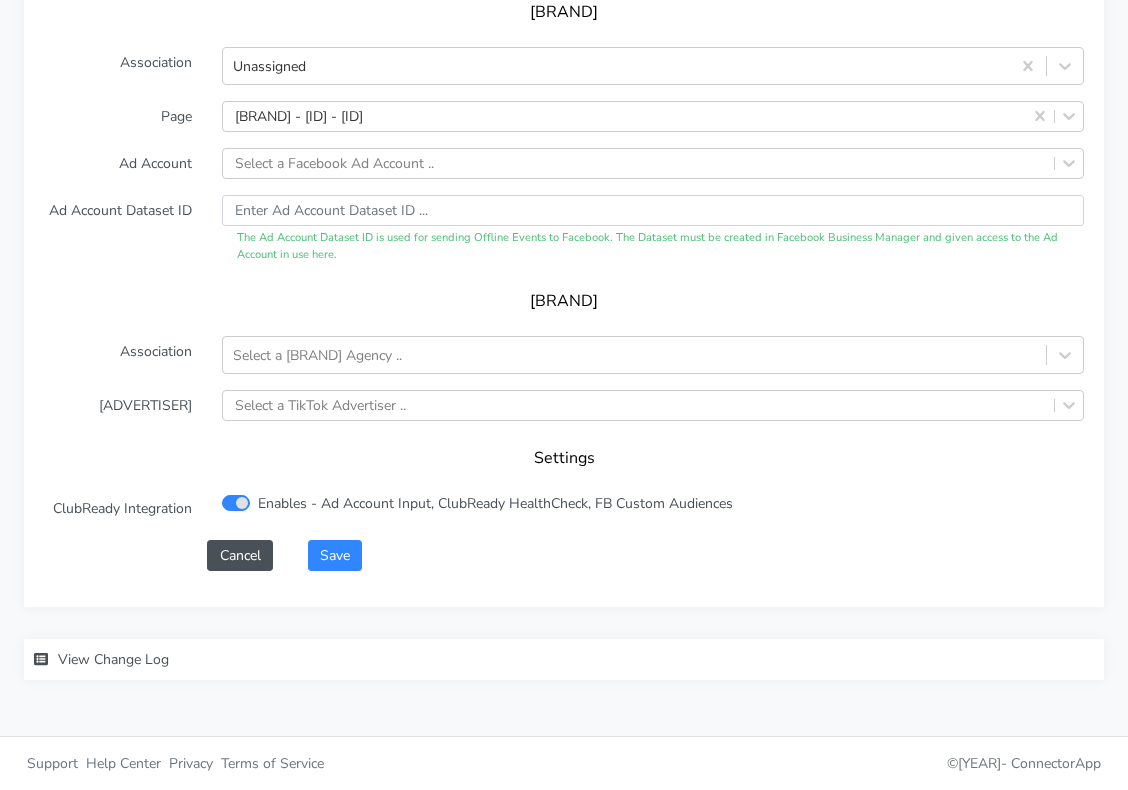 click on "View Change Log" at bounding box center [113, 659] 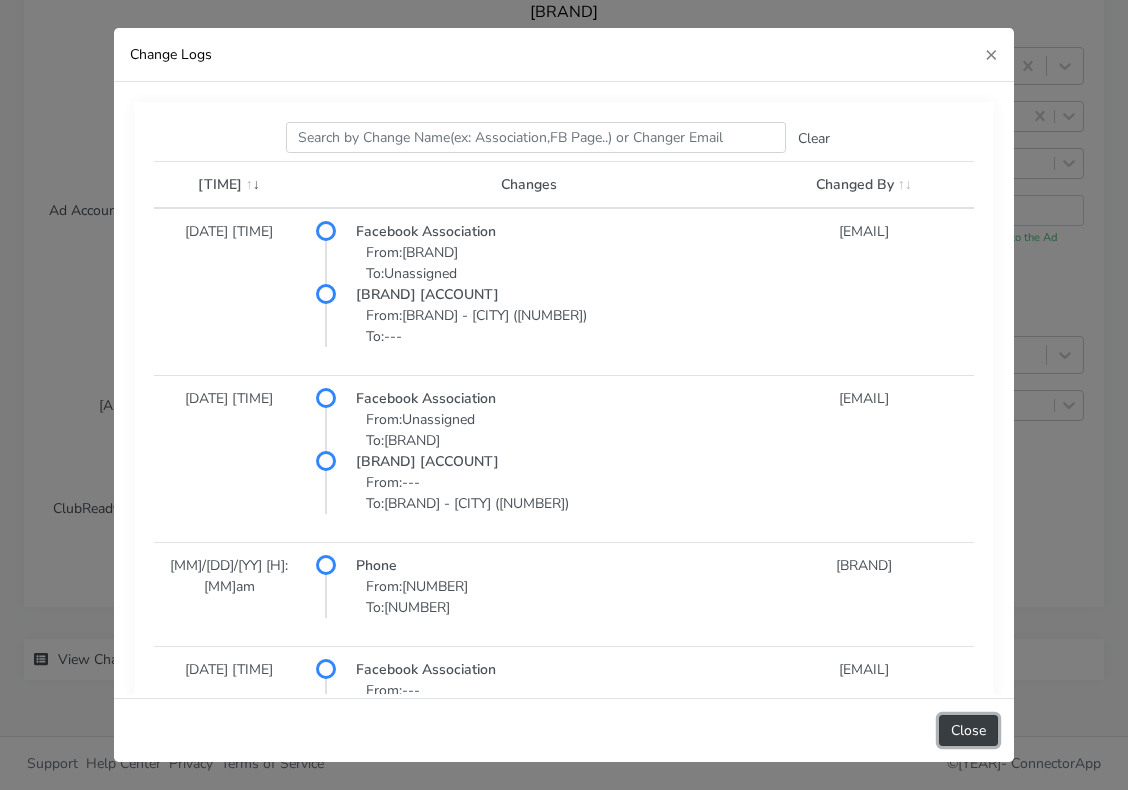 click on "Close" at bounding box center (968, 730) 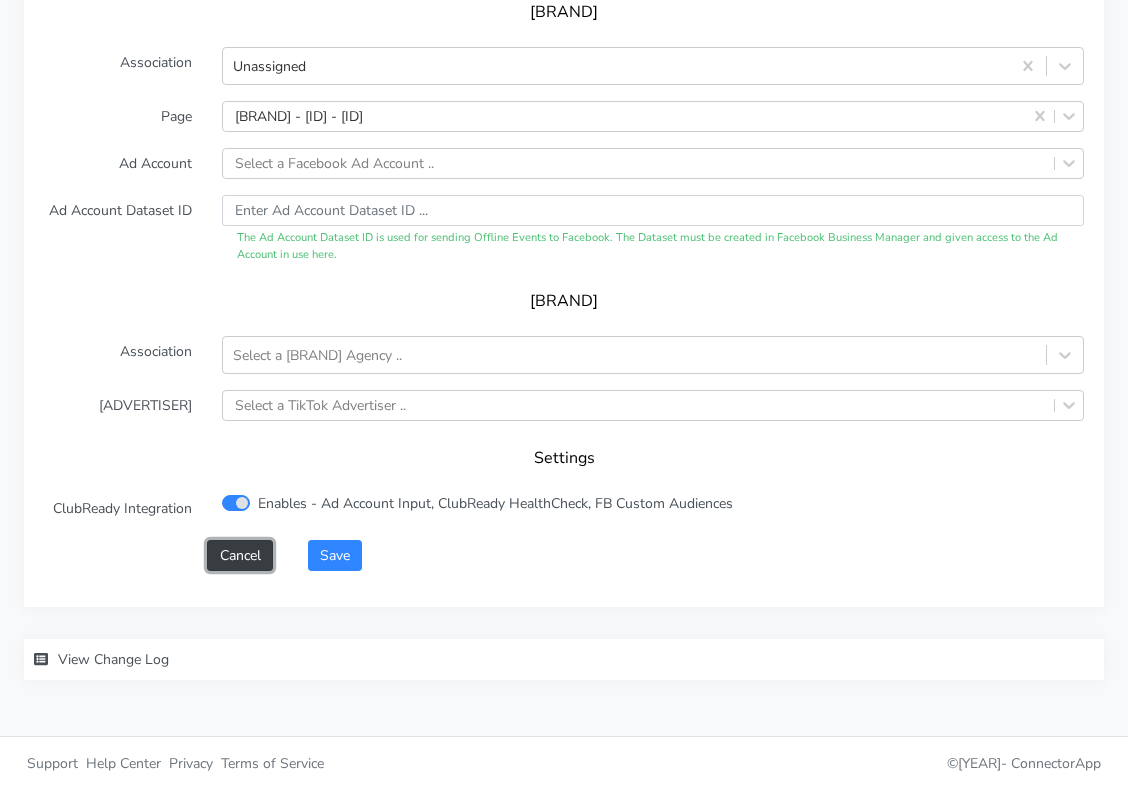 click on "Cancel" at bounding box center [239, 555] 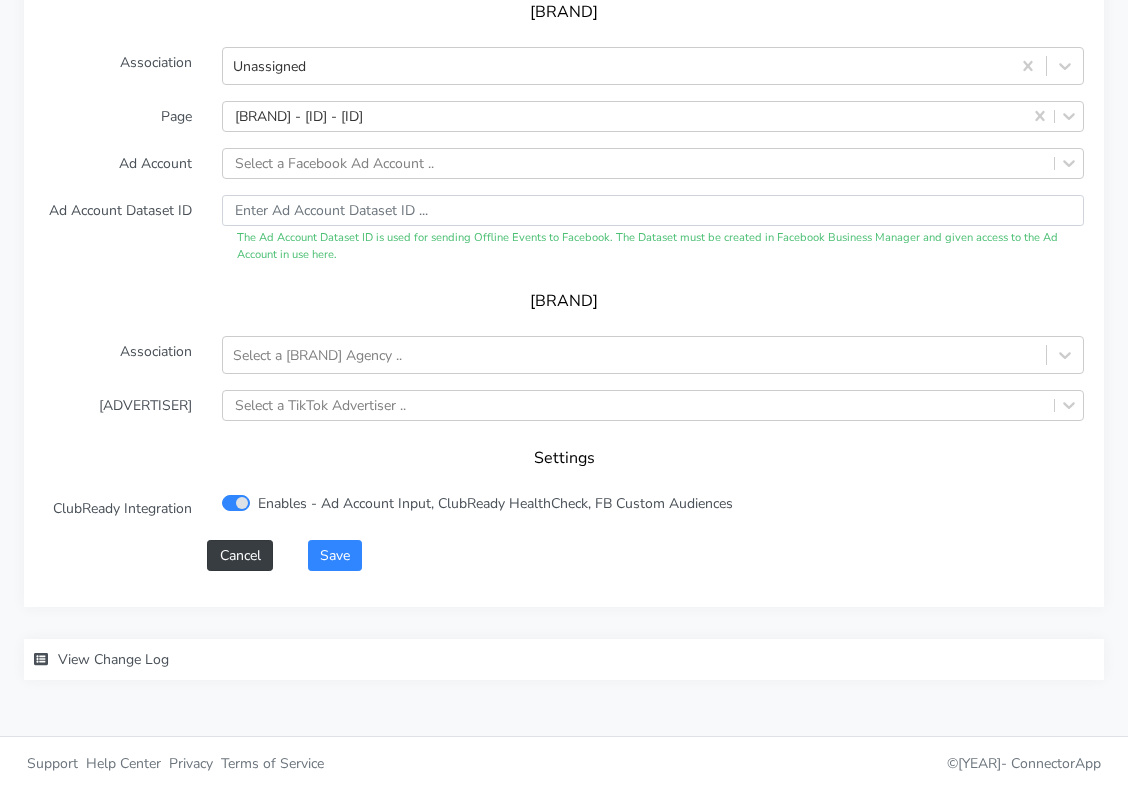 scroll, scrollTop: 0, scrollLeft: 0, axis: both 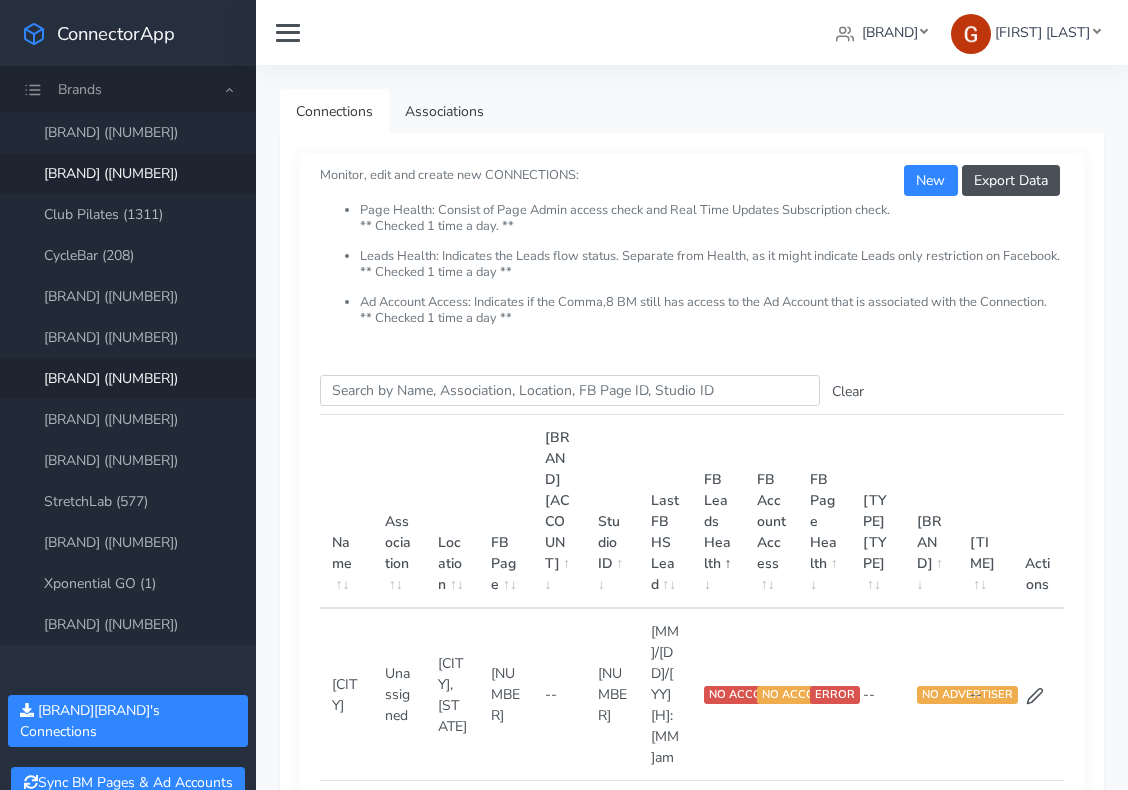 click on "Pure Barre (695)" at bounding box center [128, 378] 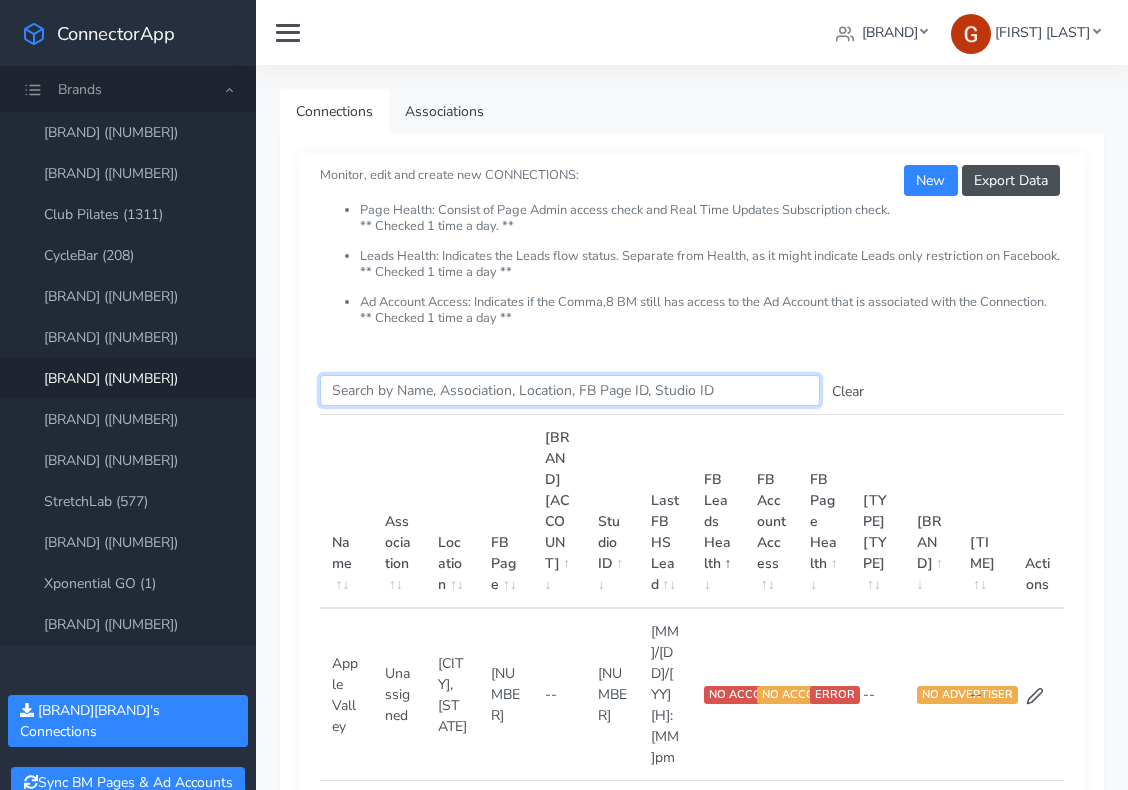 click on "Search this table" at bounding box center (570, 390) 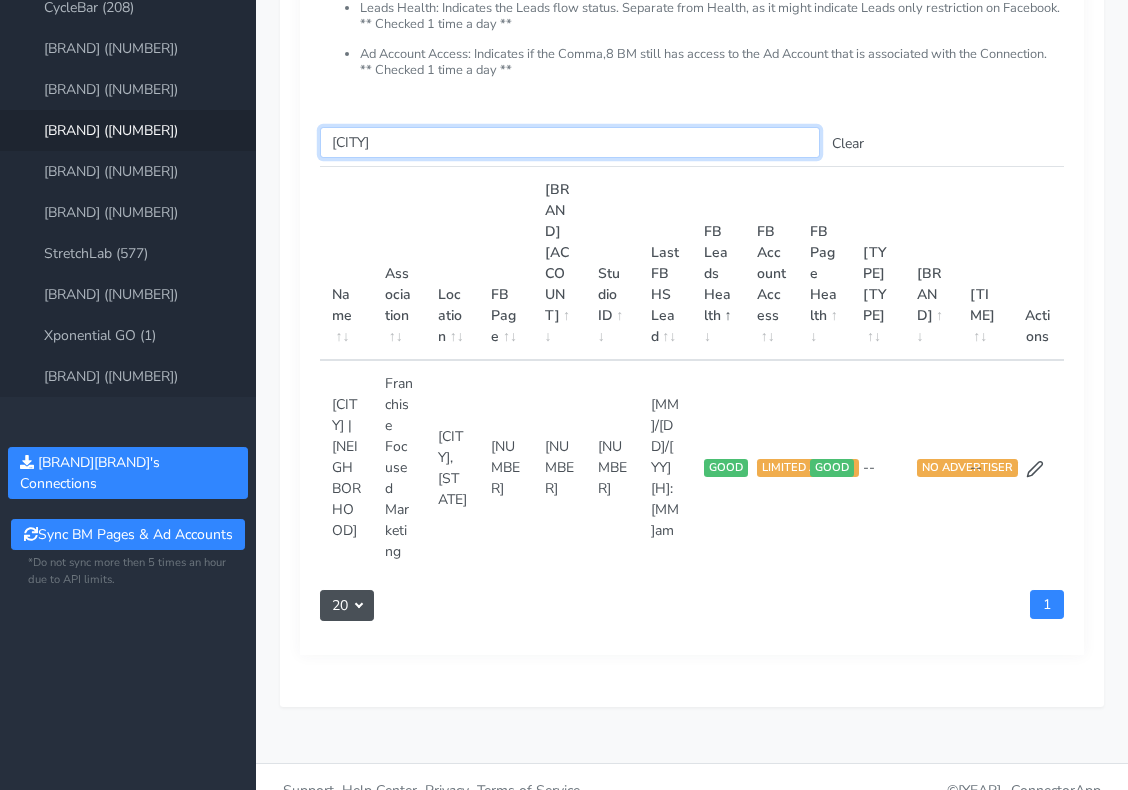 scroll, scrollTop: 0, scrollLeft: 0, axis: both 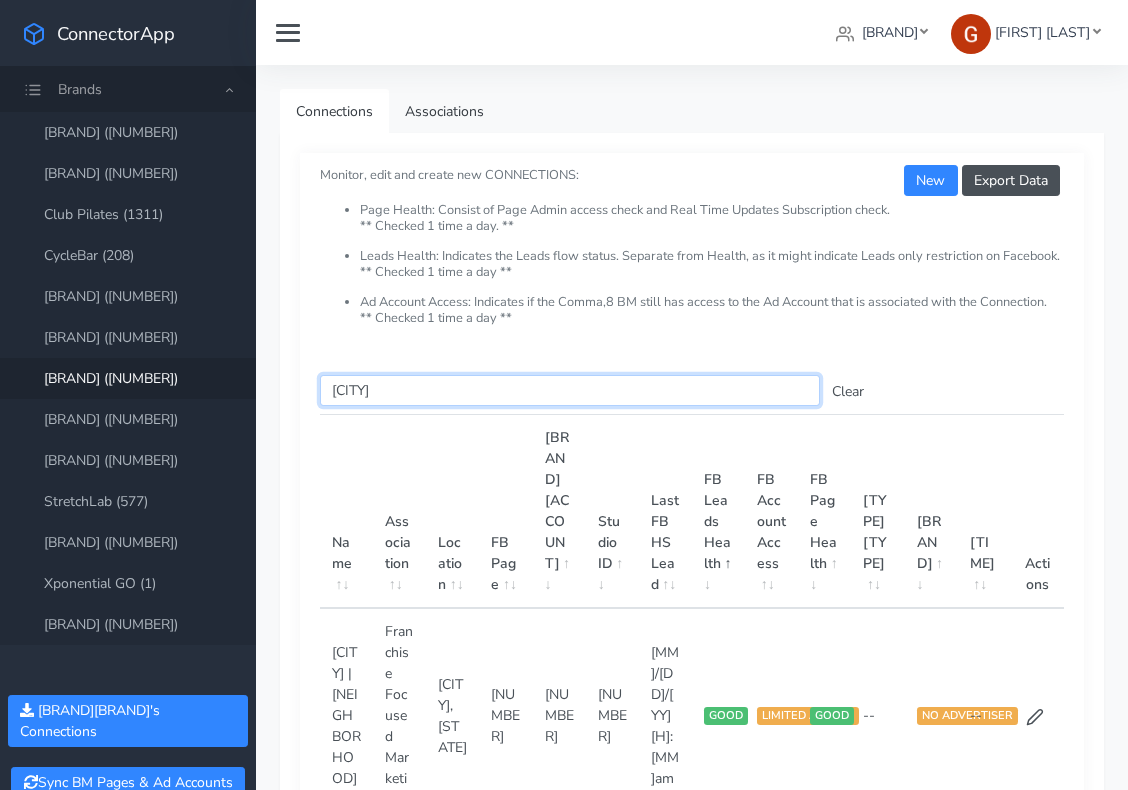click on "honolulu" at bounding box center (570, 390) 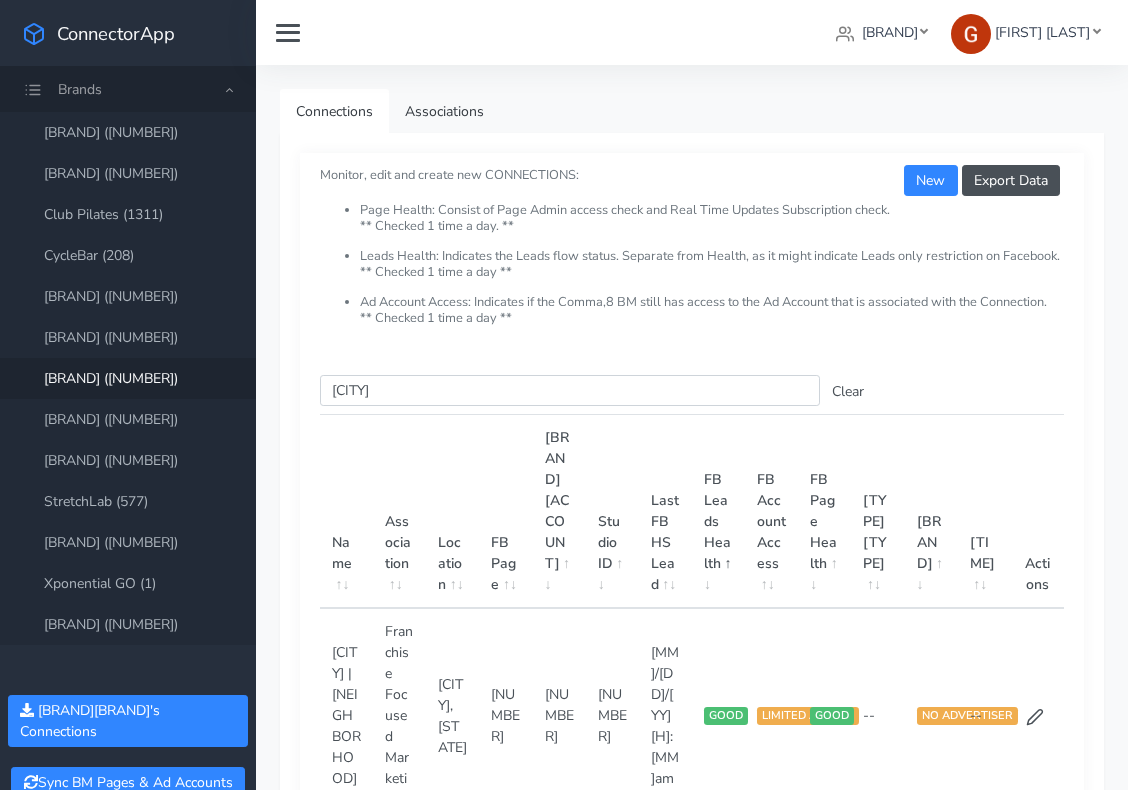 click on "Pure Barre (695)" at bounding box center (128, 378) 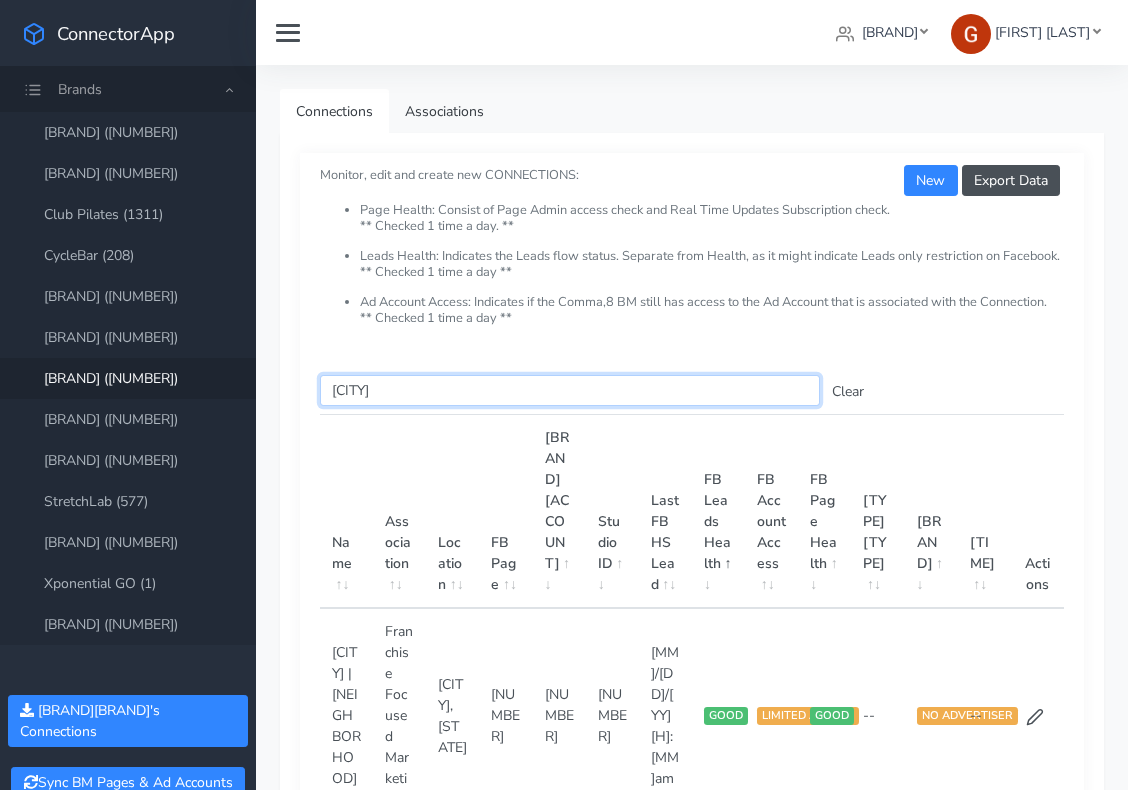 click on "honolulu" at bounding box center (570, 390) 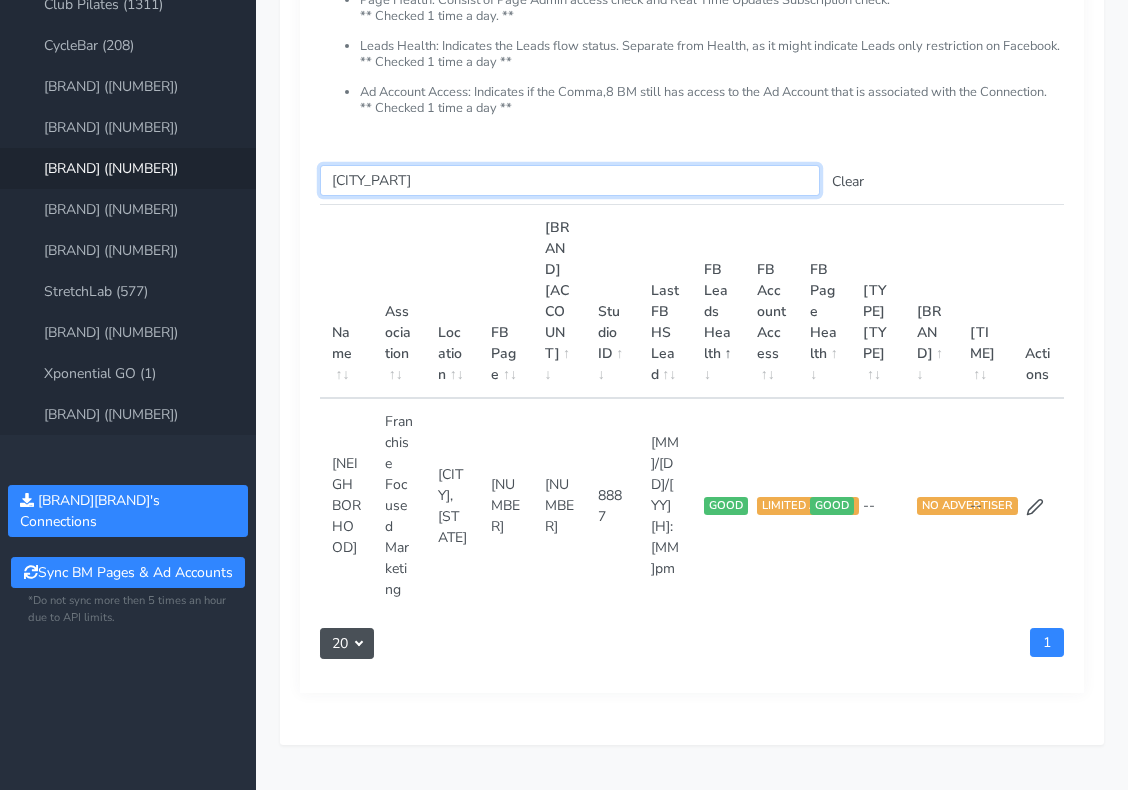scroll, scrollTop: 221, scrollLeft: 0, axis: vertical 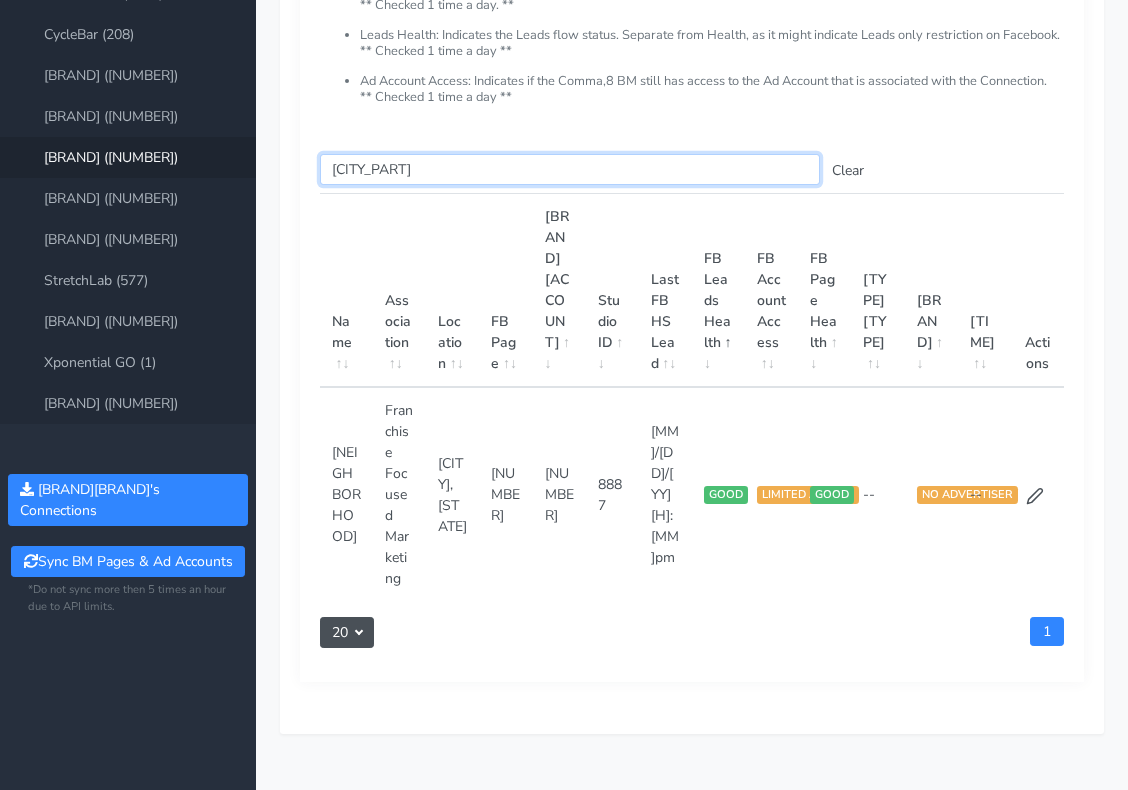 type on "northgate" 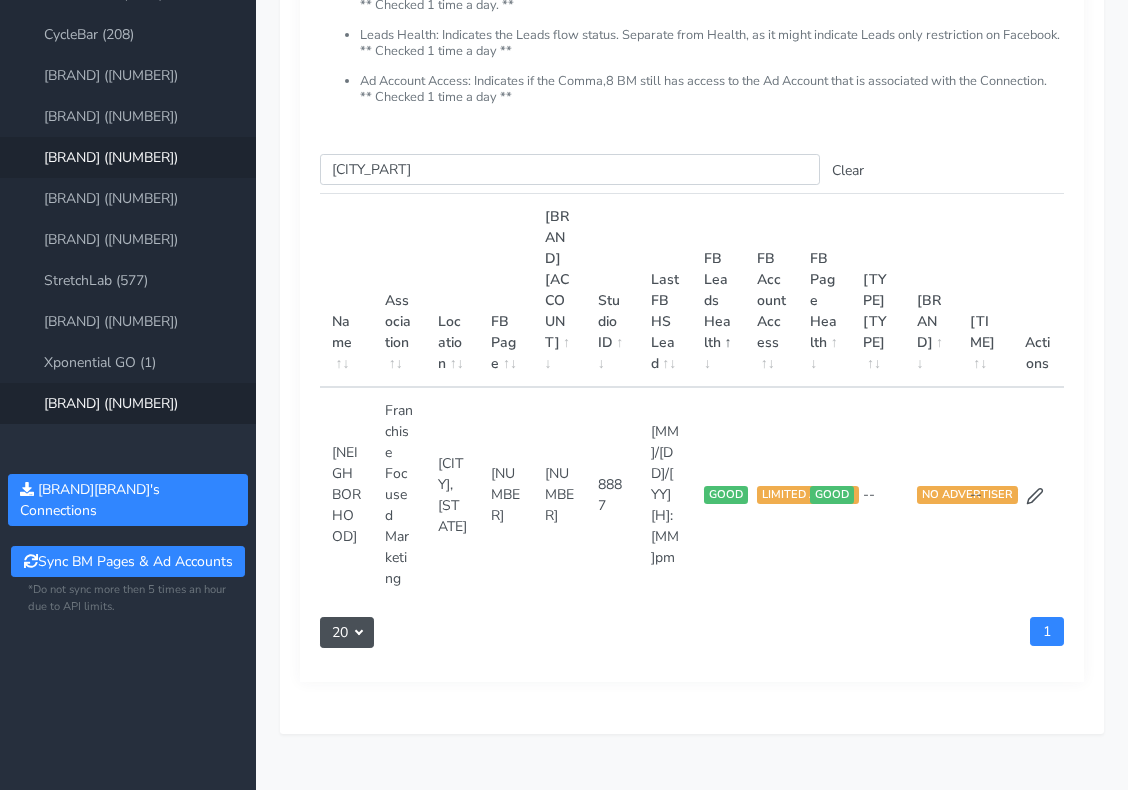 click on "YogaSix ([NUMBER])" at bounding box center (128, 403) 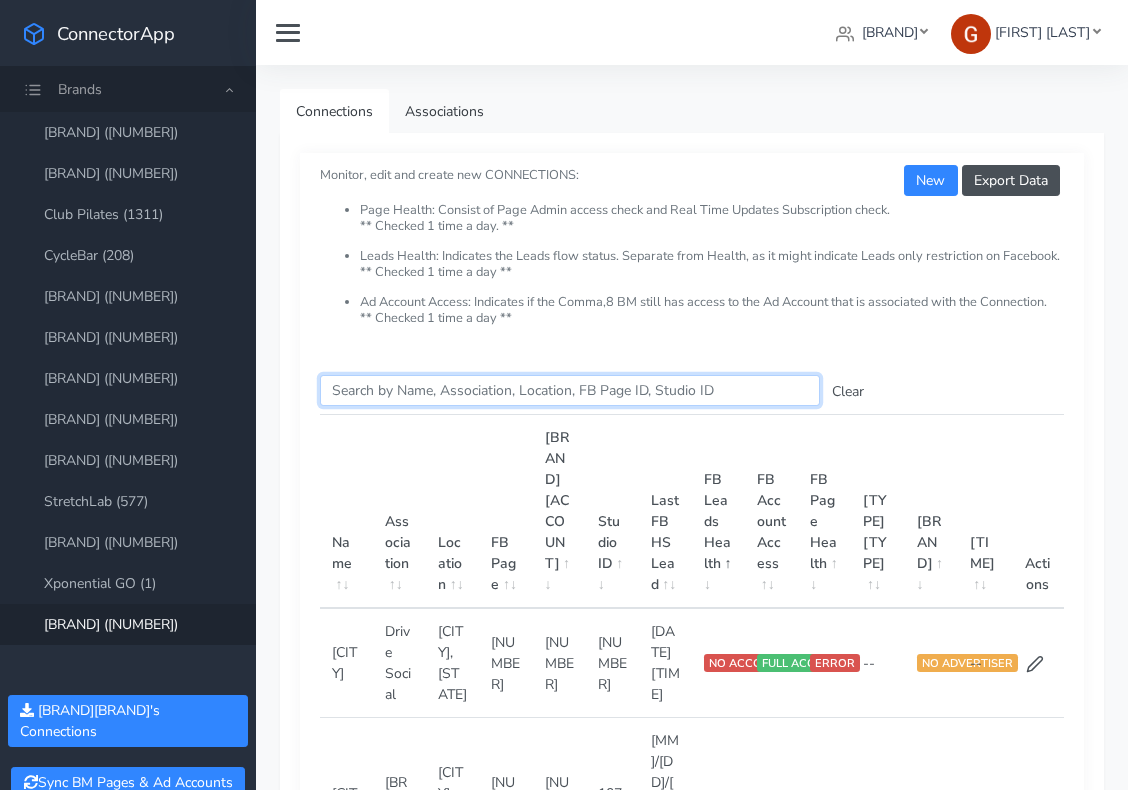 click on "Search this table" at bounding box center [570, 390] 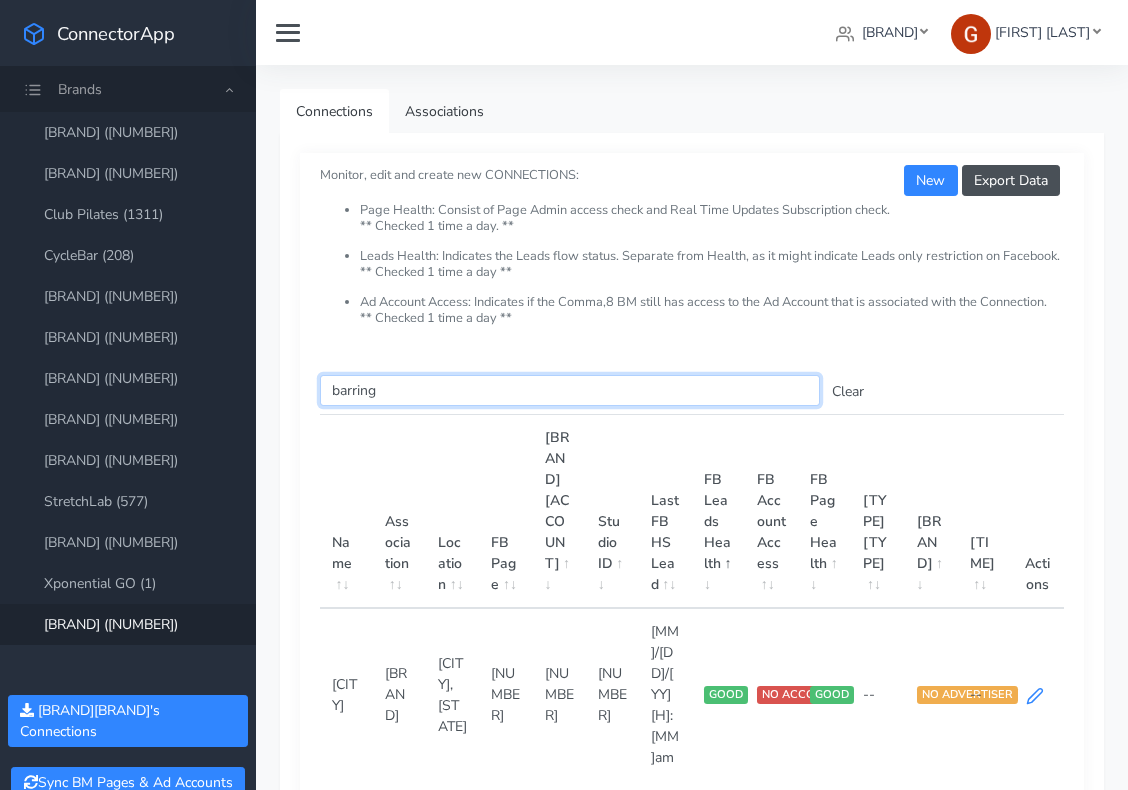 type on "barring" 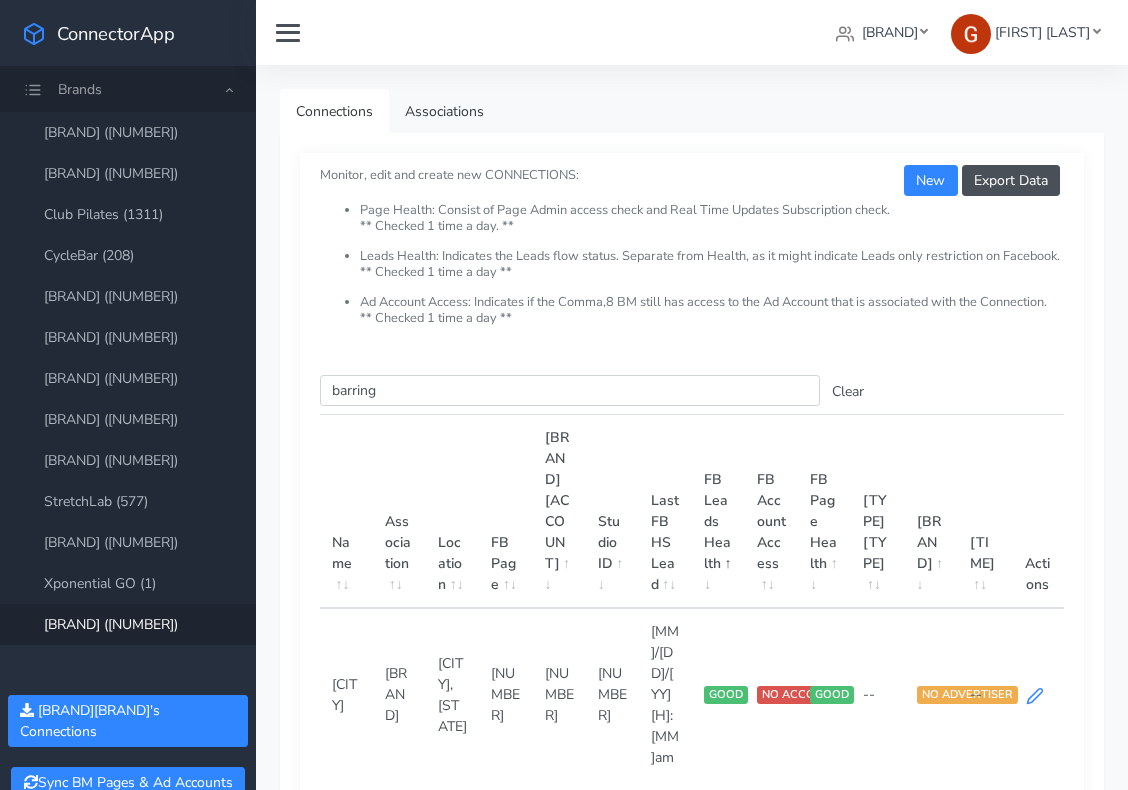 click 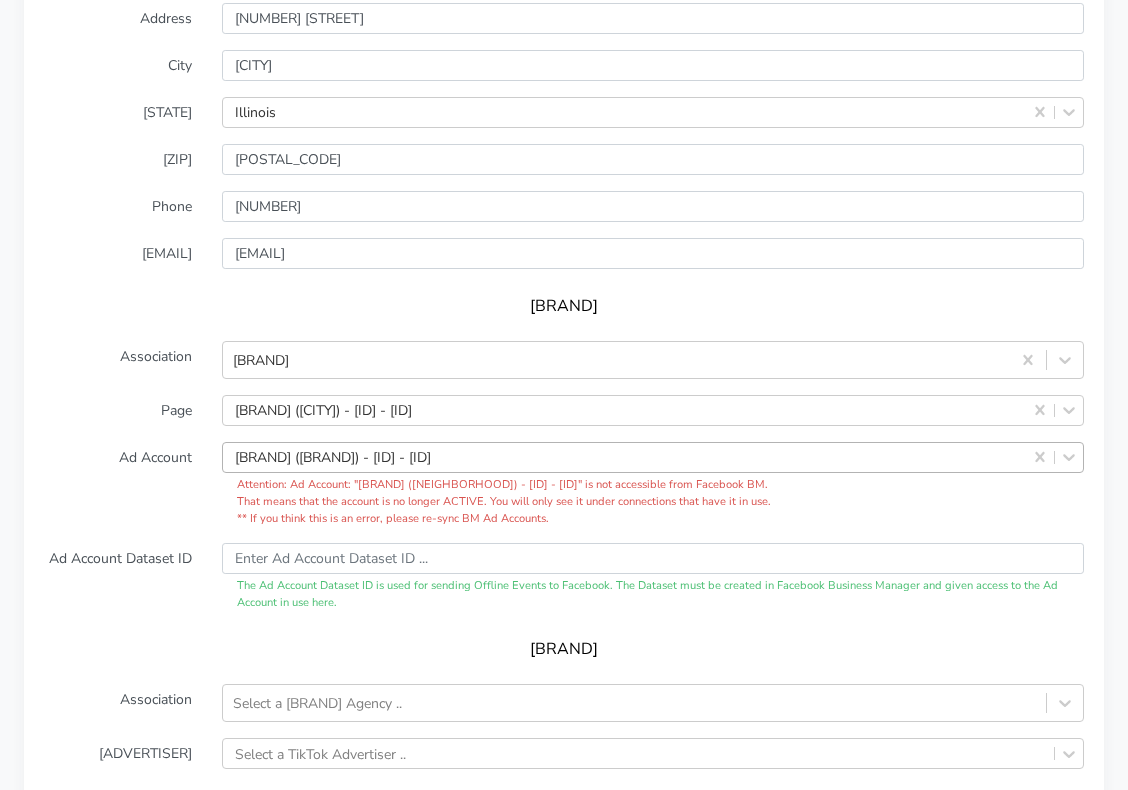 scroll, scrollTop: 2156, scrollLeft: 0, axis: vertical 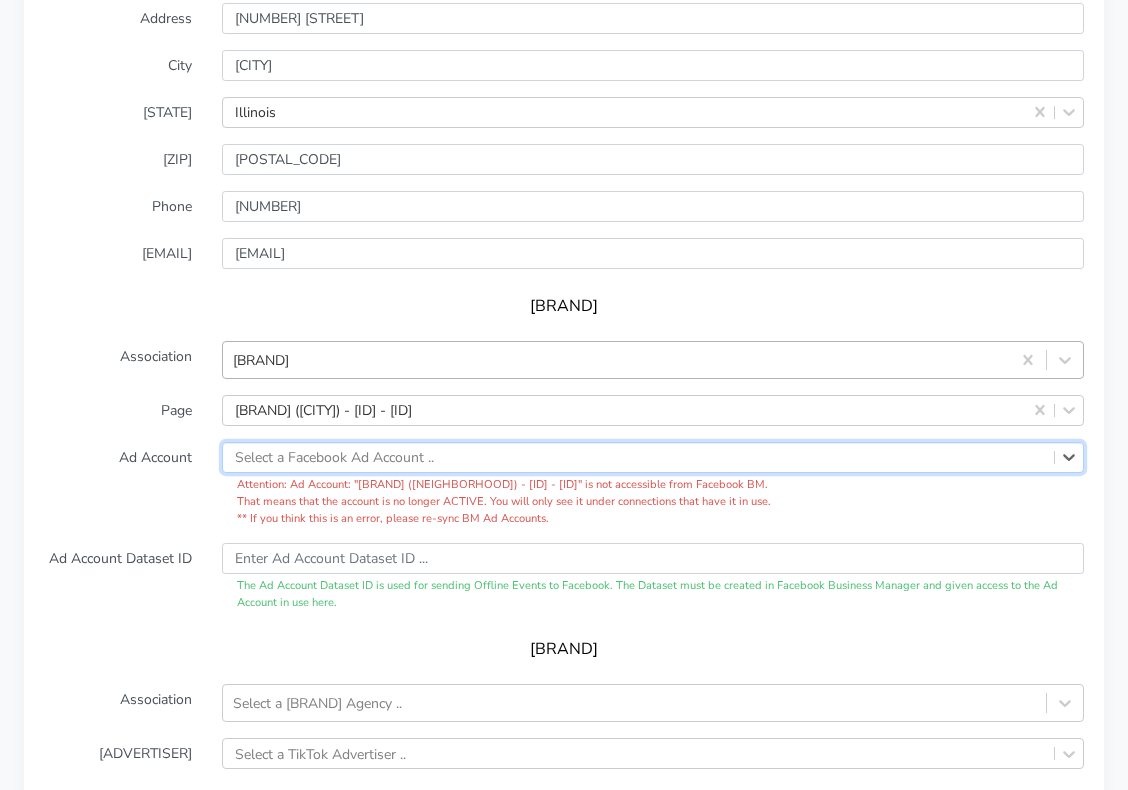 click on "[COMPANY_NAME]" at bounding box center (616, 359) 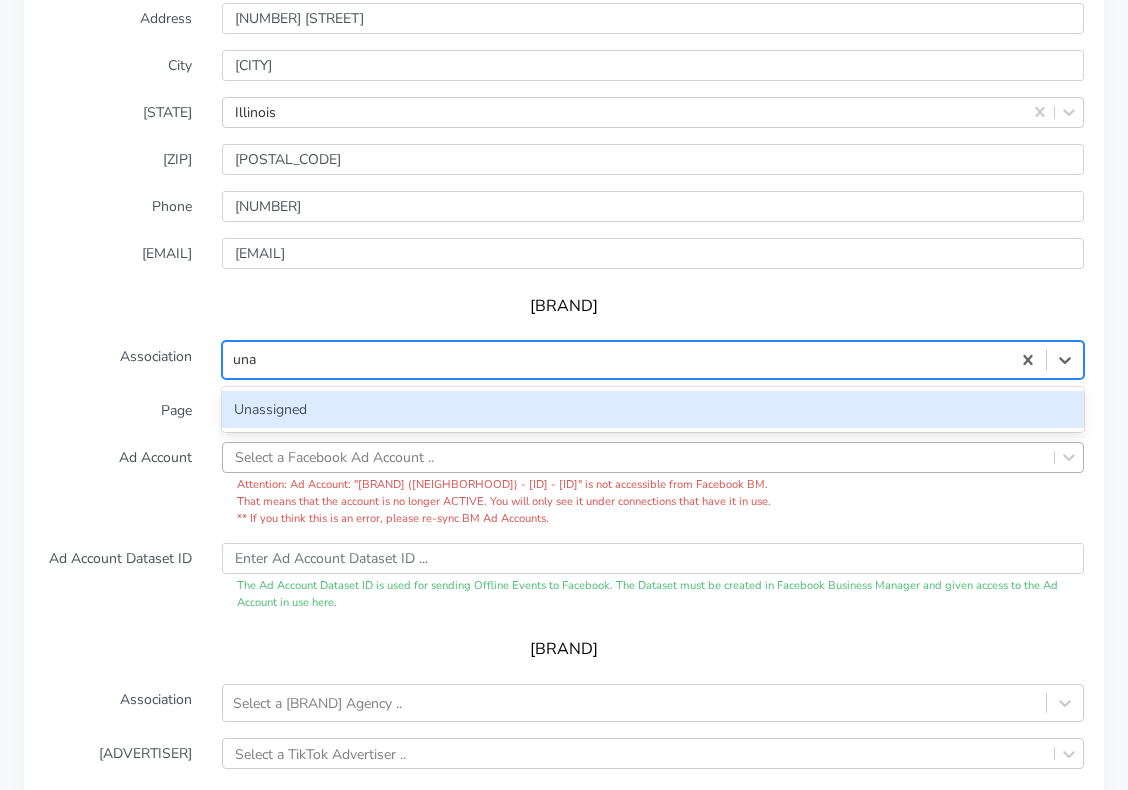 type on "unas" 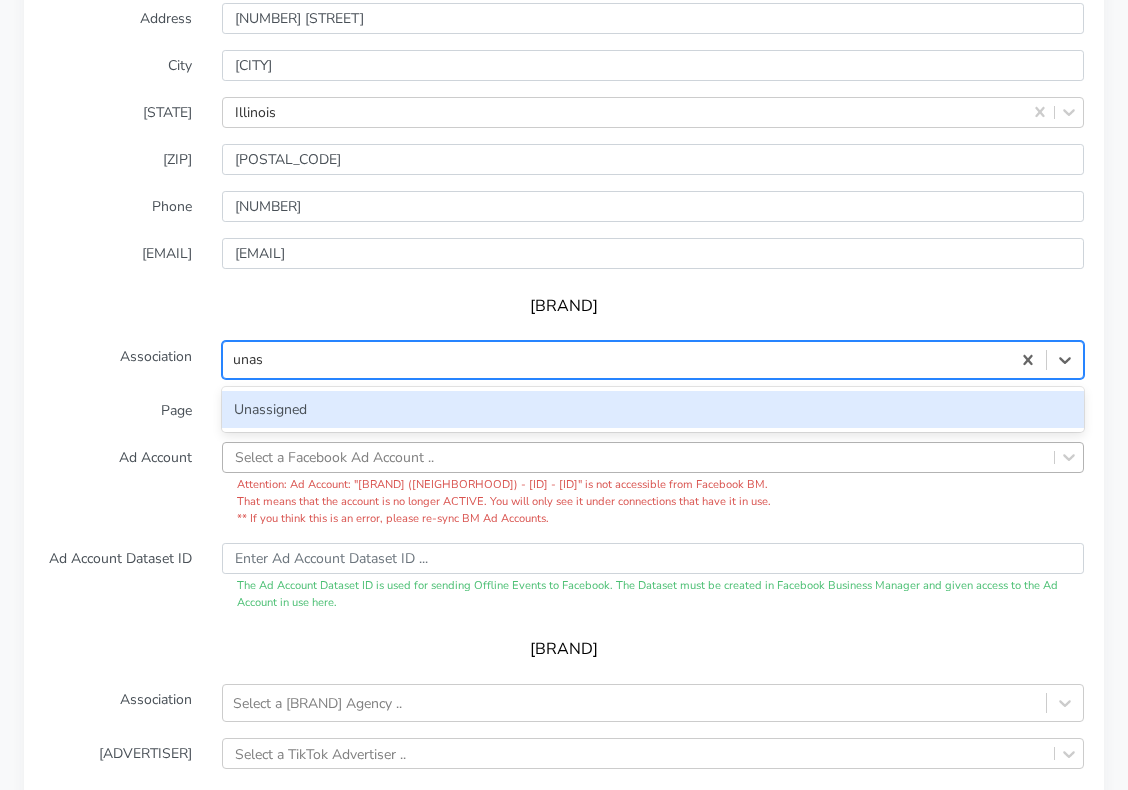 click on "Unassigned" at bounding box center (653, 409) 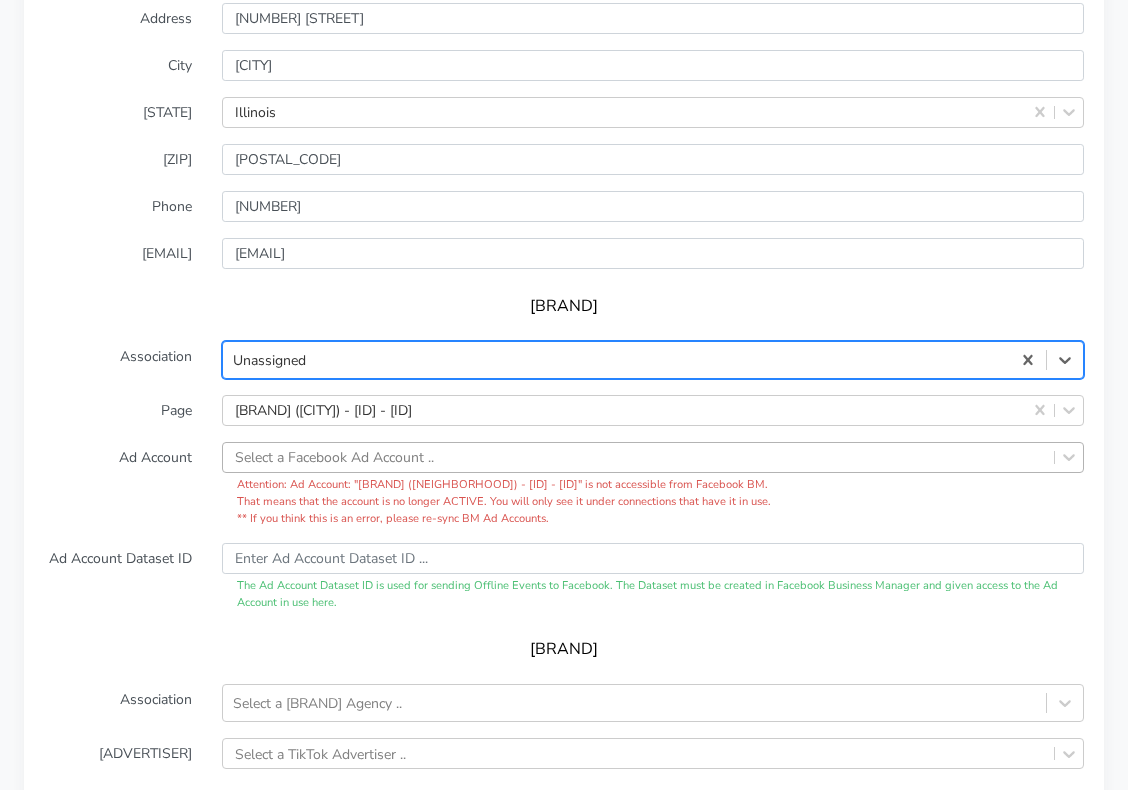 scroll, scrollTop: 2504, scrollLeft: 0, axis: vertical 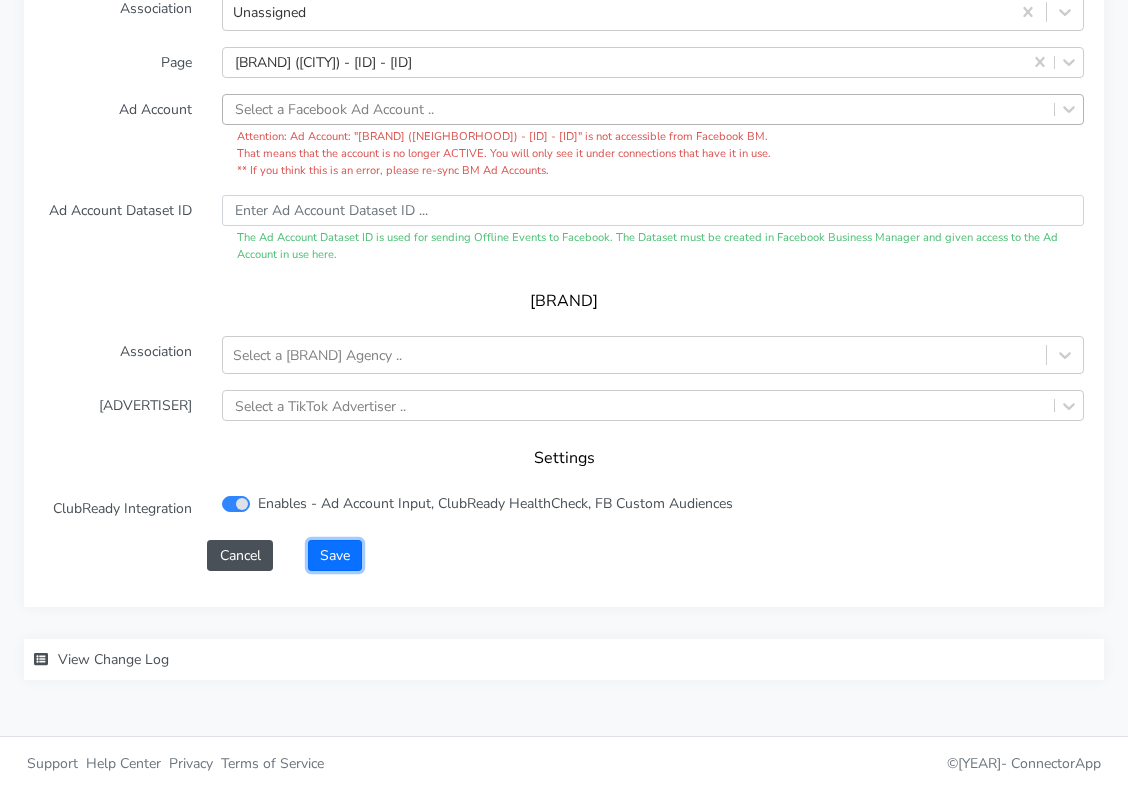 click on "Save" at bounding box center [335, 555] 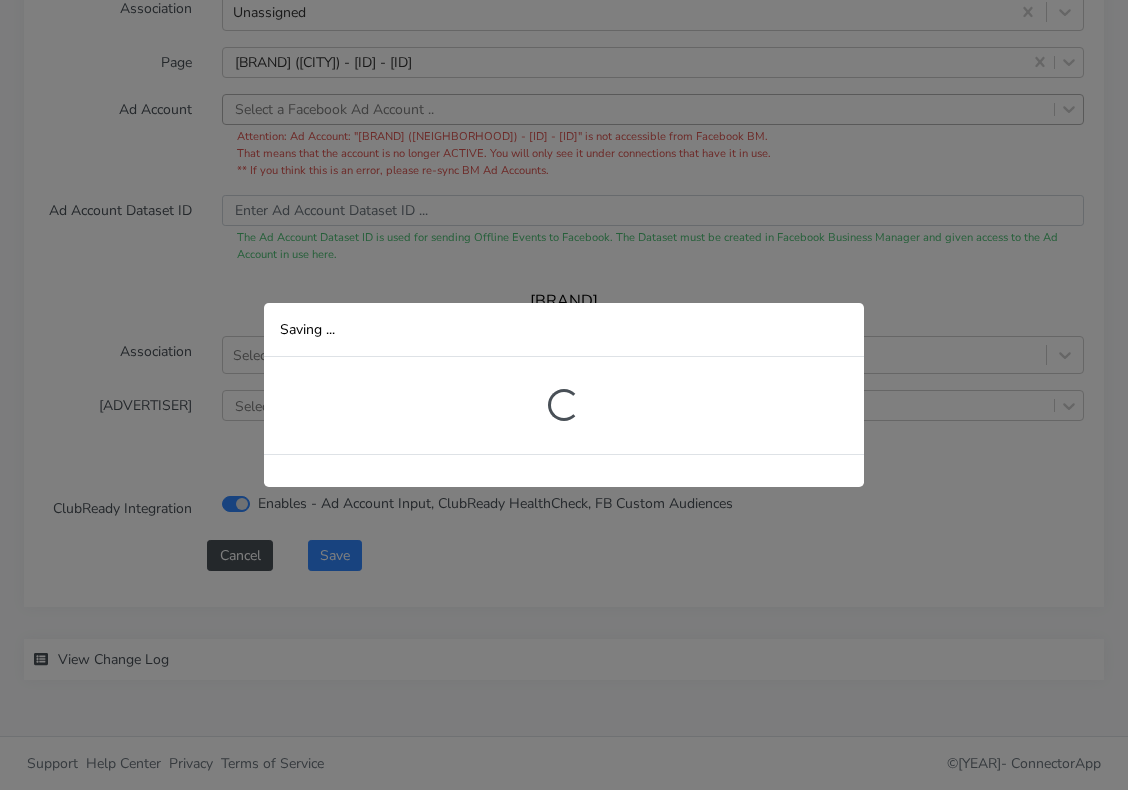 scroll, scrollTop: 432, scrollLeft: 0, axis: vertical 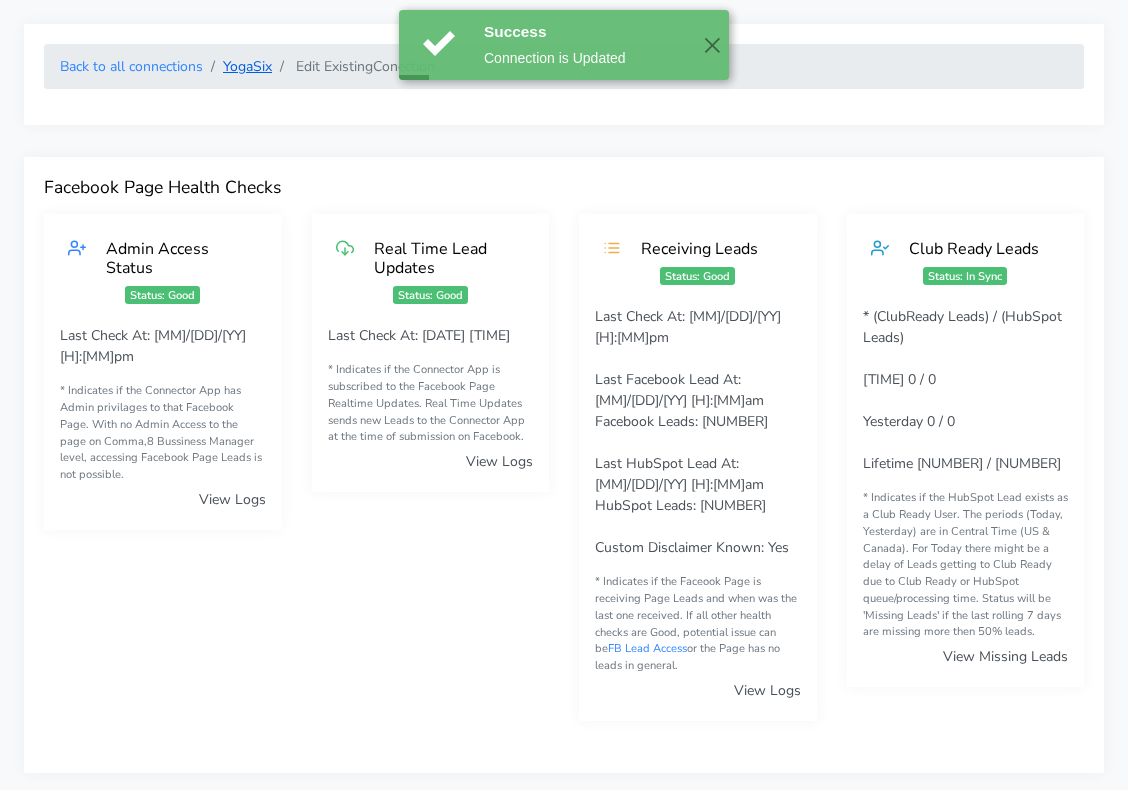 click on "YogaSix" at bounding box center [247, 66] 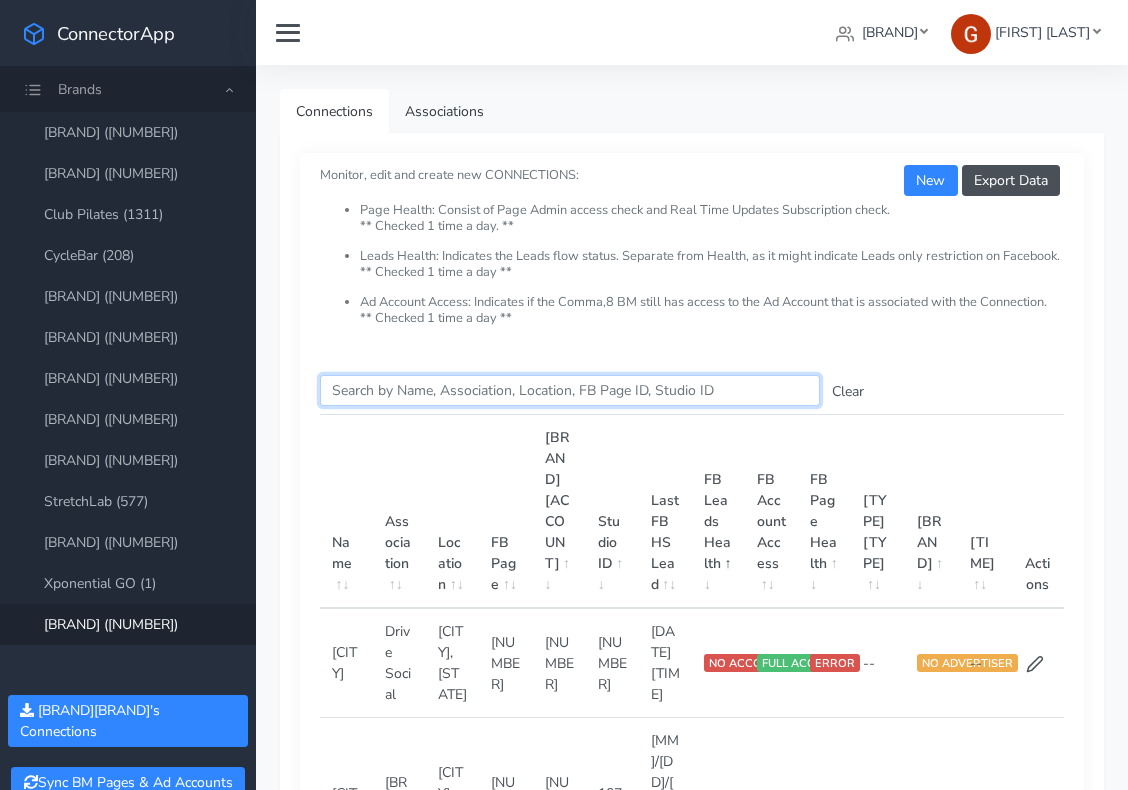 click on "Search this table" at bounding box center (570, 390) 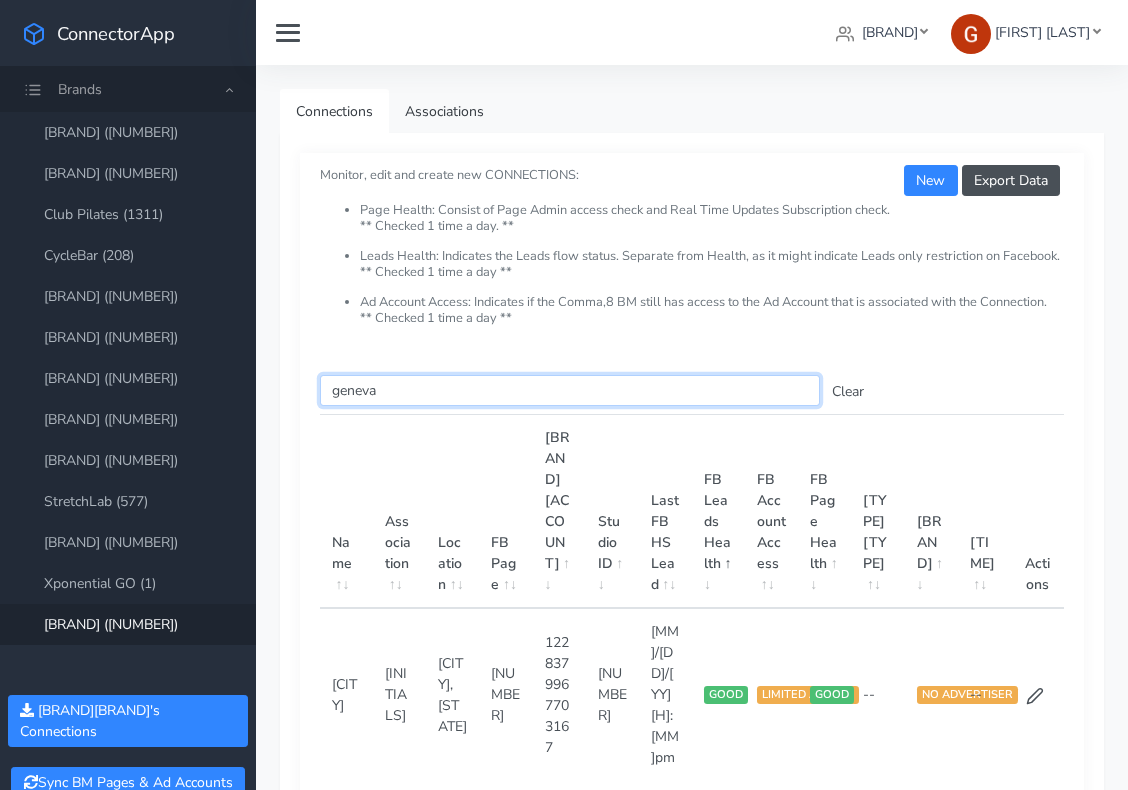 click on "geneva" at bounding box center (570, 390) 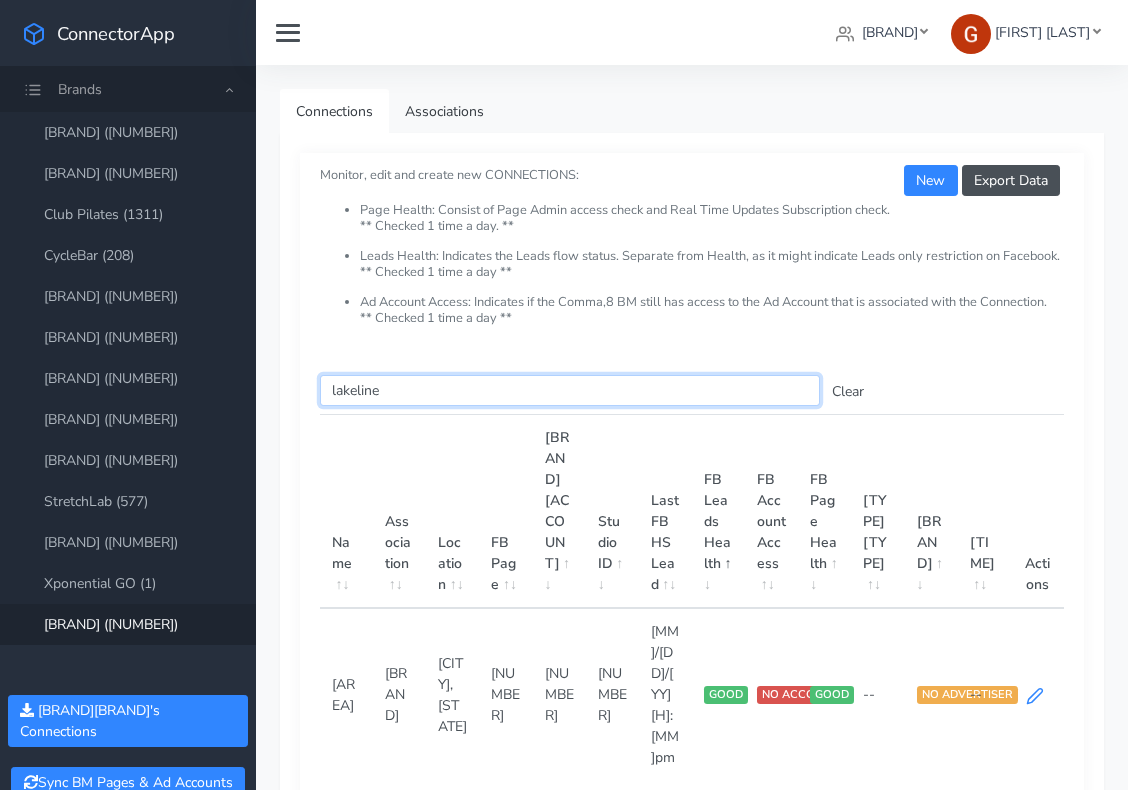 type on "lakeline" 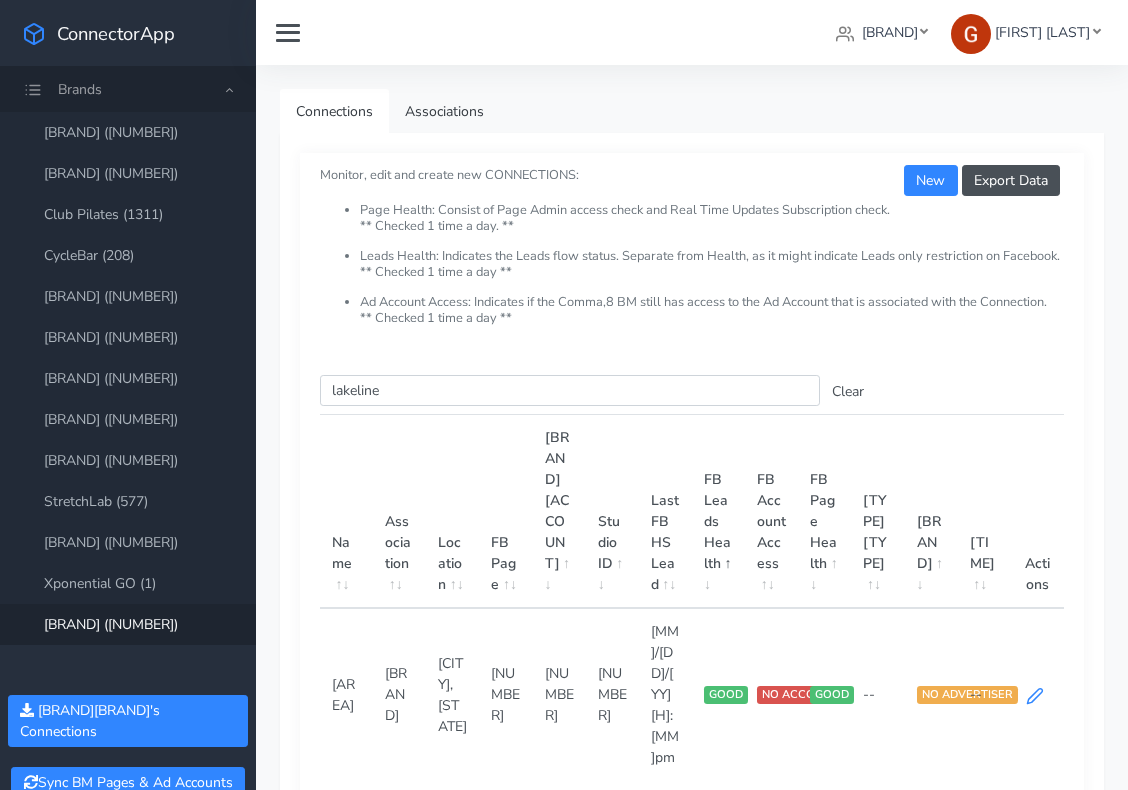 click 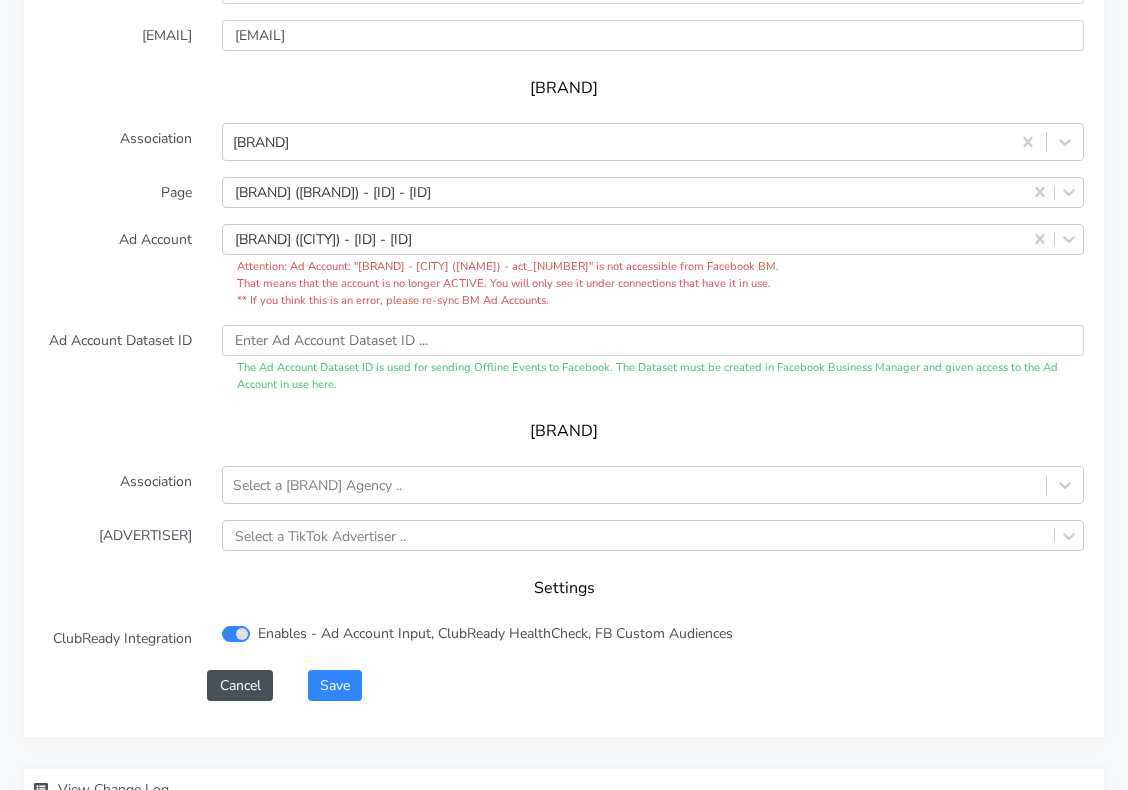 scroll, scrollTop: 2351, scrollLeft: 0, axis: vertical 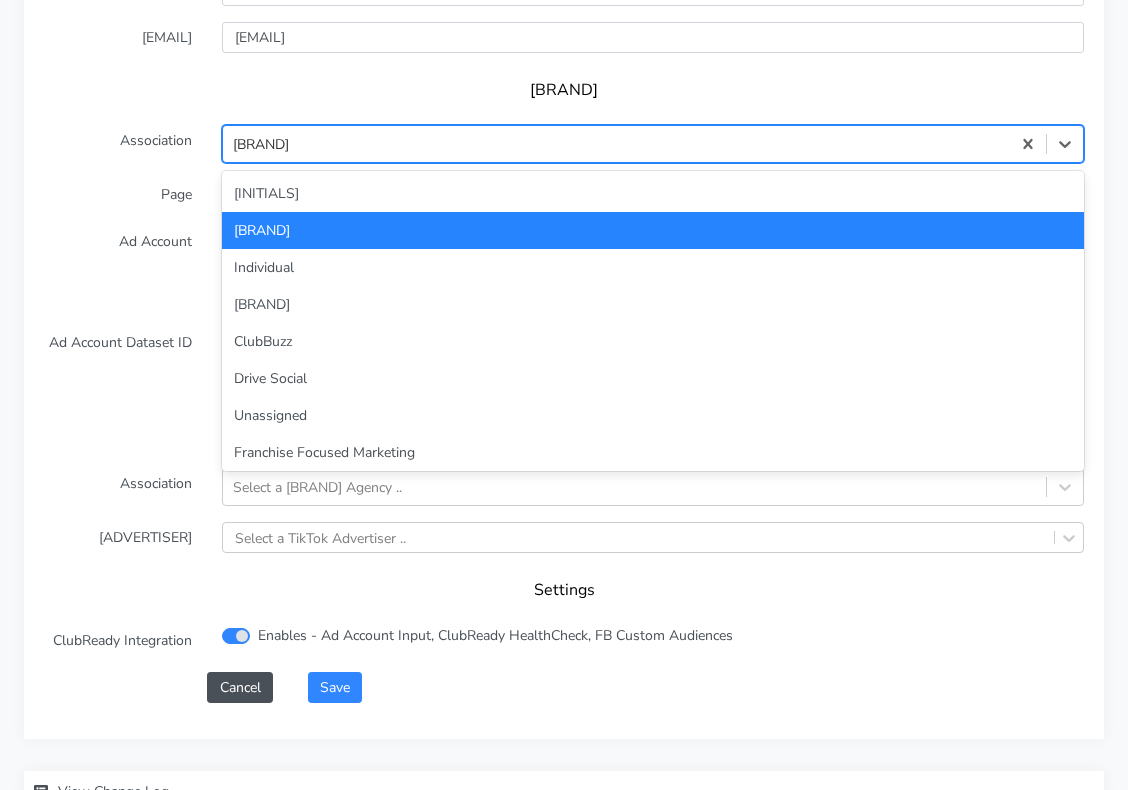 click on "[COMPANY_NAME]" at bounding box center (616, 143) 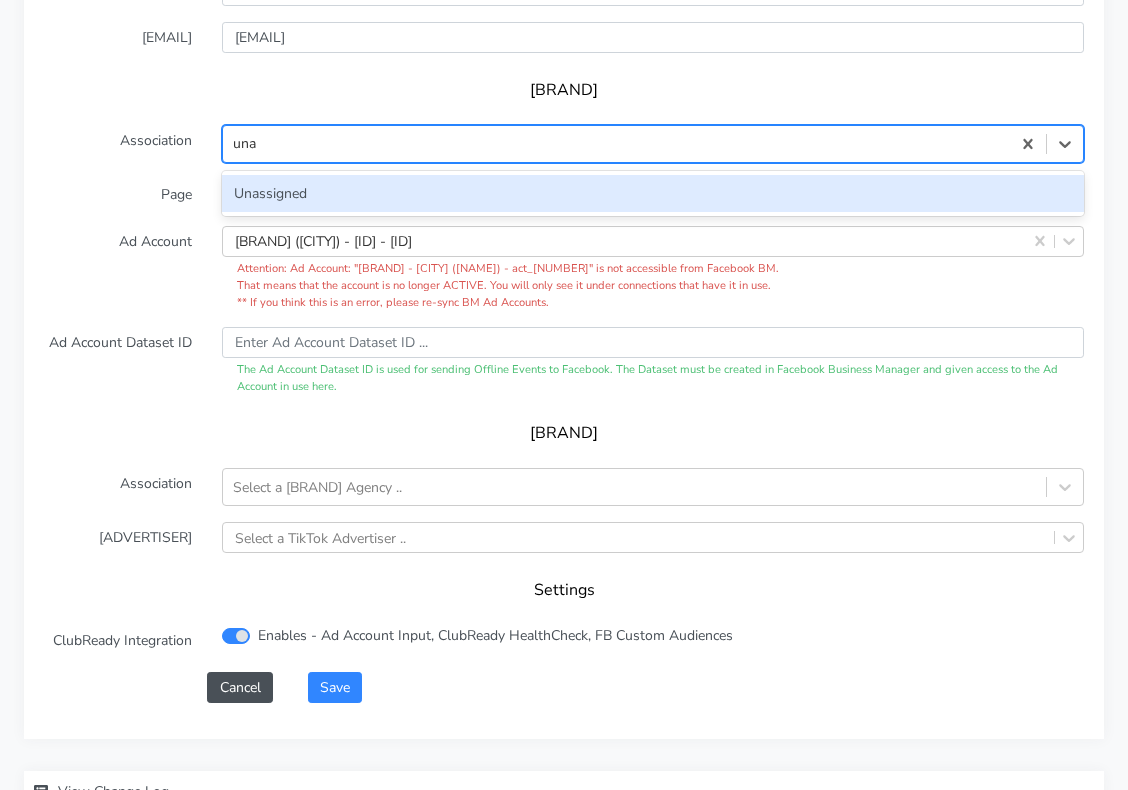type on "unas" 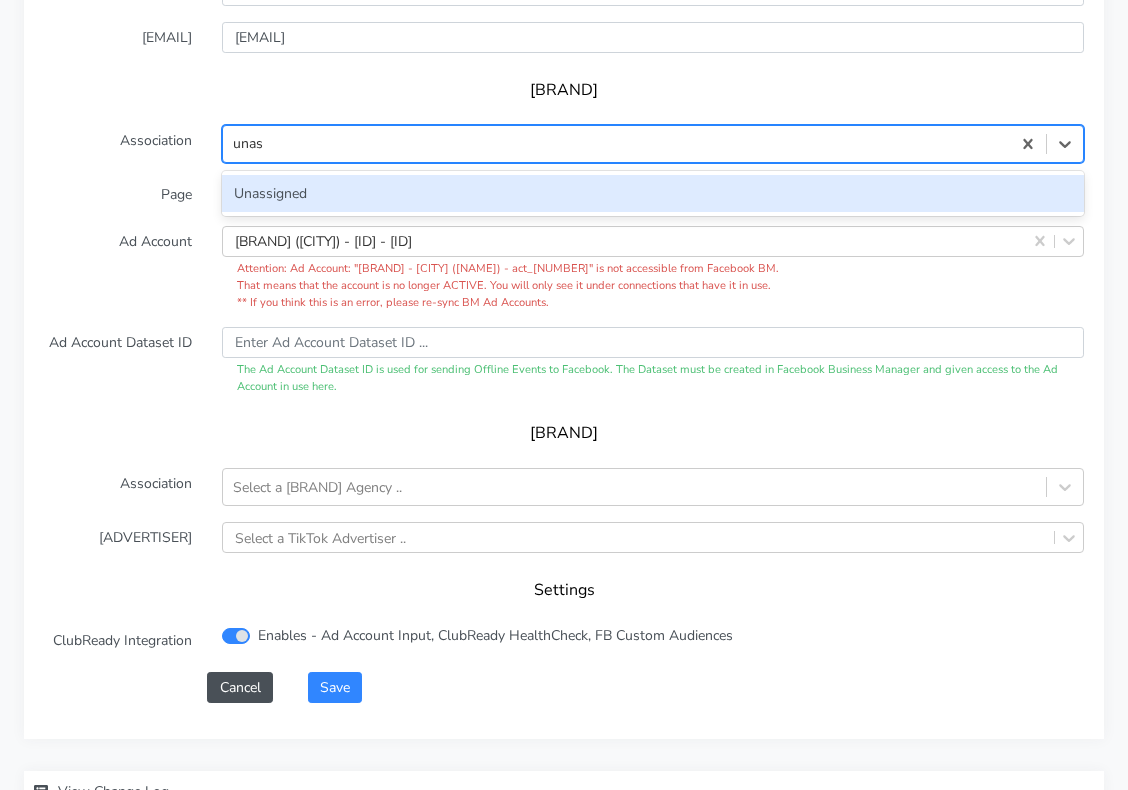 click on "Unassigned" at bounding box center [653, 193] 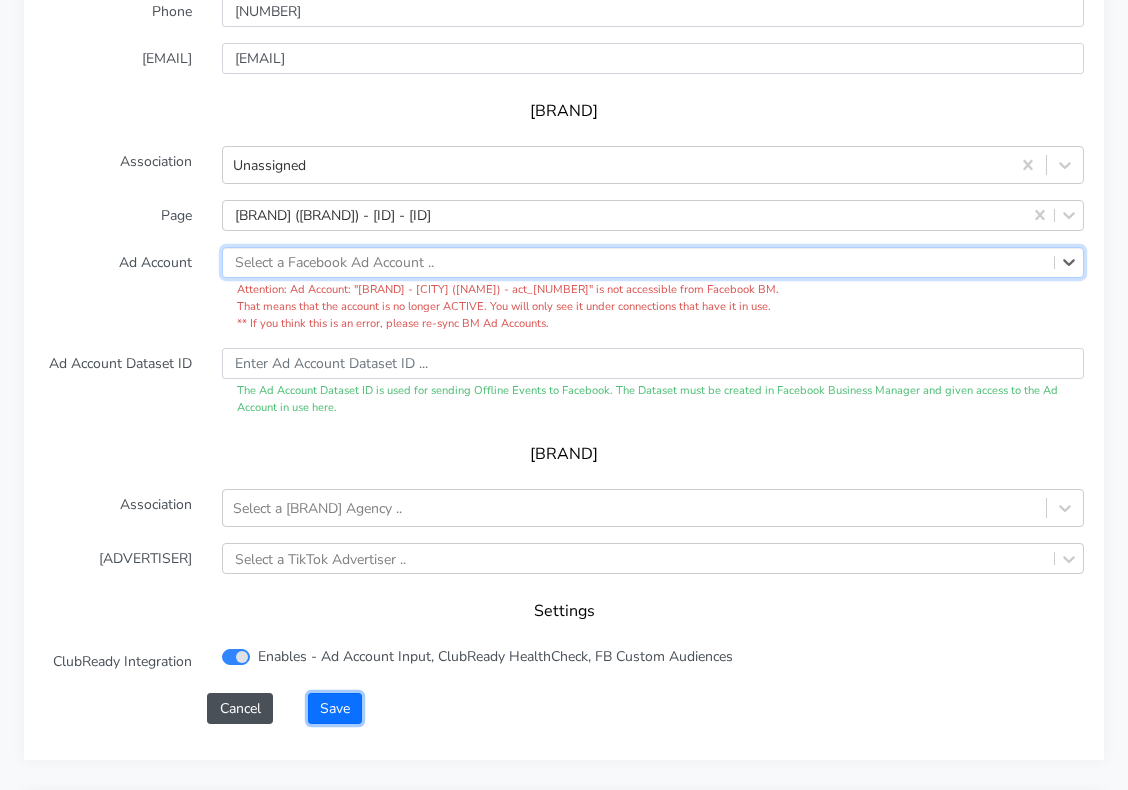 click on "Save" at bounding box center [335, 708] 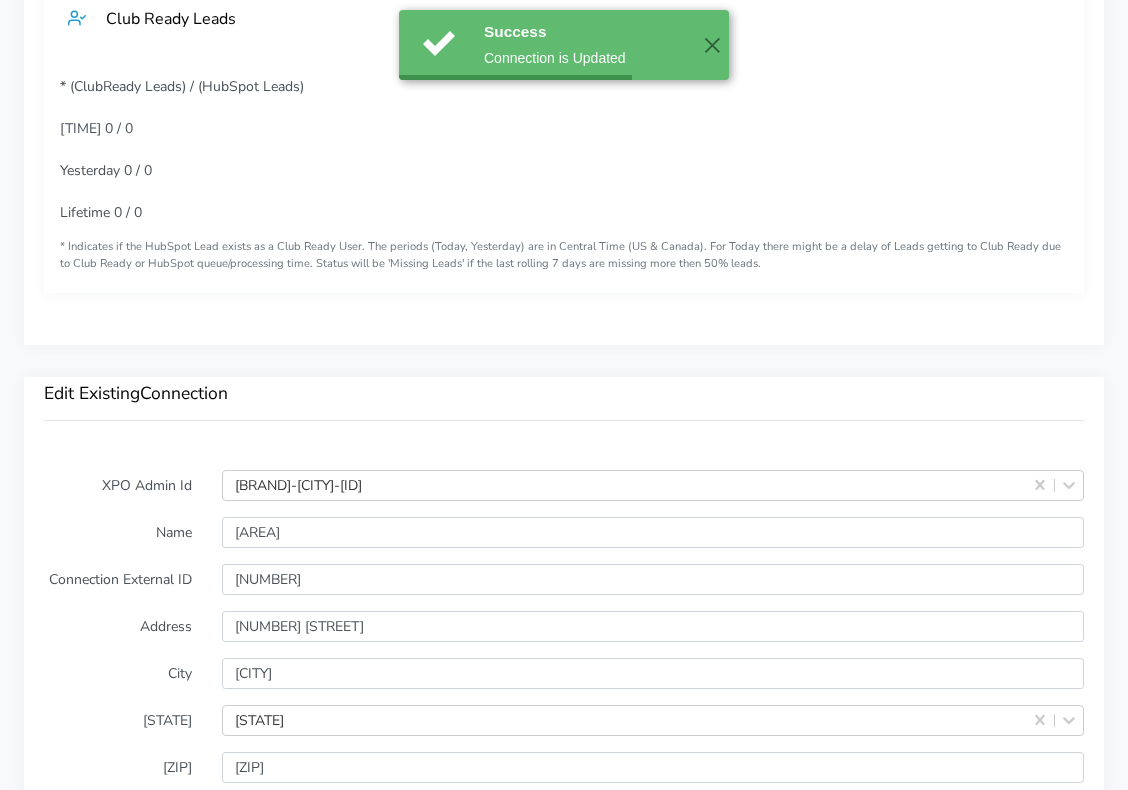 scroll, scrollTop: 2403, scrollLeft: 0, axis: vertical 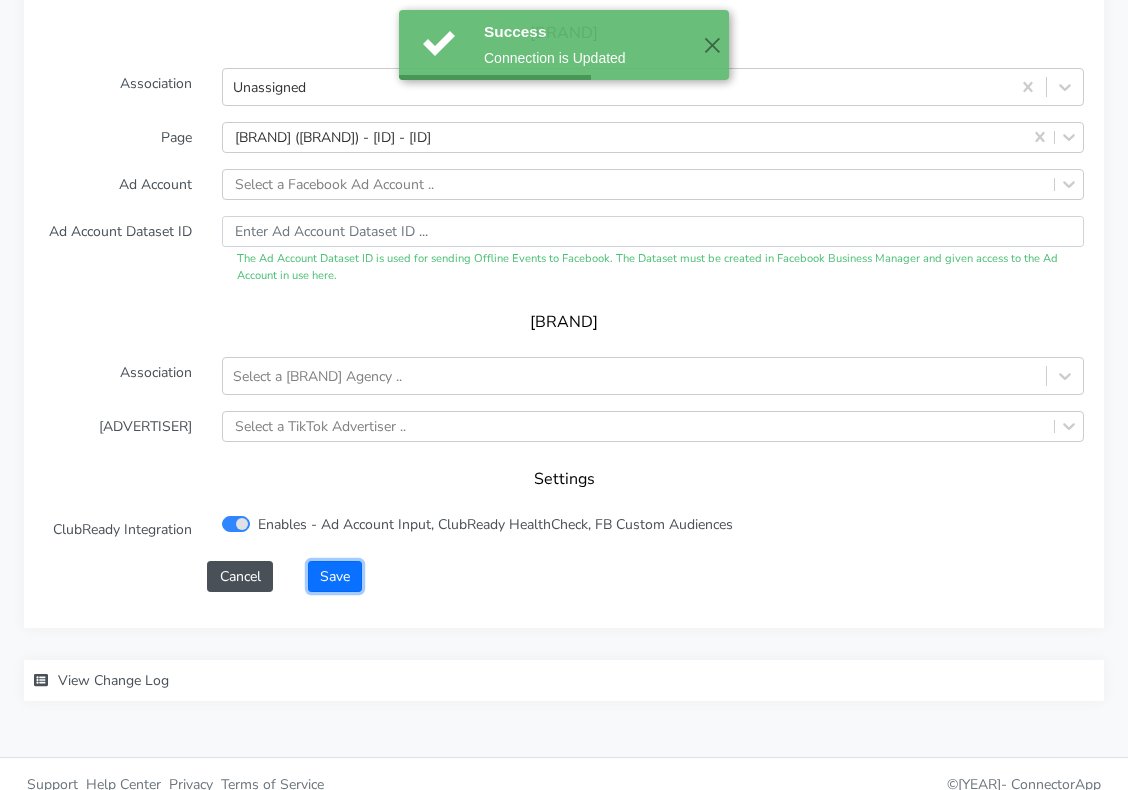 click on "Save" at bounding box center (335, 576) 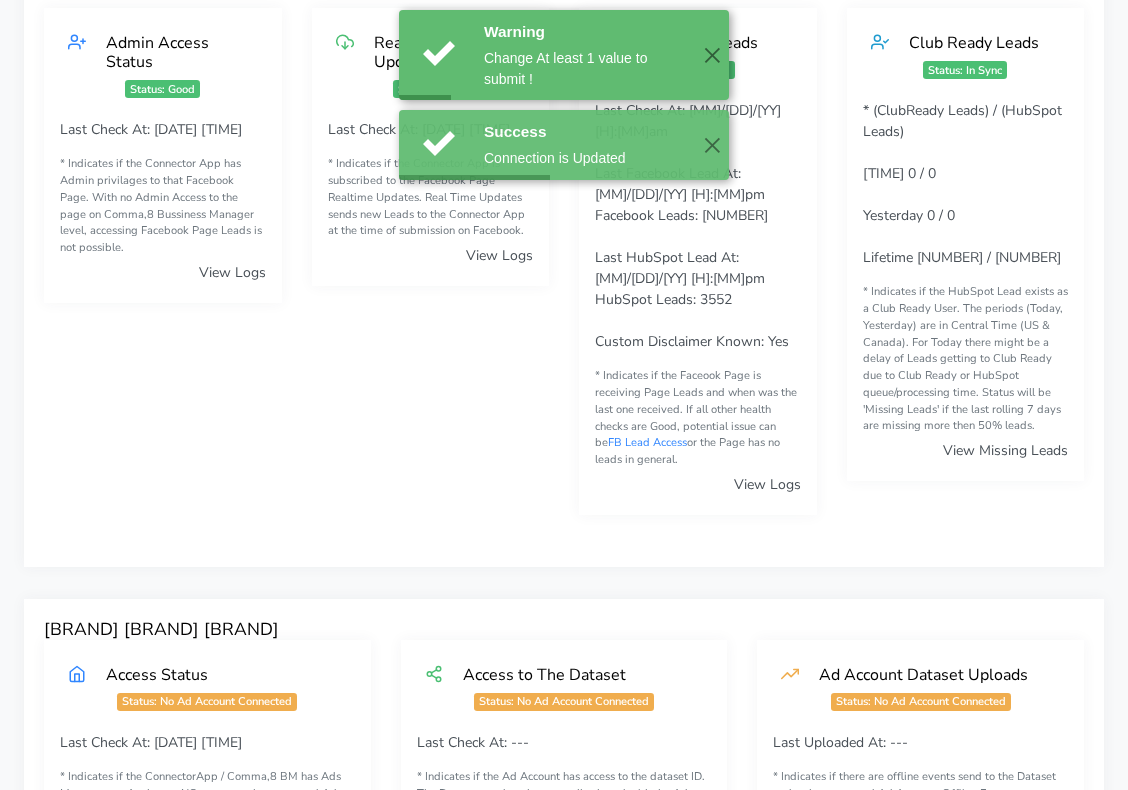 scroll, scrollTop: 0, scrollLeft: 0, axis: both 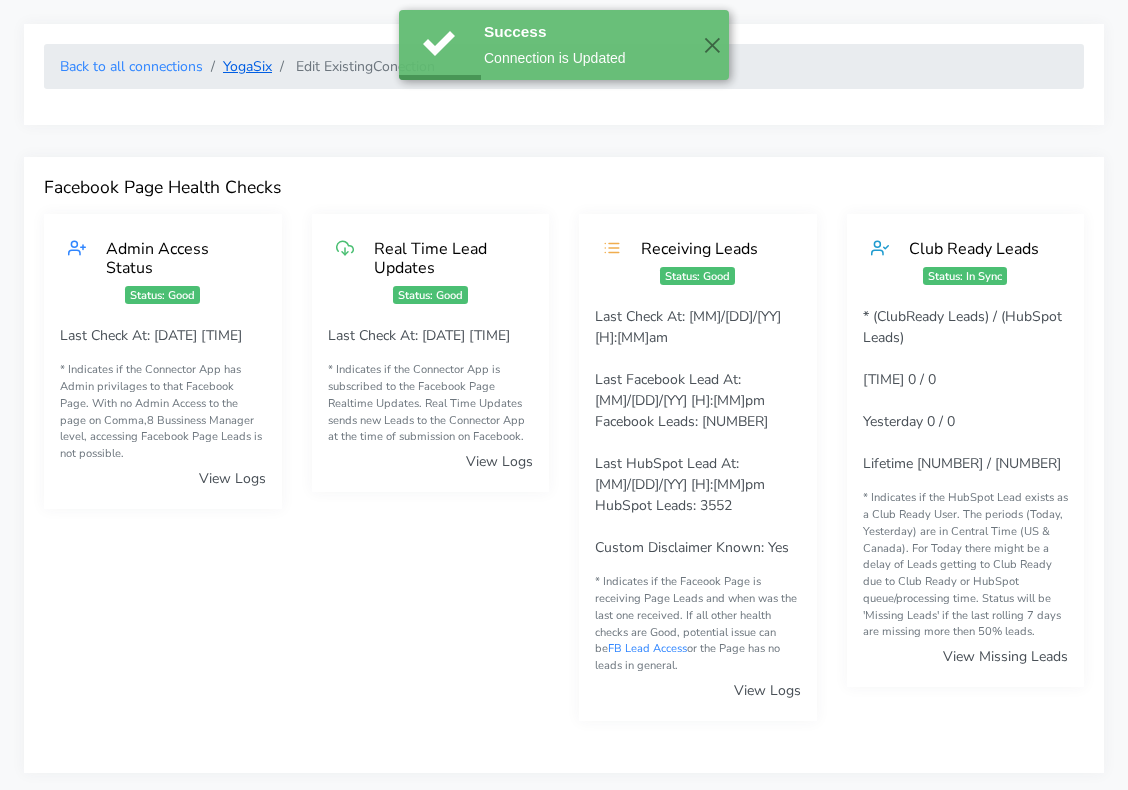 click on "YogaSix" at bounding box center [247, 66] 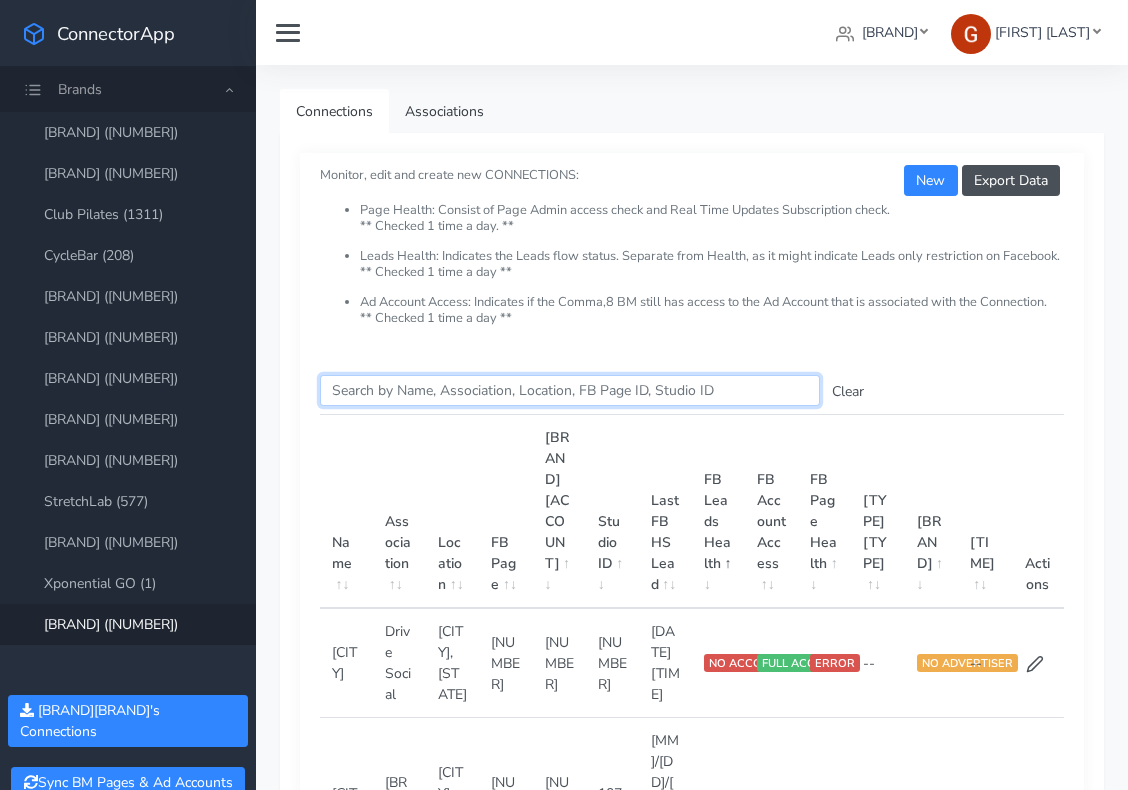click on "Search this table" at bounding box center (570, 390) 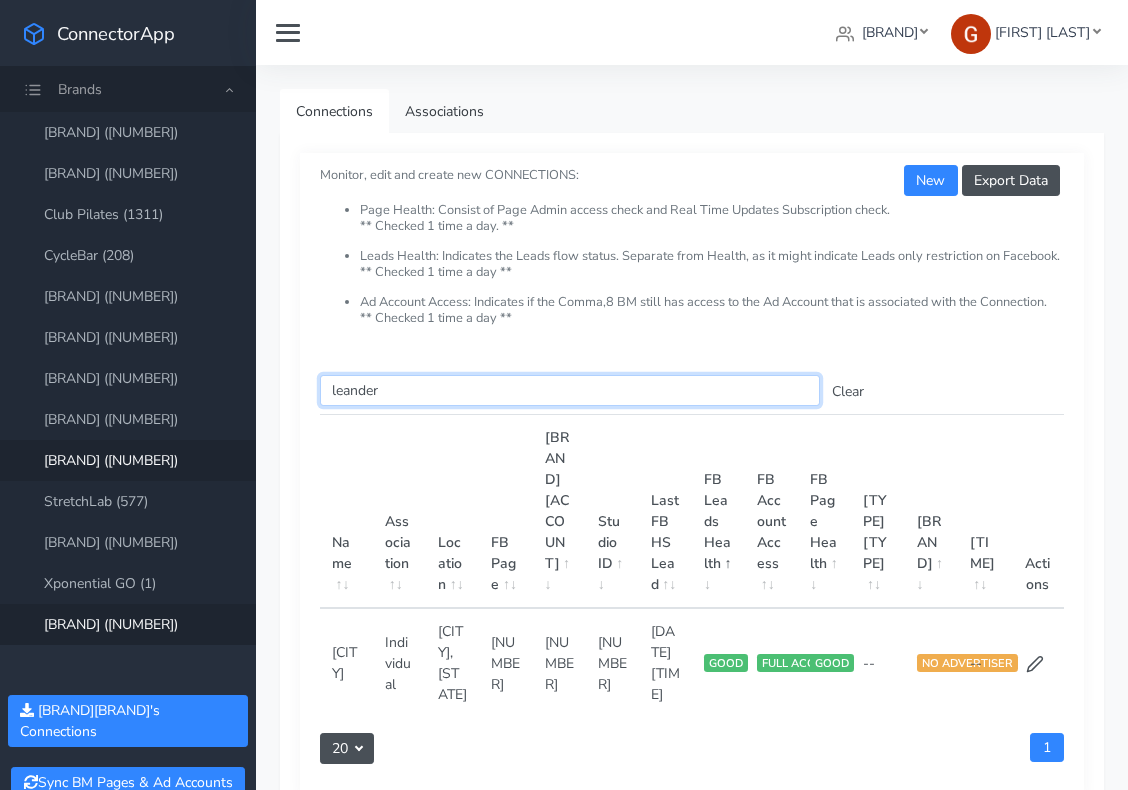 type on "leander" 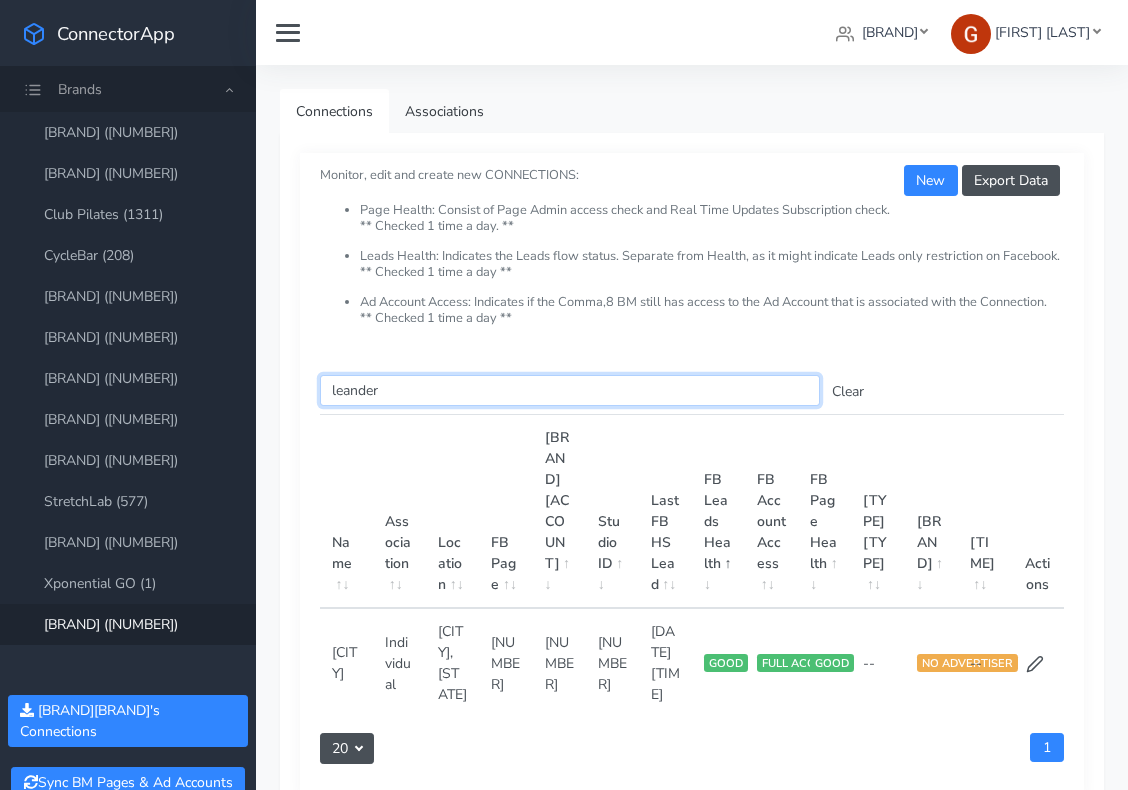 click on "leander" at bounding box center [570, 390] 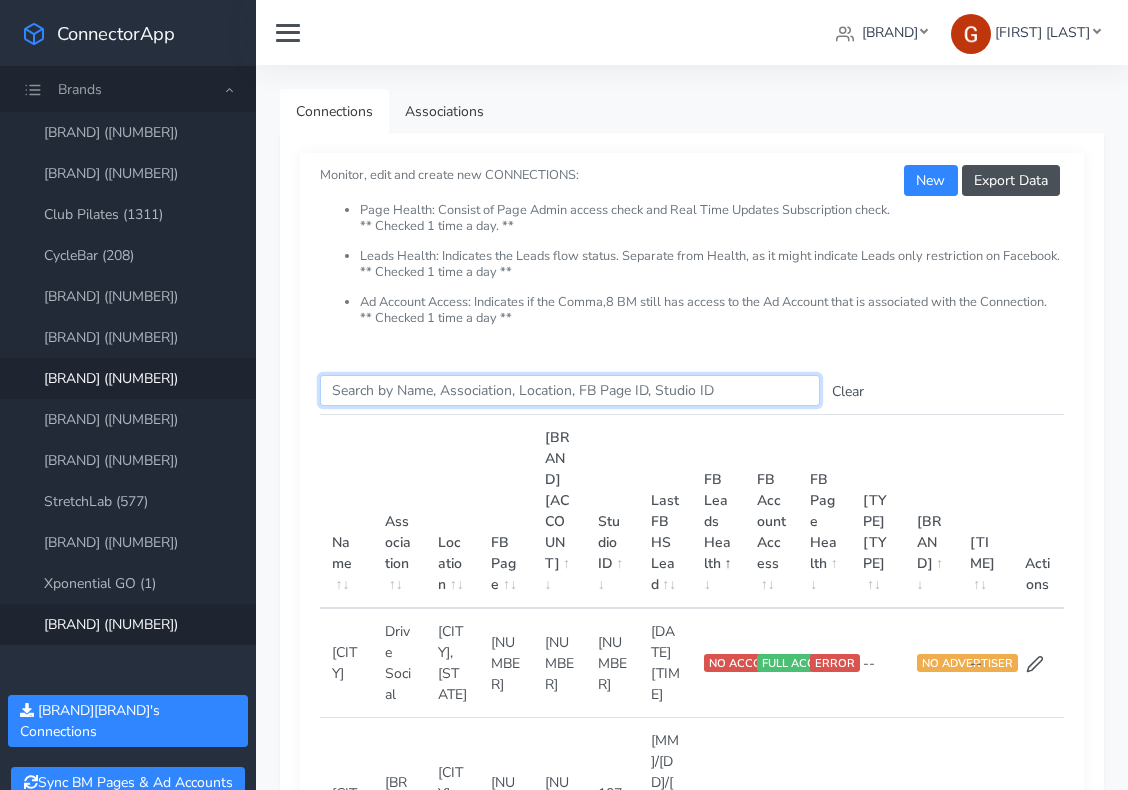 type 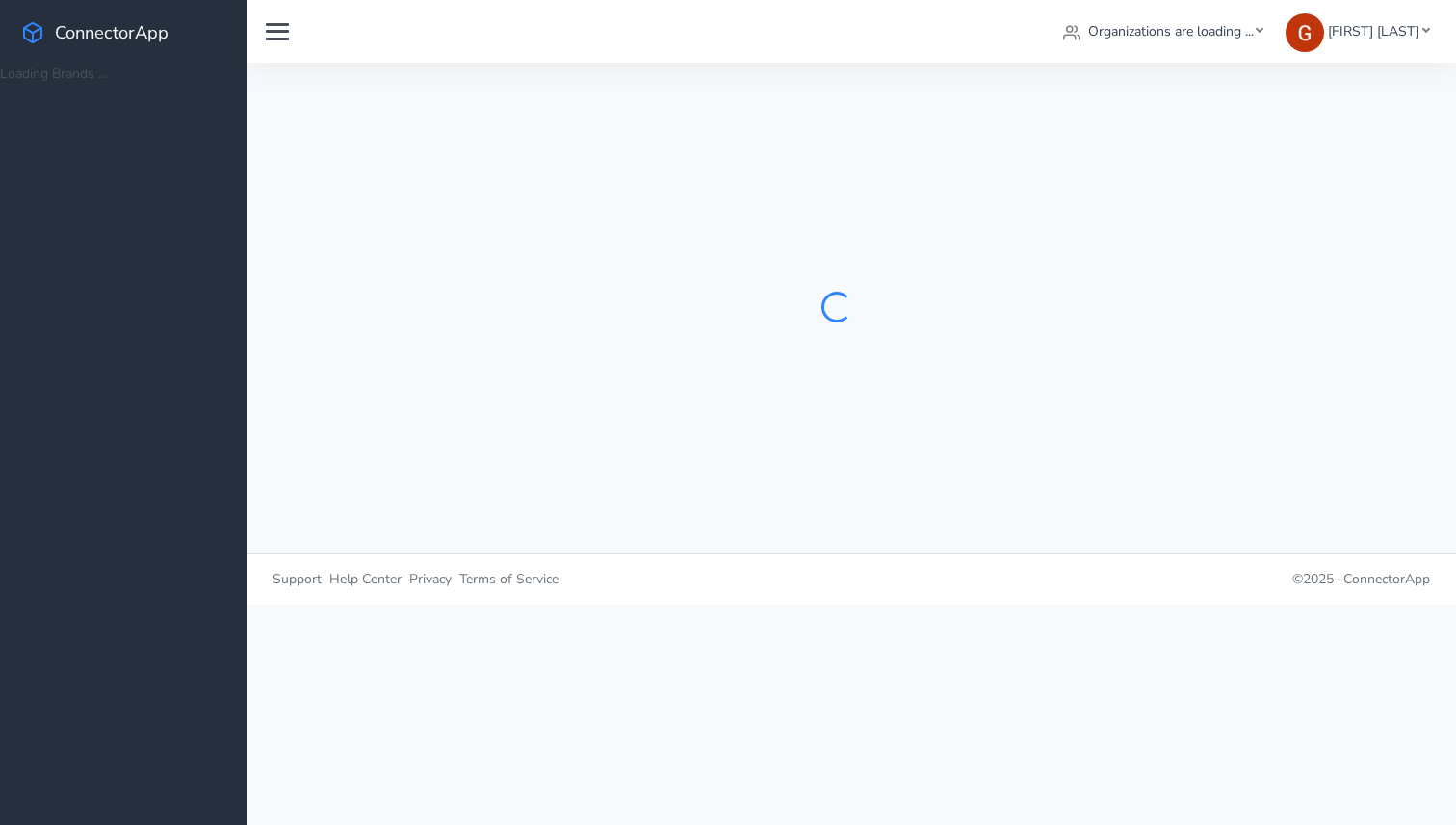 scroll, scrollTop: 0, scrollLeft: 0, axis: both 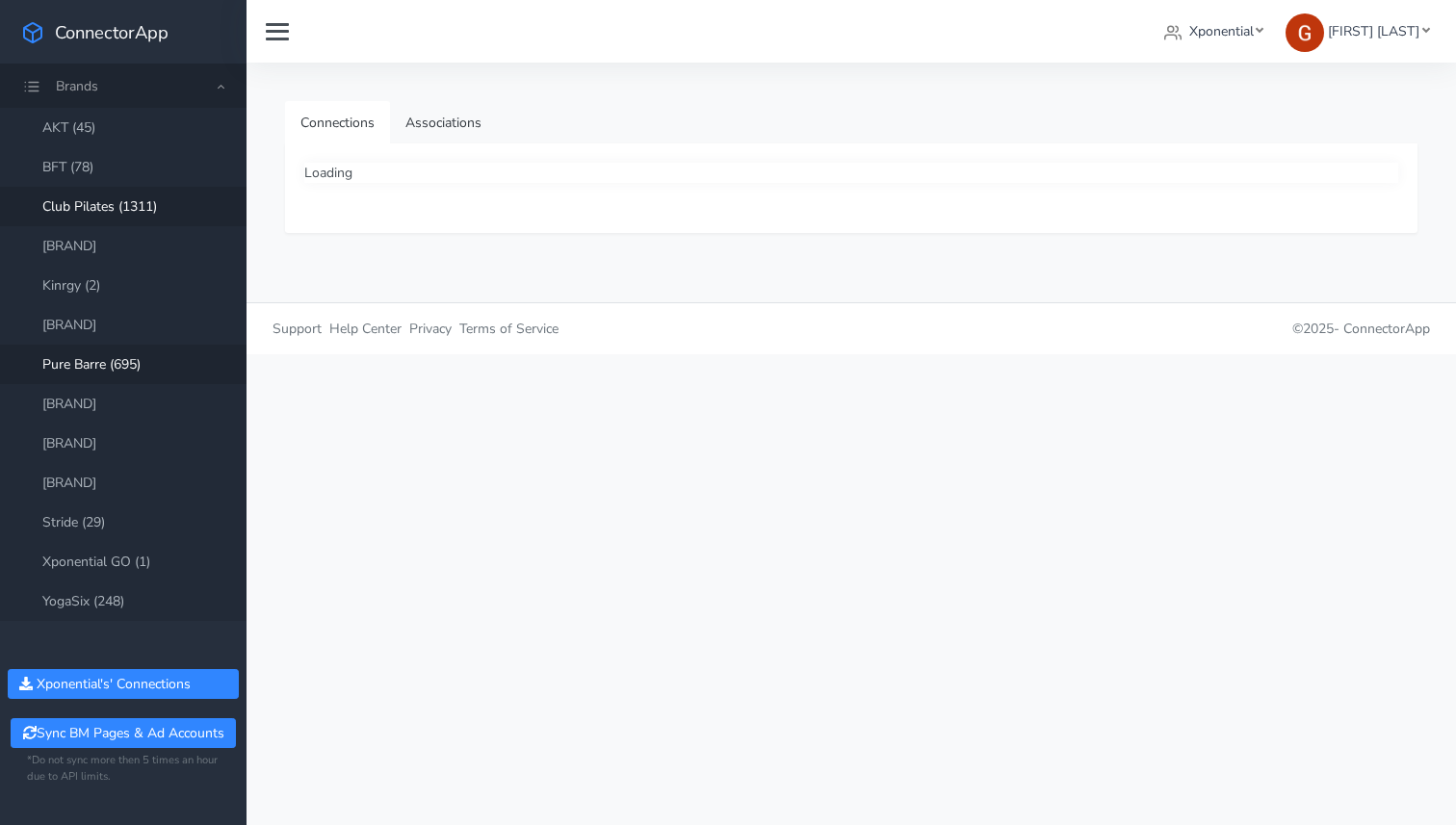 click on "Club Pilates (1311)" at bounding box center [123, 206] 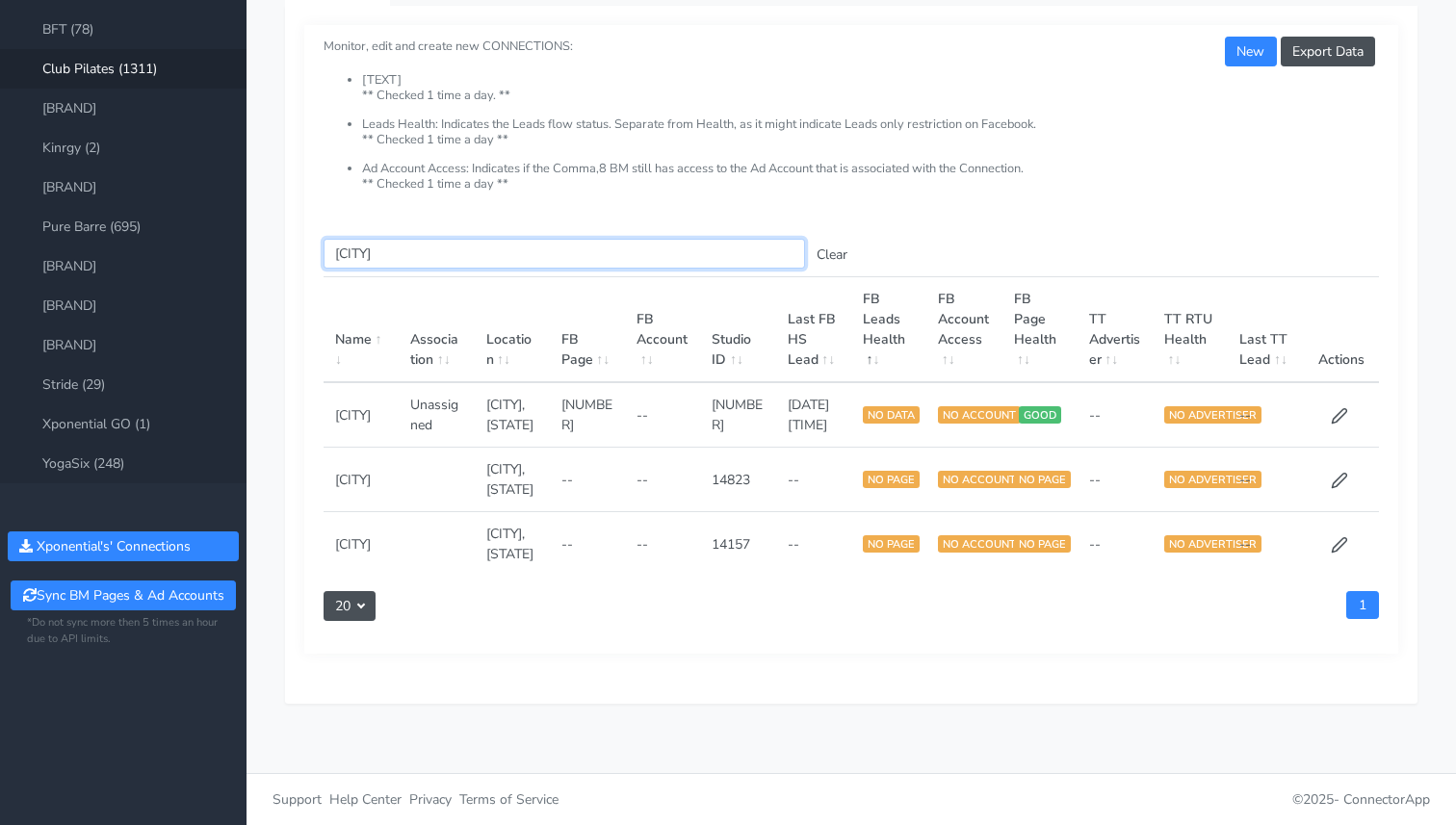 scroll, scrollTop: 198, scrollLeft: 0, axis: vertical 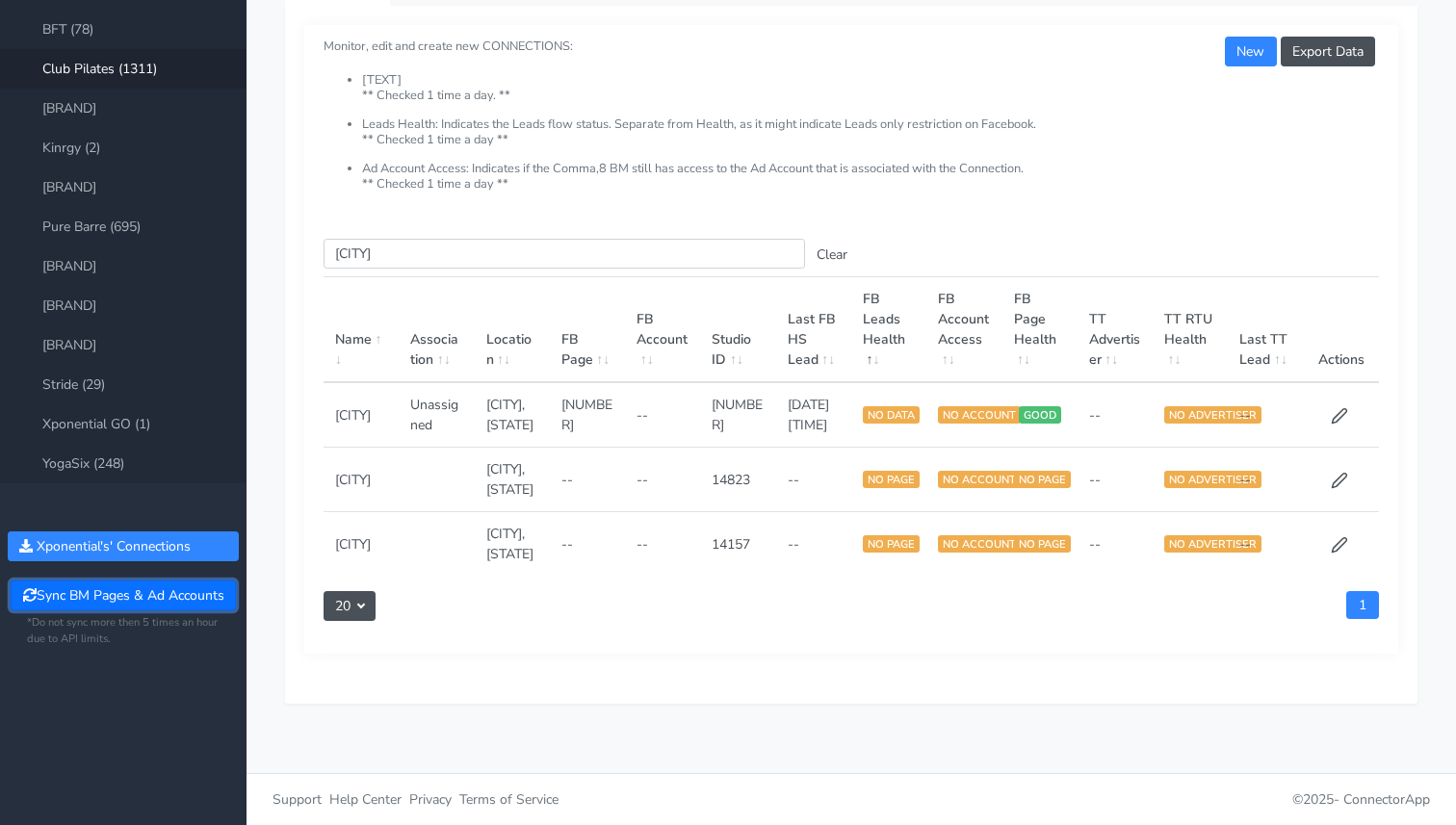 click on "Sync BM Pages & Ad Accounts" at bounding box center (122, 595) 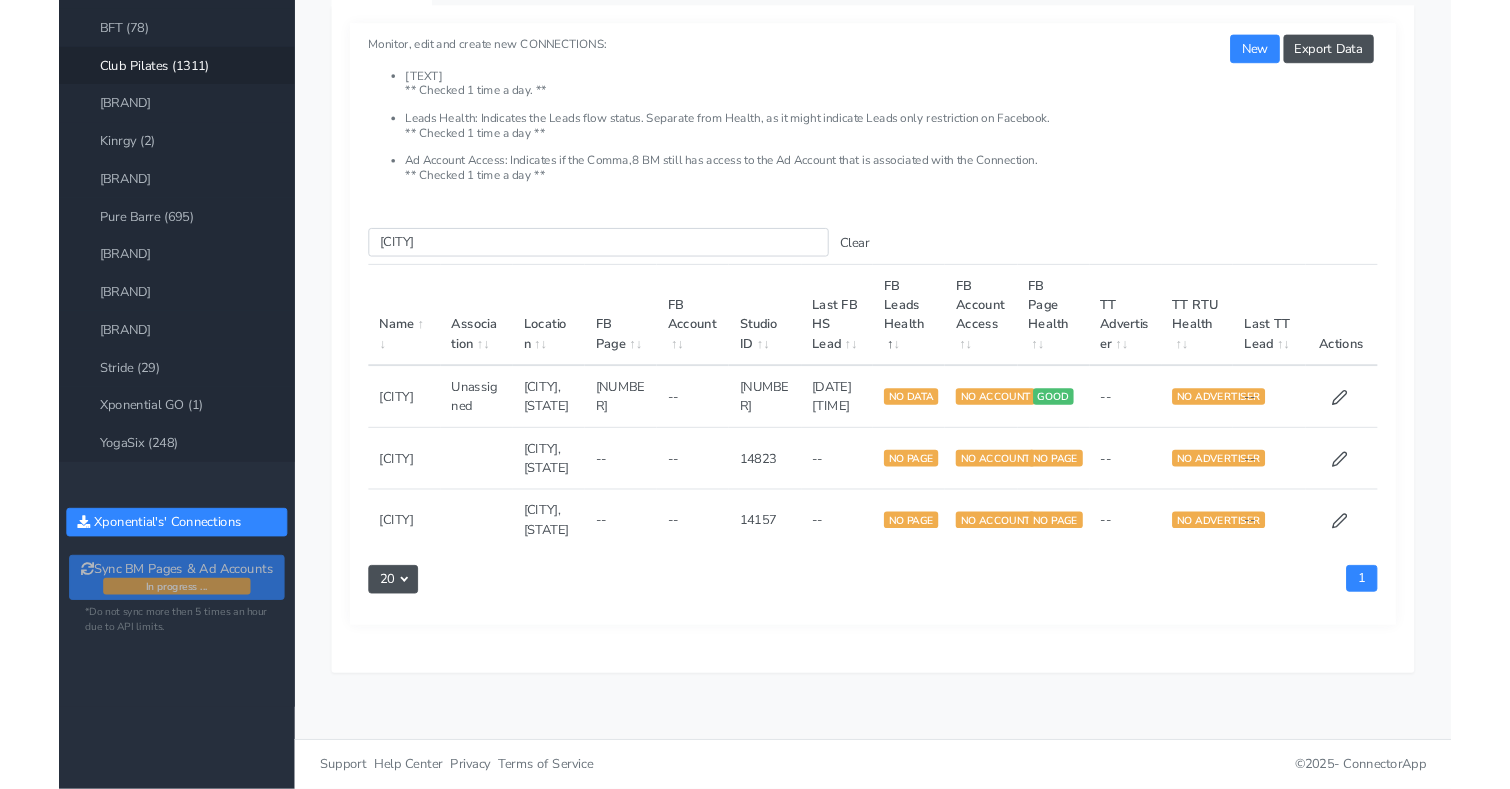 scroll, scrollTop: 205, scrollLeft: 0, axis: vertical 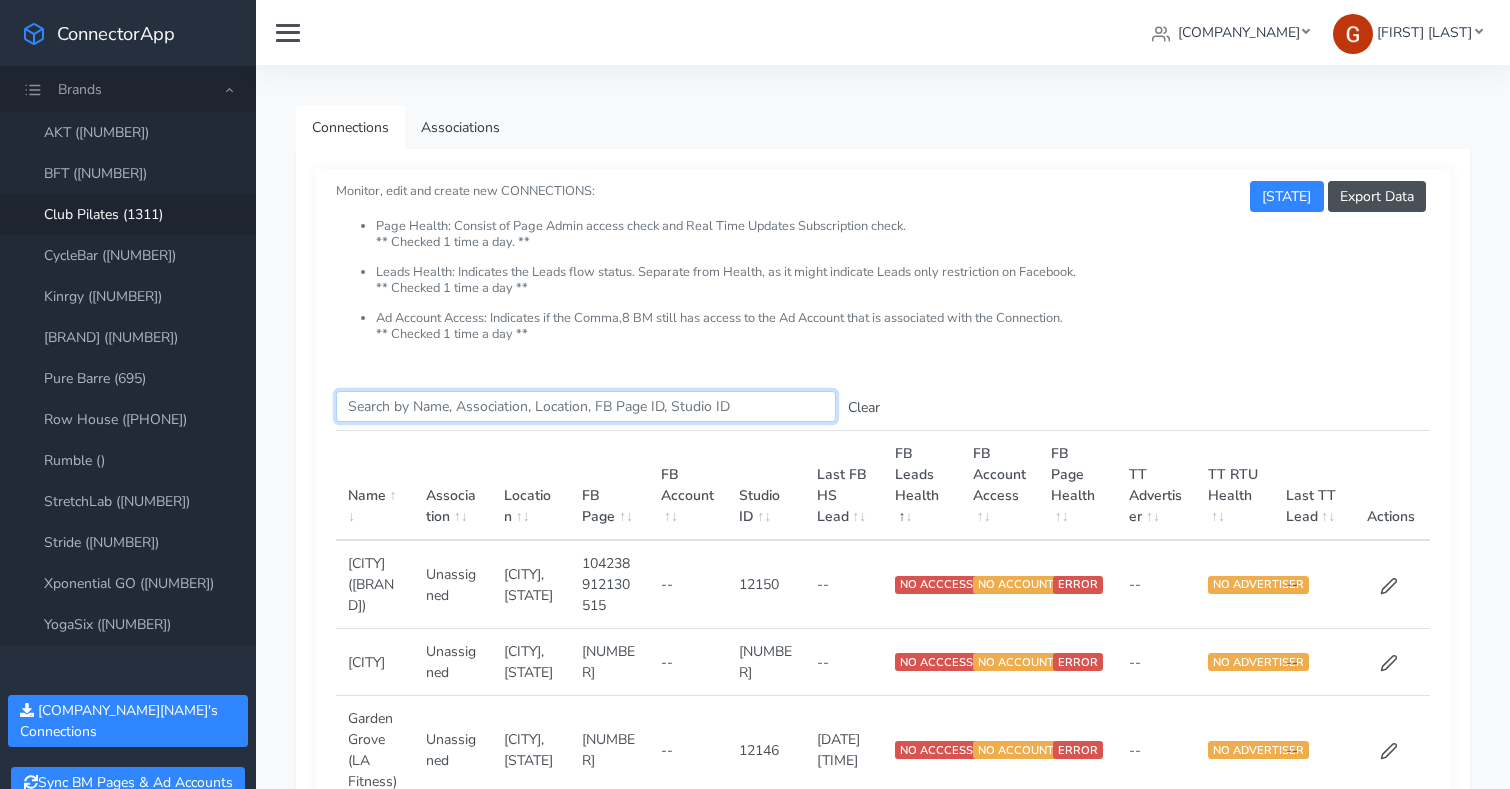 click on "Search this table" at bounding box center [586, 406] 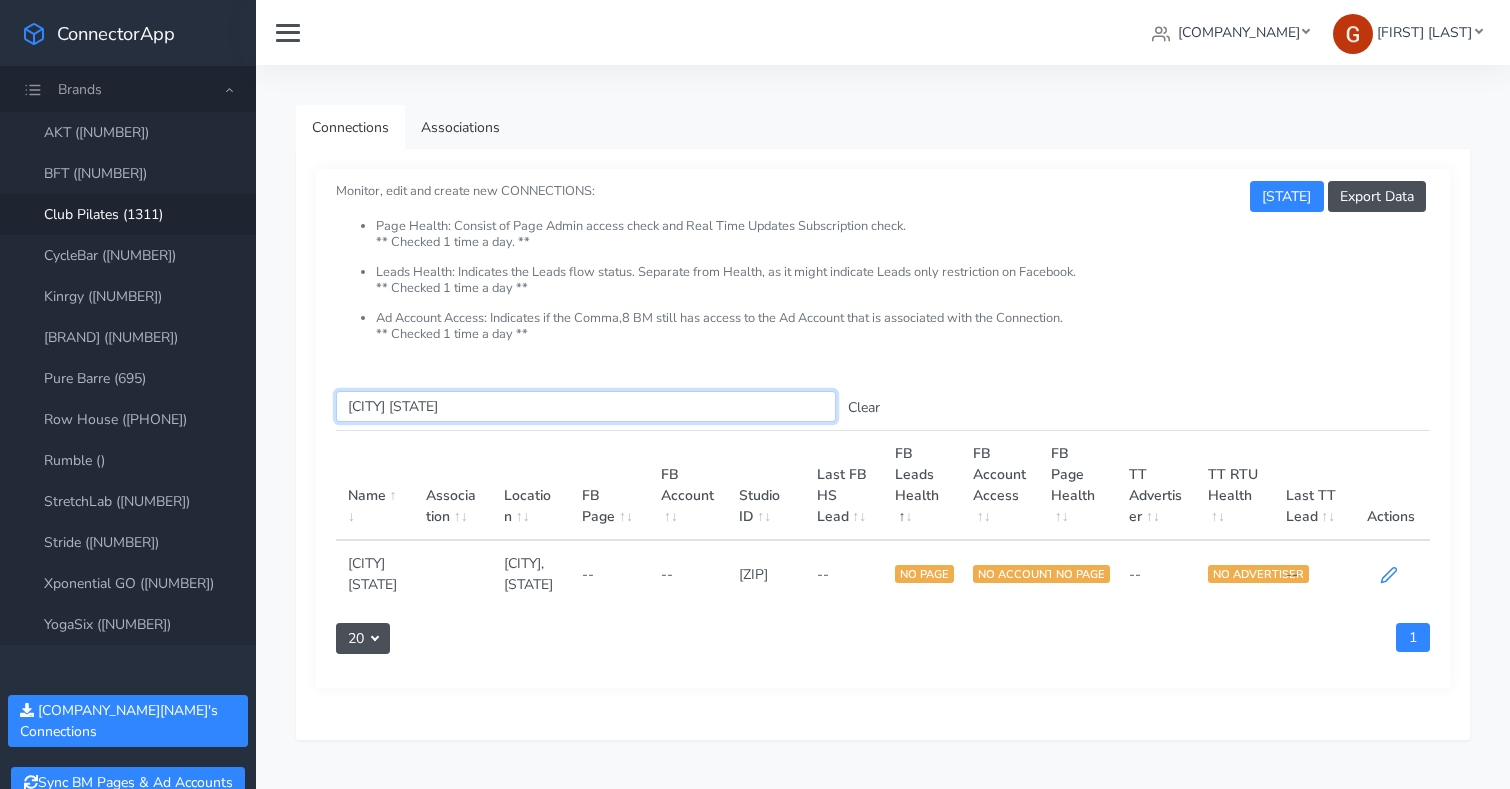 type on "[CITY] [STATE]" 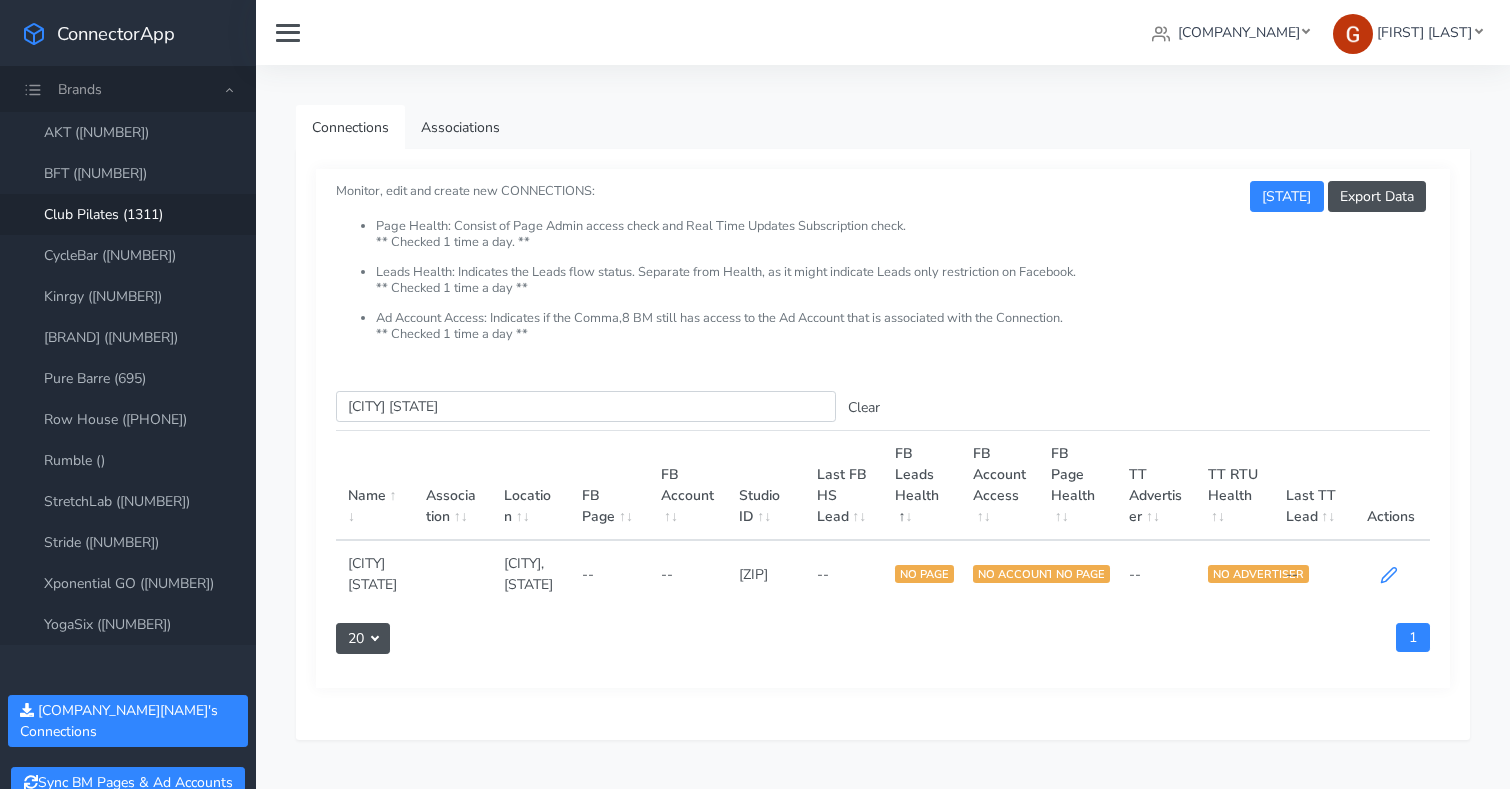 click 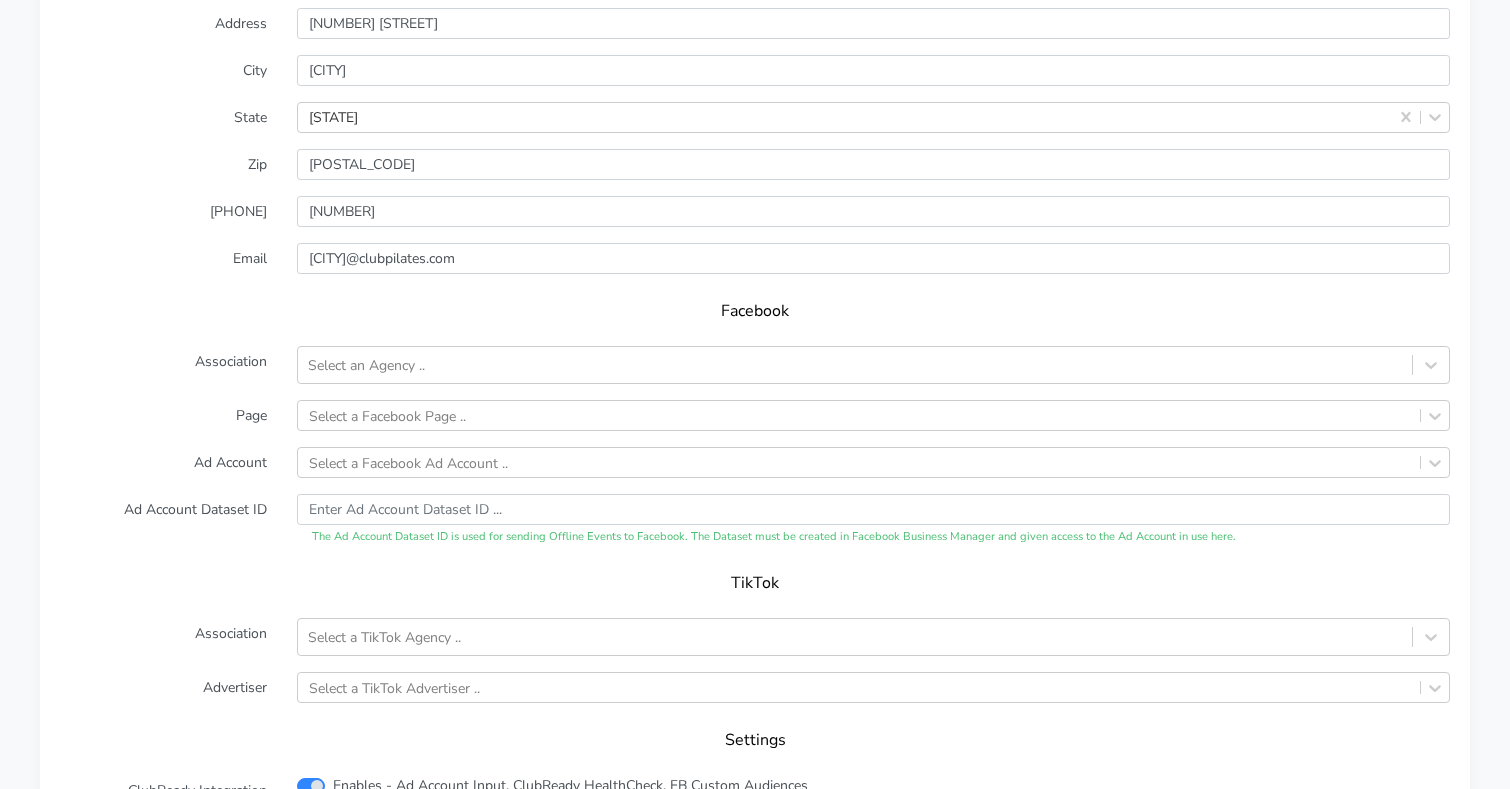 scroll, scrollTop: 1779, scrollLeft: 0, axis: vertical 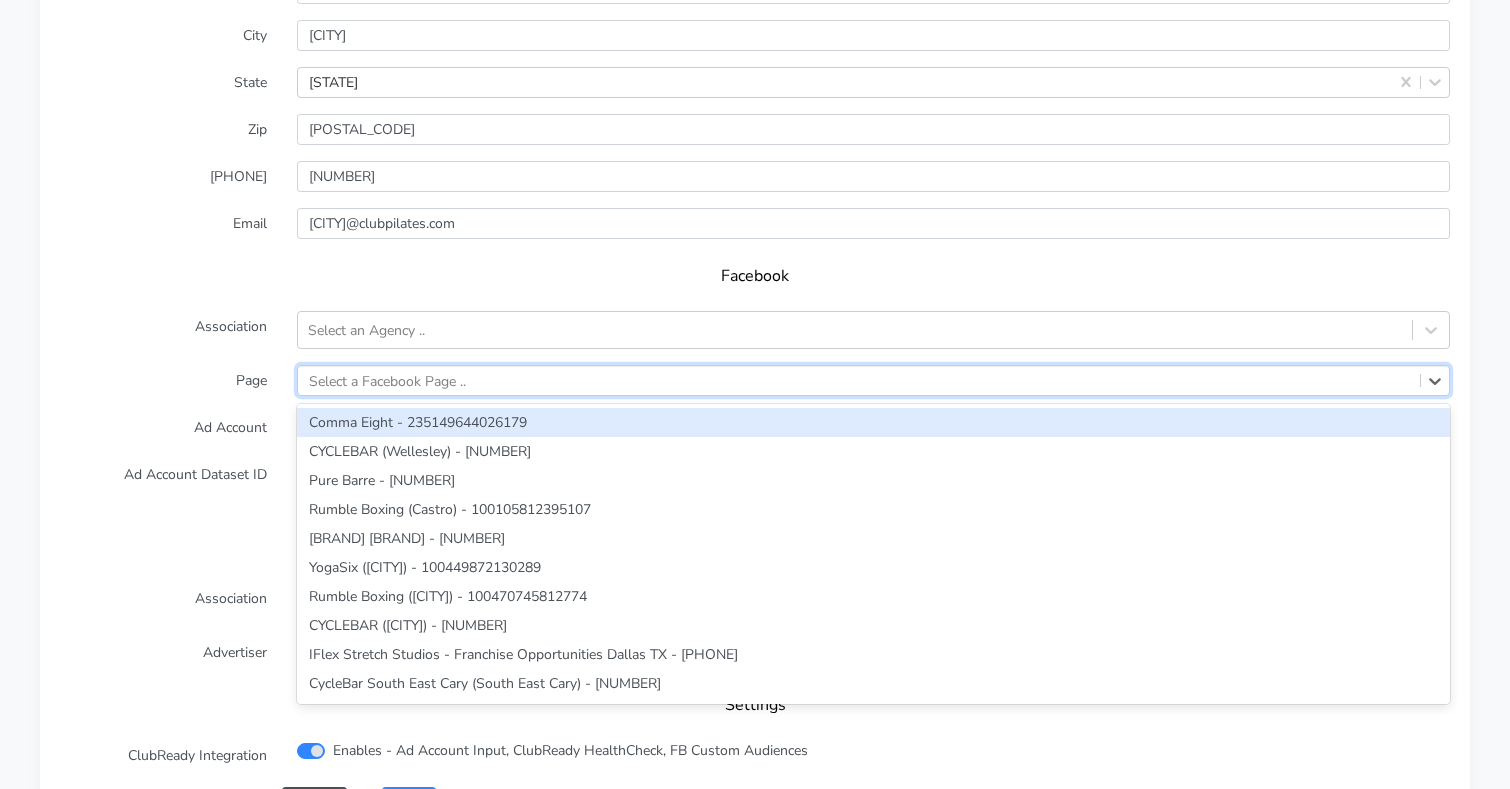 click on "Select a Facebook Page .." at bounding box center [387, 380] 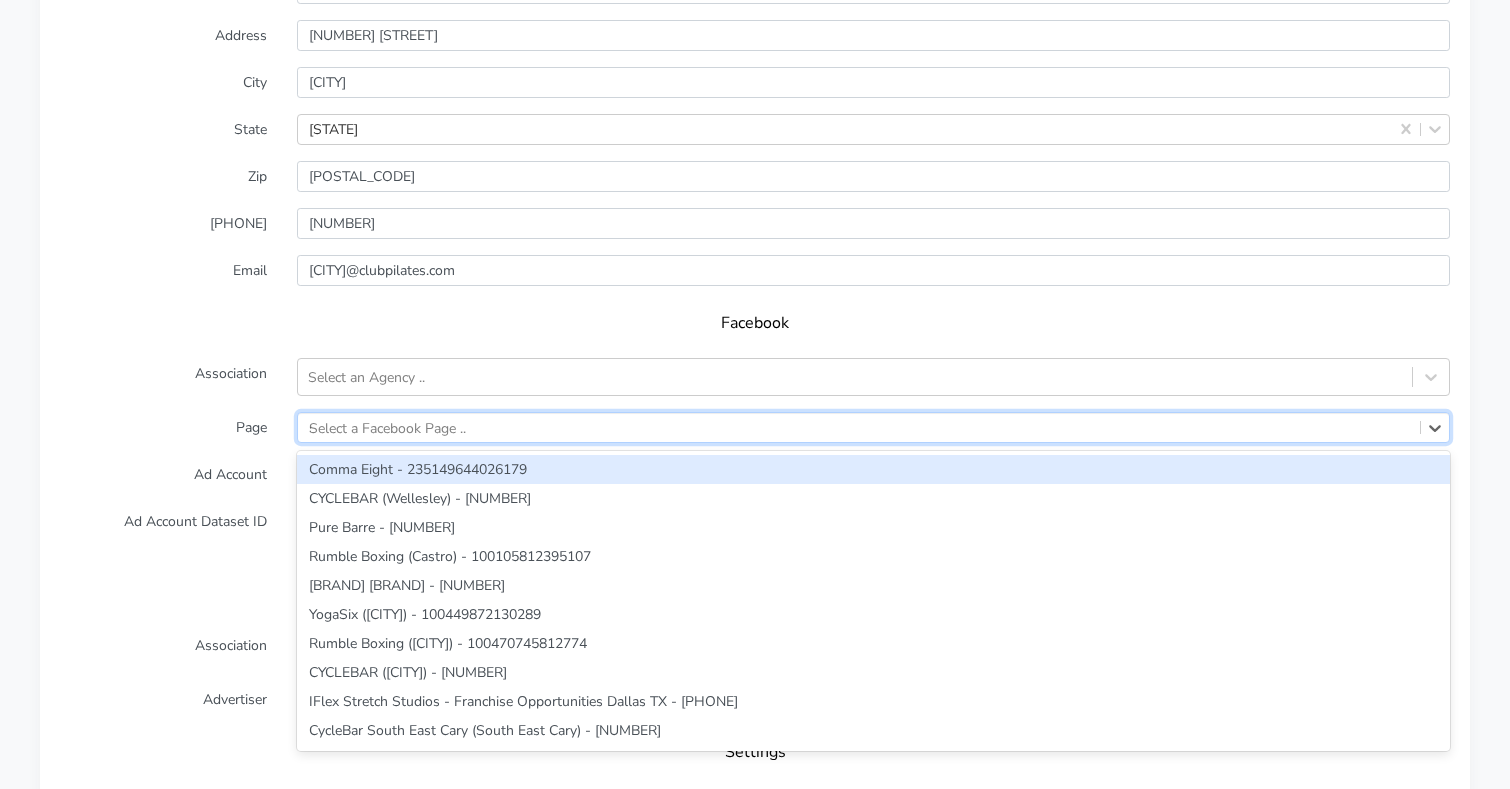 scroll, scrollTop: 1826, scrollLeft: 0, axis: vertical 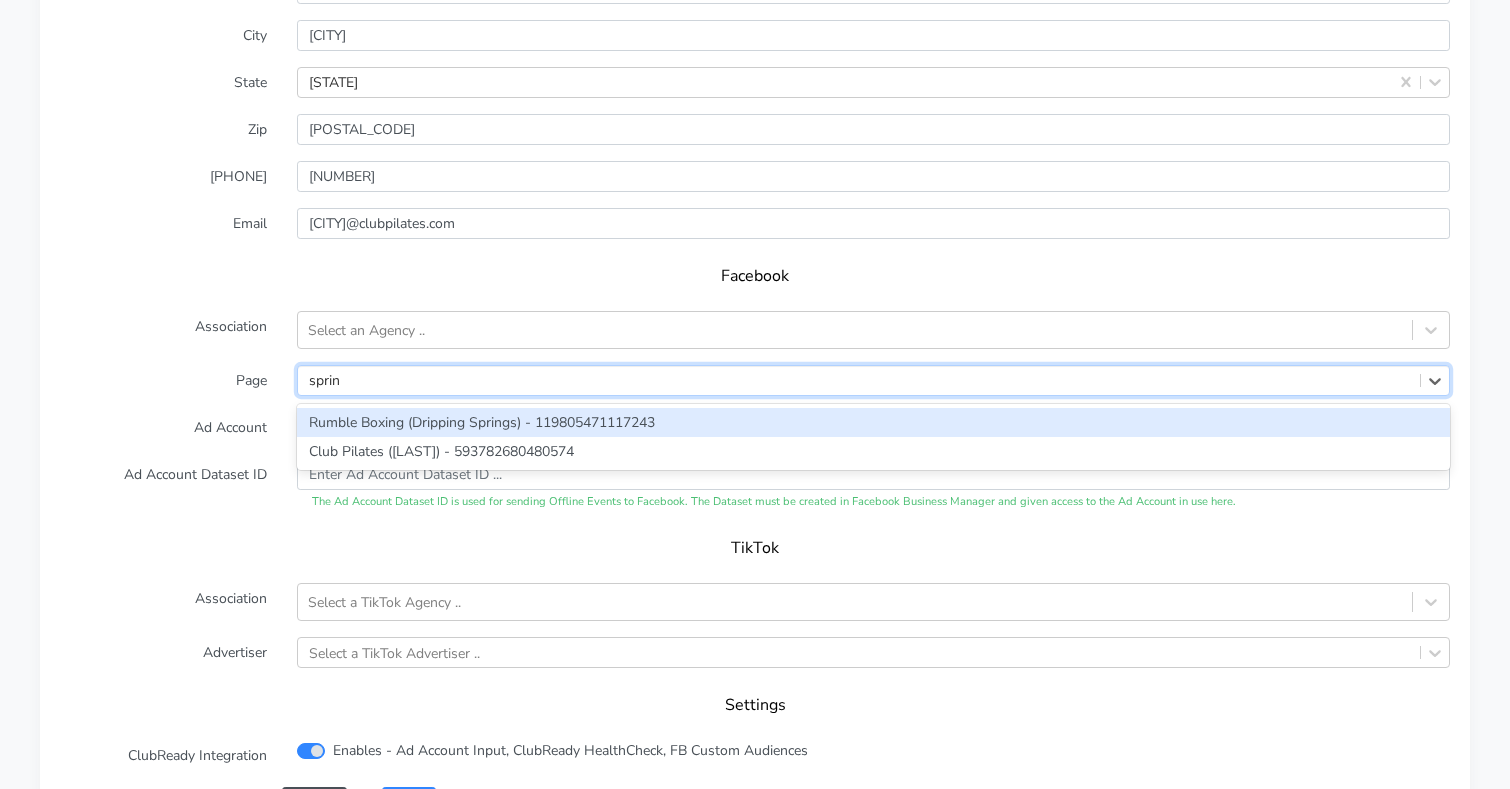 type on "spring" 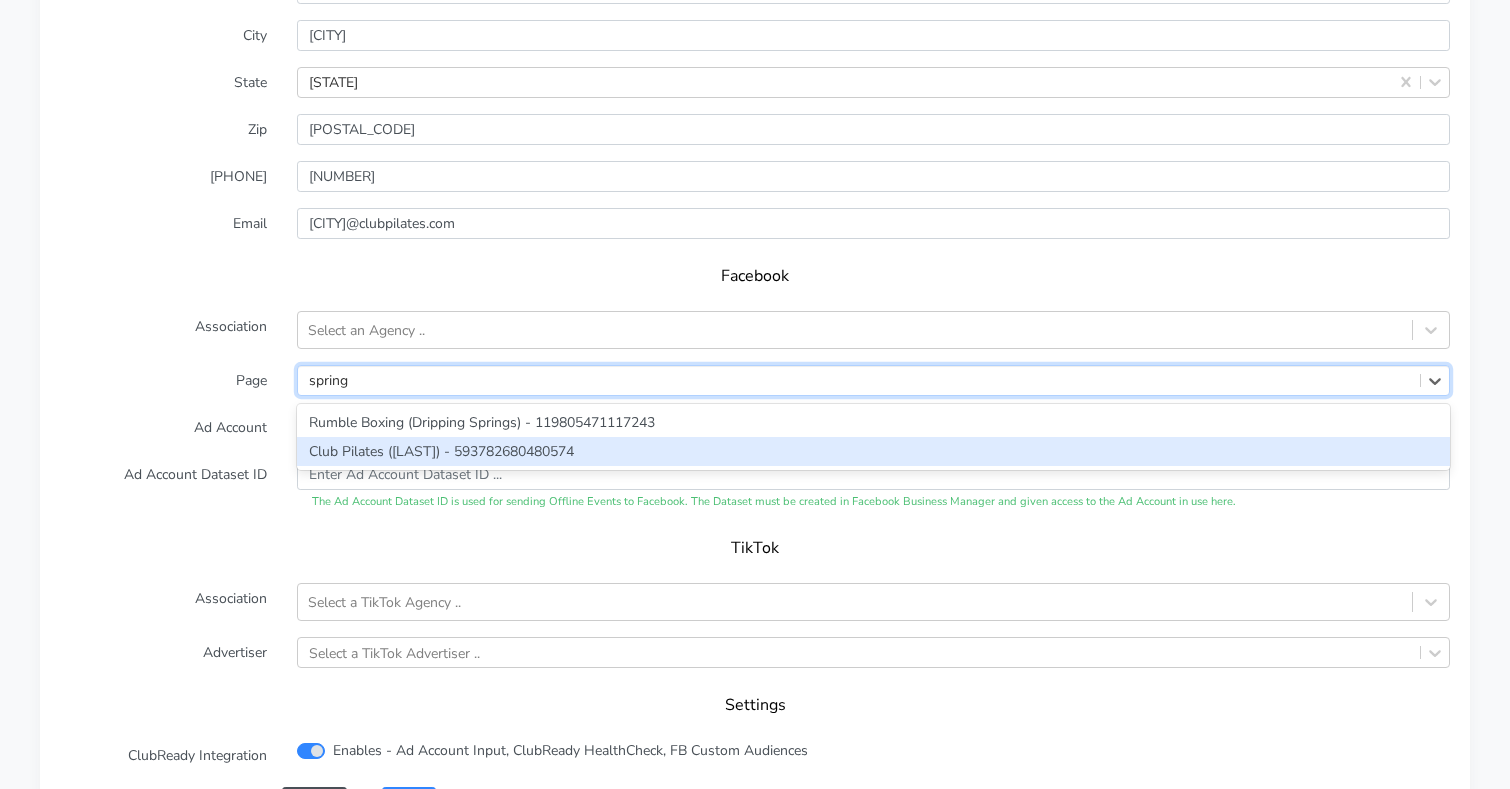 click on "Club Pilates ([LAST]) - 593782680480574" at bounding box center [873, 451] 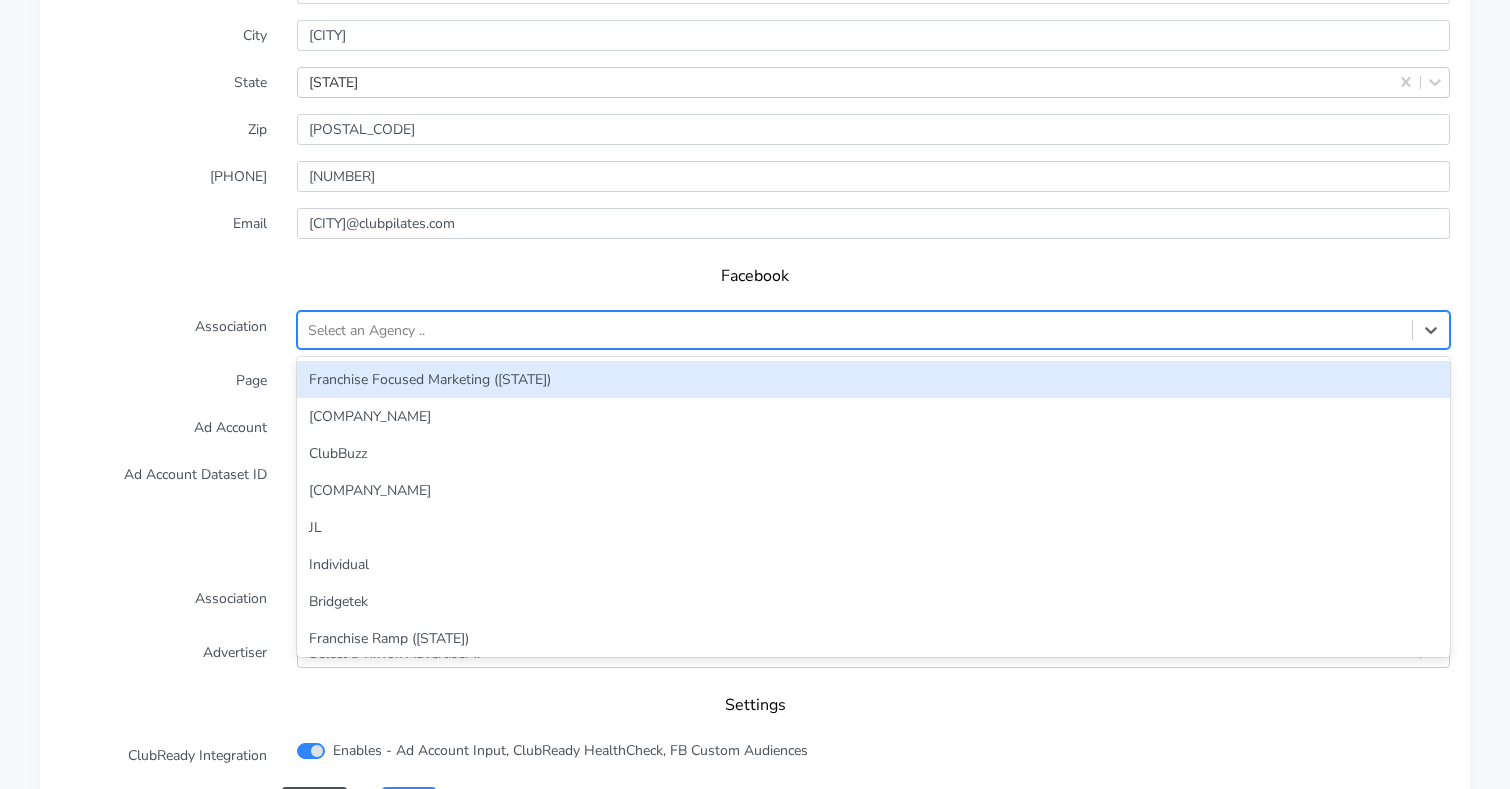 click on "Select an Agency .." at bounding box center (855, 330) 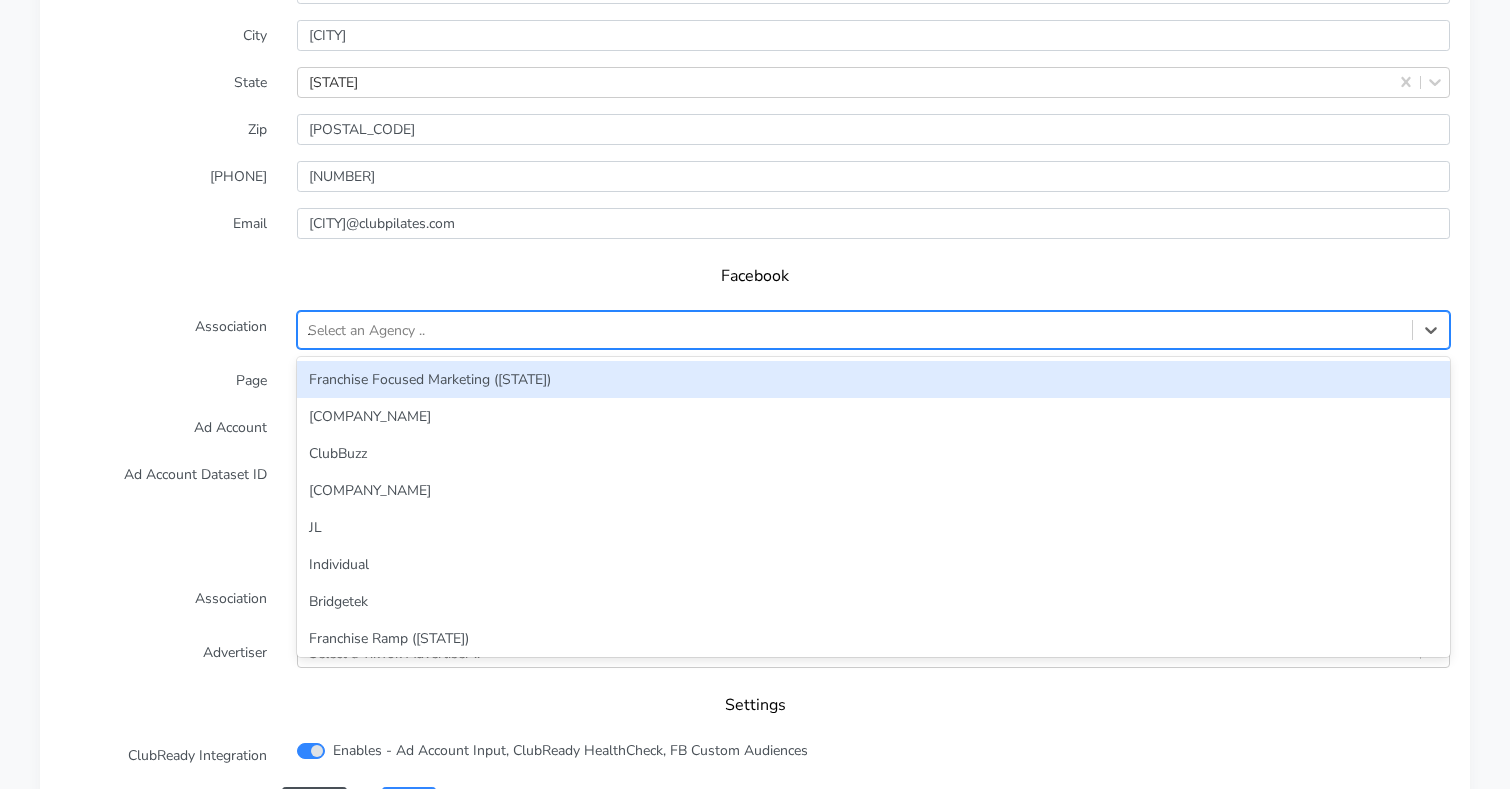 type on "JL" 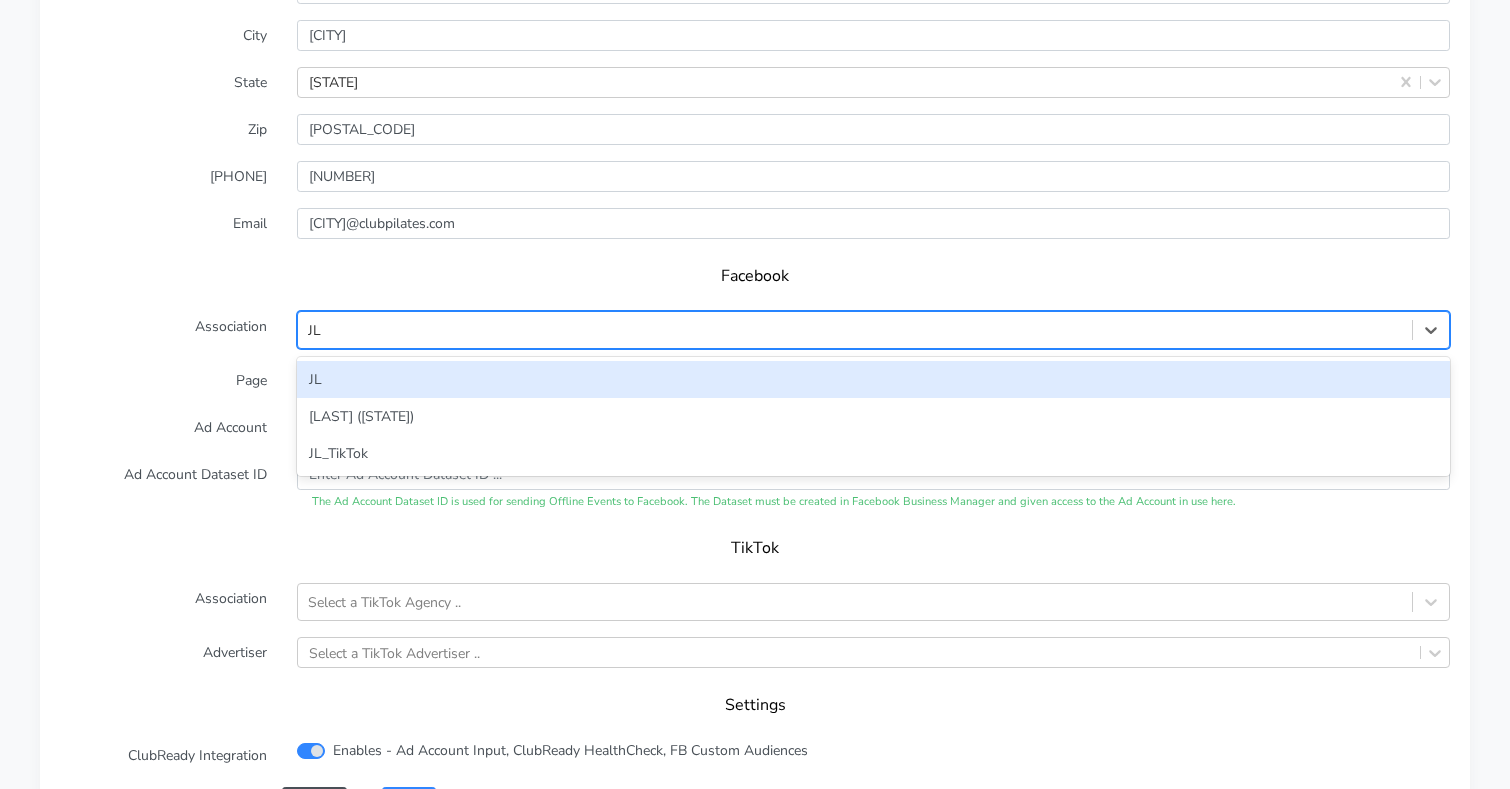 click on "JL" at bounding box center (873, 379) 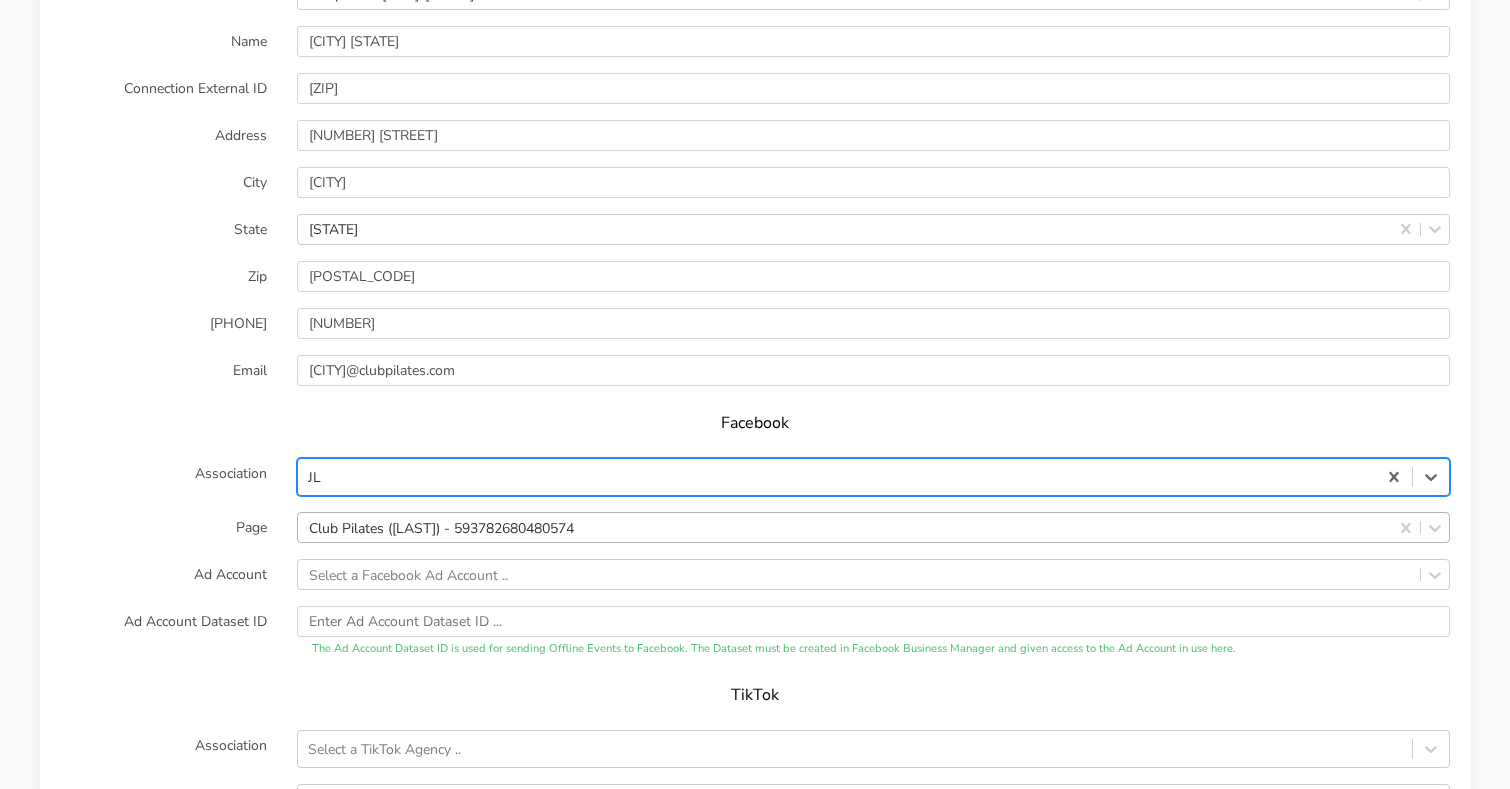 scroll, scrollTop: 1660, scrollLeft: 0, axis: vertical 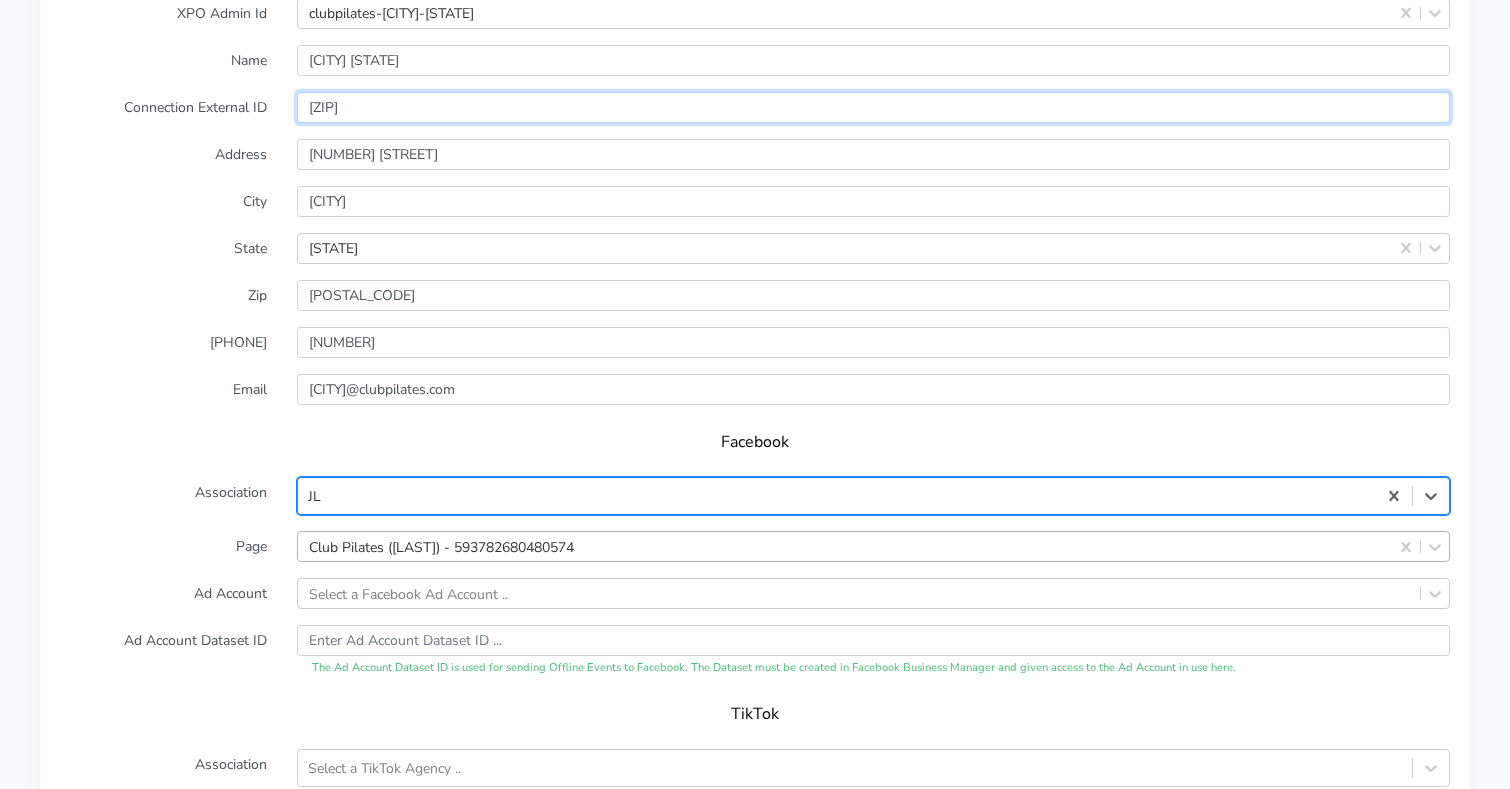 click on "[ZIP]" at bounding box center (873, 107) 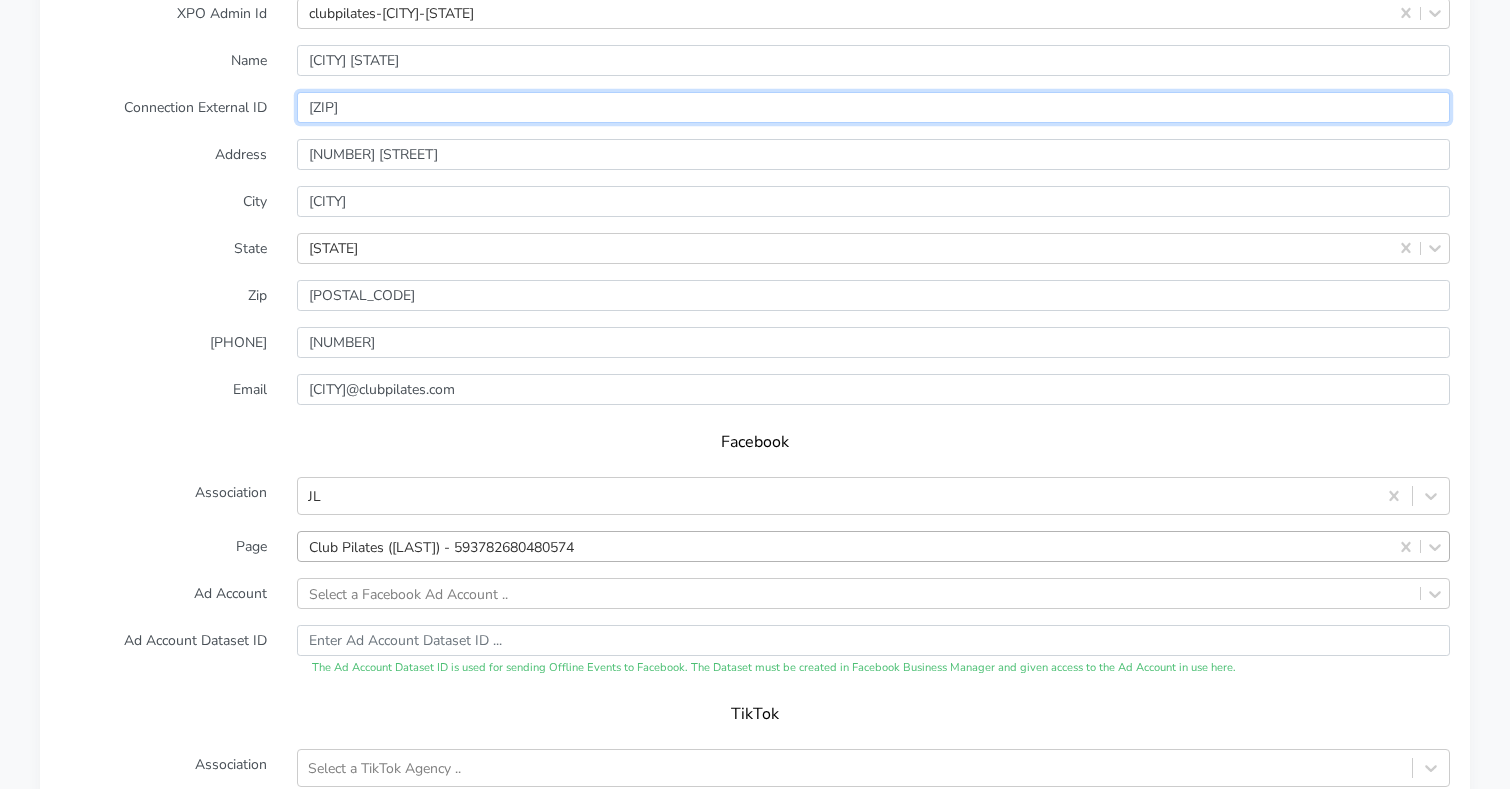 click on "[ZIP]" at bounding box center [873, 107] 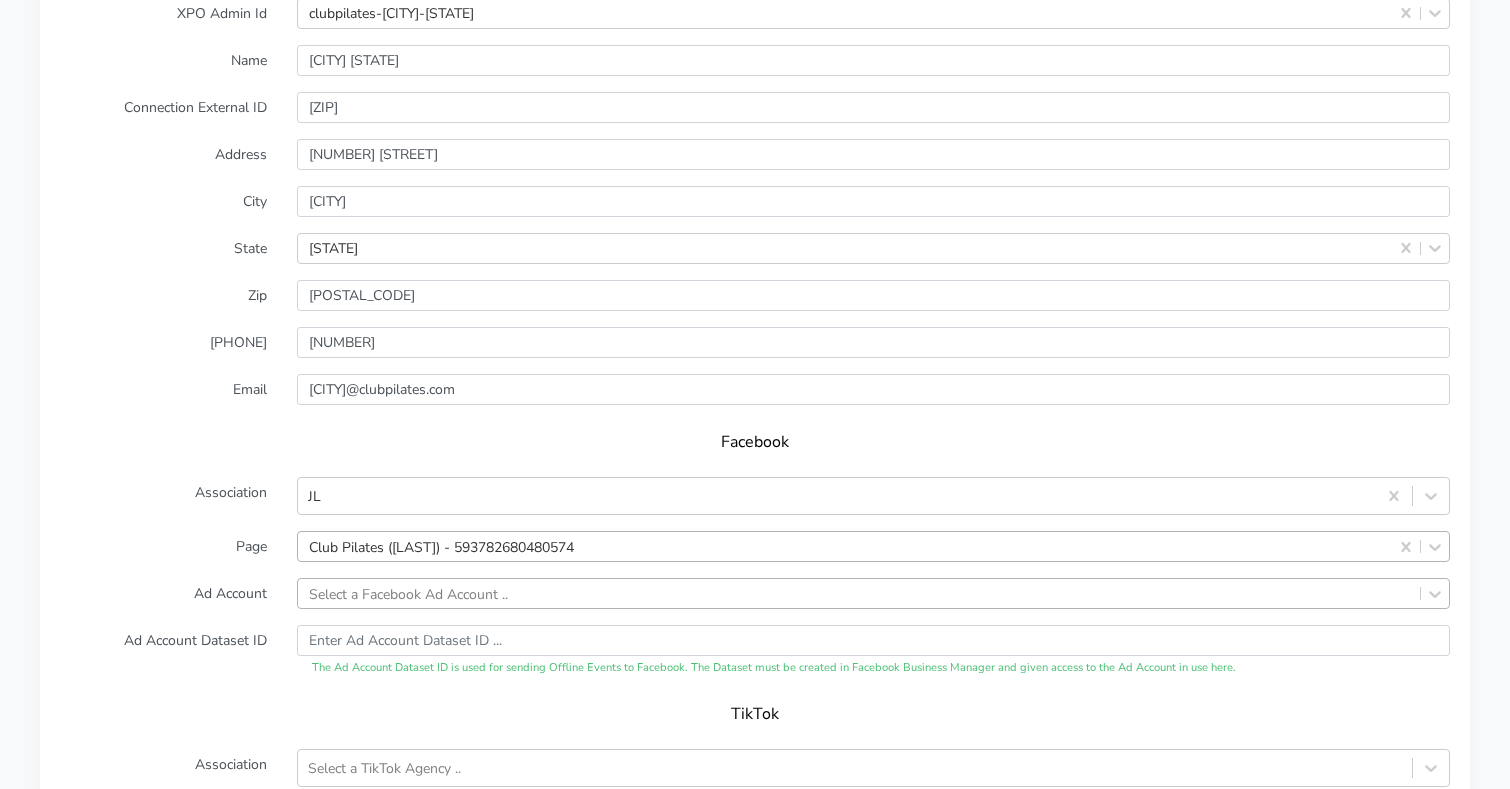 click on "Select a Facebook Ad Account .." at bounding box center [873, 593] 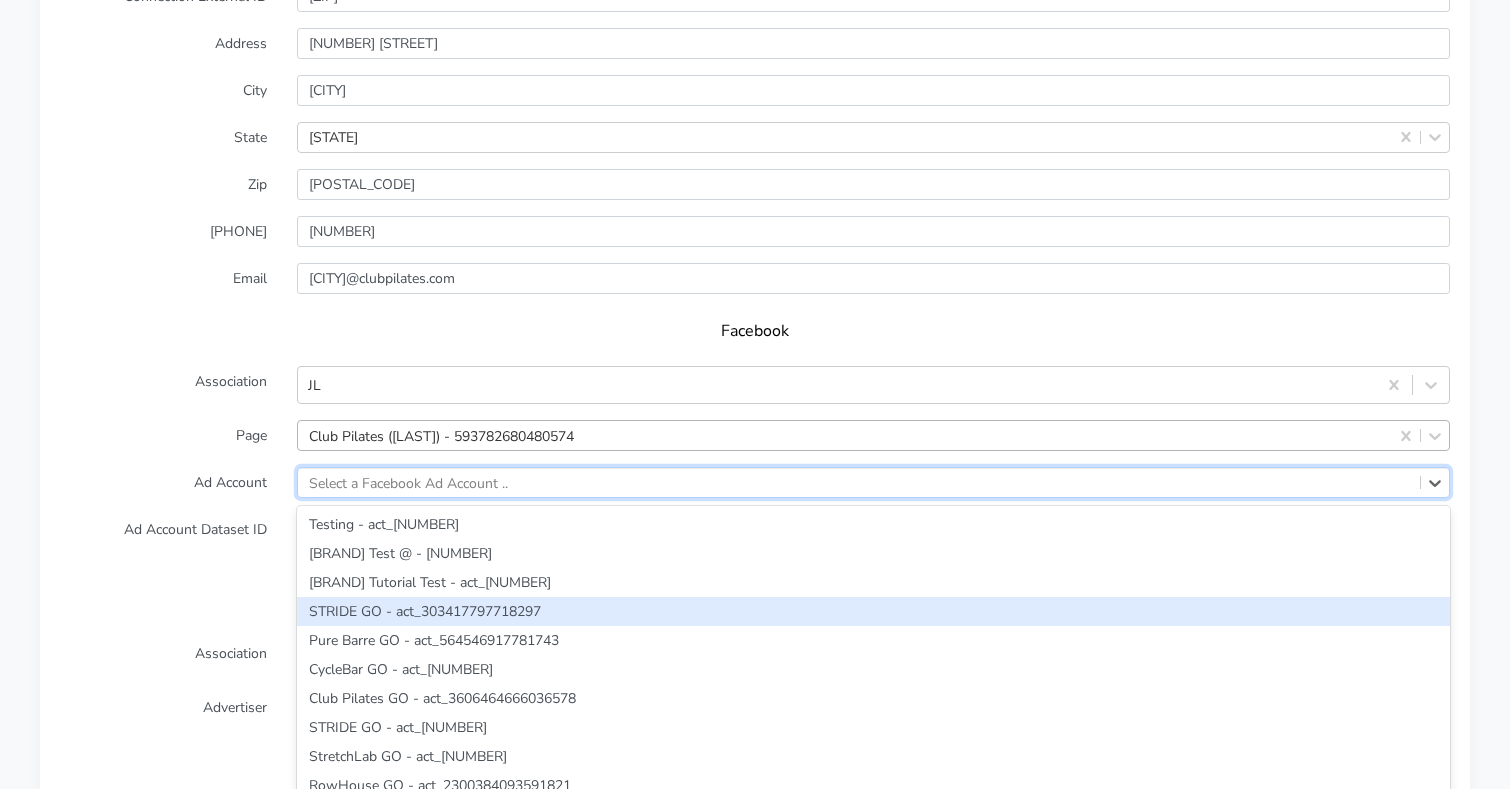 paste on "3642860862451323" 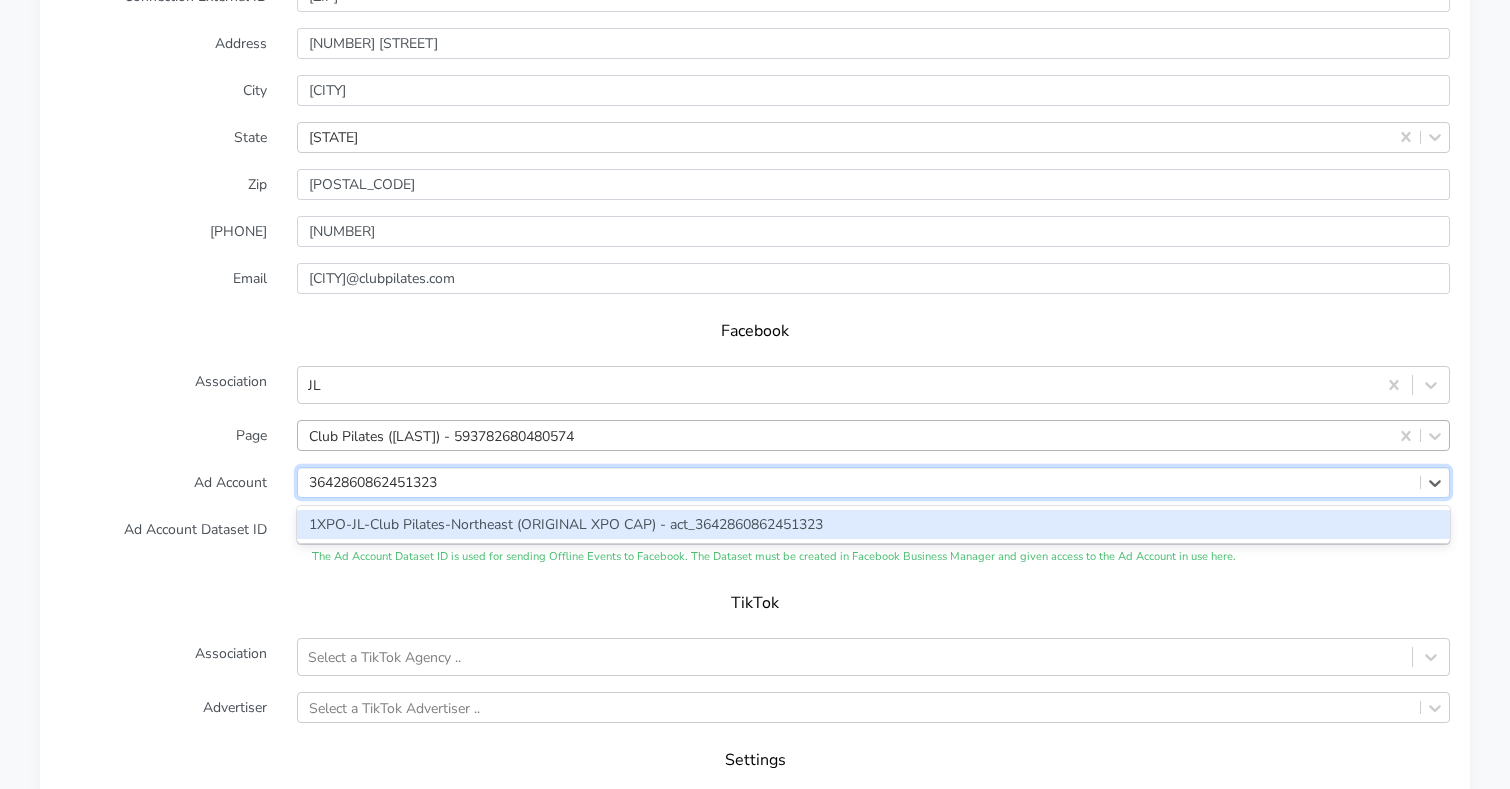click on "1XPO-JL-Club Pilates-Northeast (ORIGINAL XPO CAP) - act_3642860862451323" at bounding box center (873, 524) 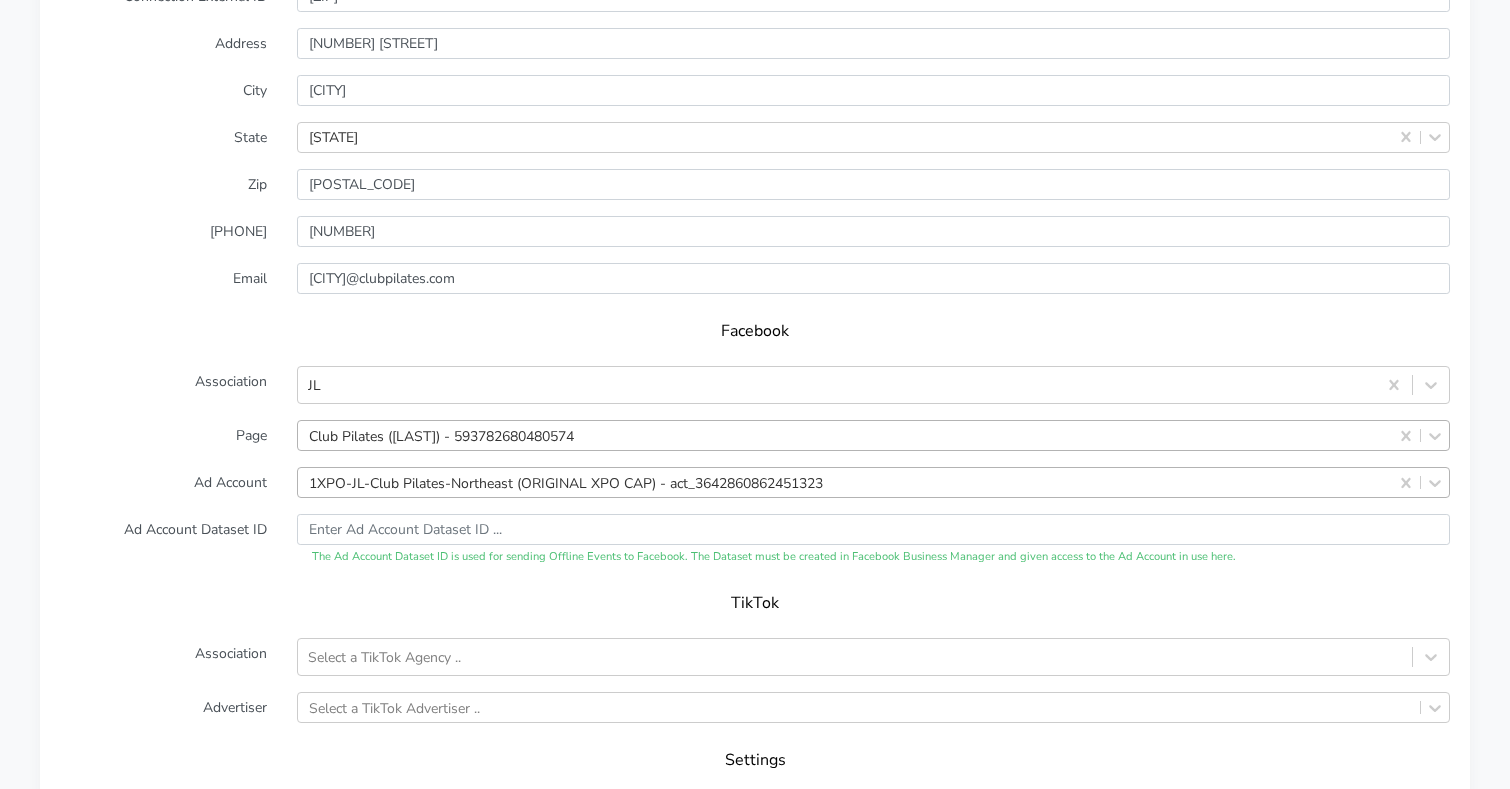 click on "Email" at bounding box center [163, 278] 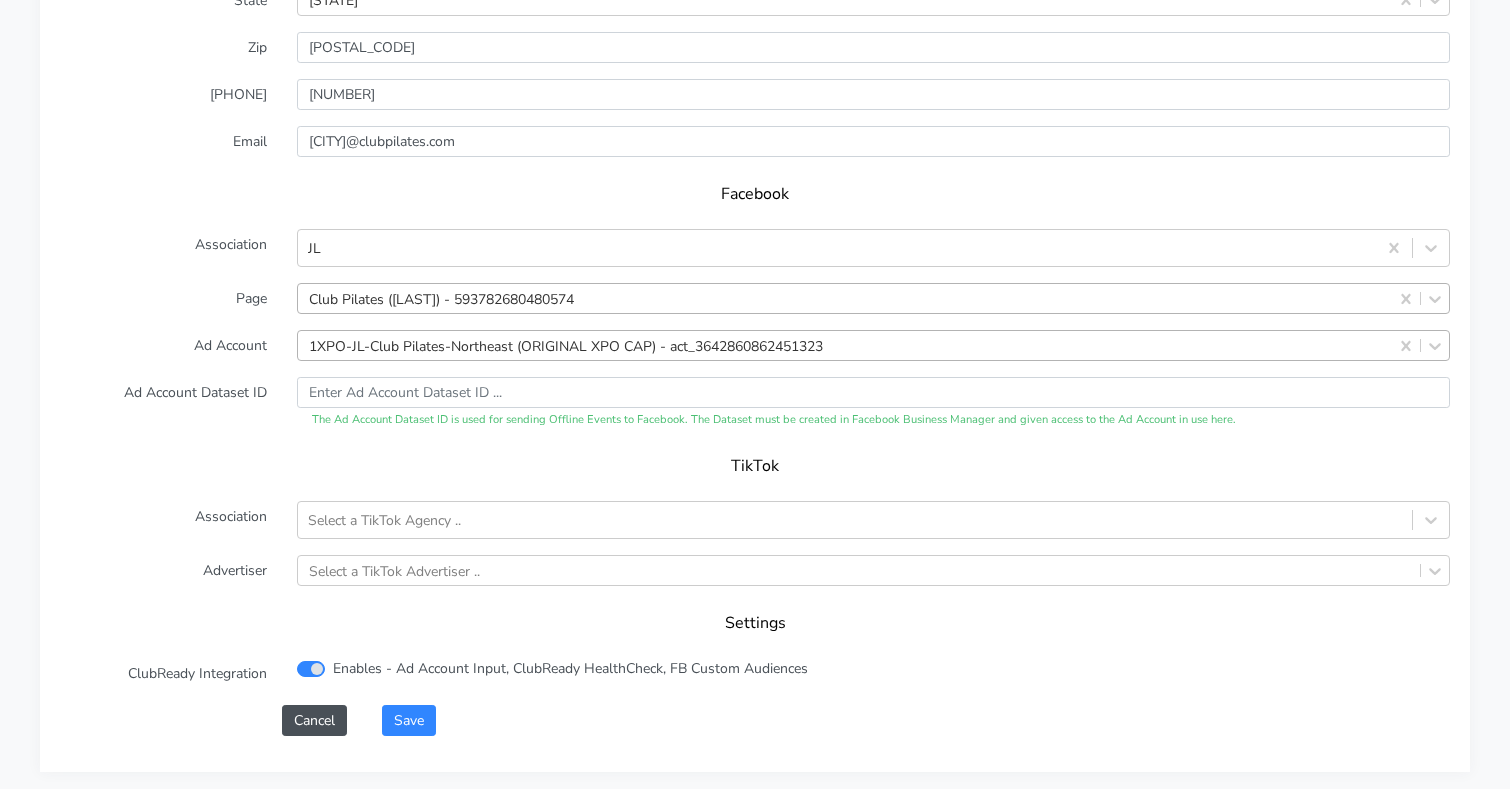 scroll, scrollTop: 2065, scrollLeft: 0, axis: vertical 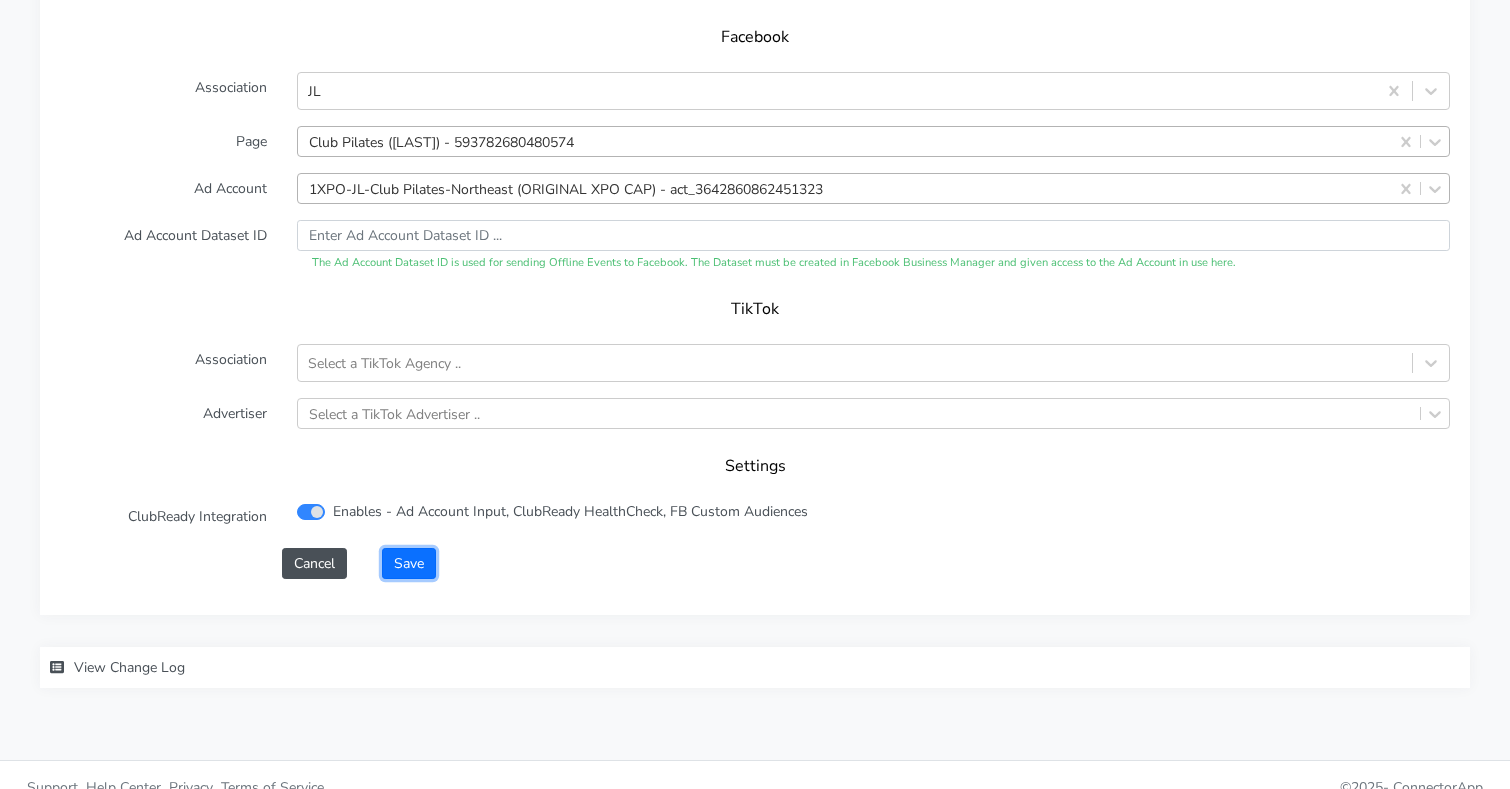 click on "Save" at bounding box center [409, 563] 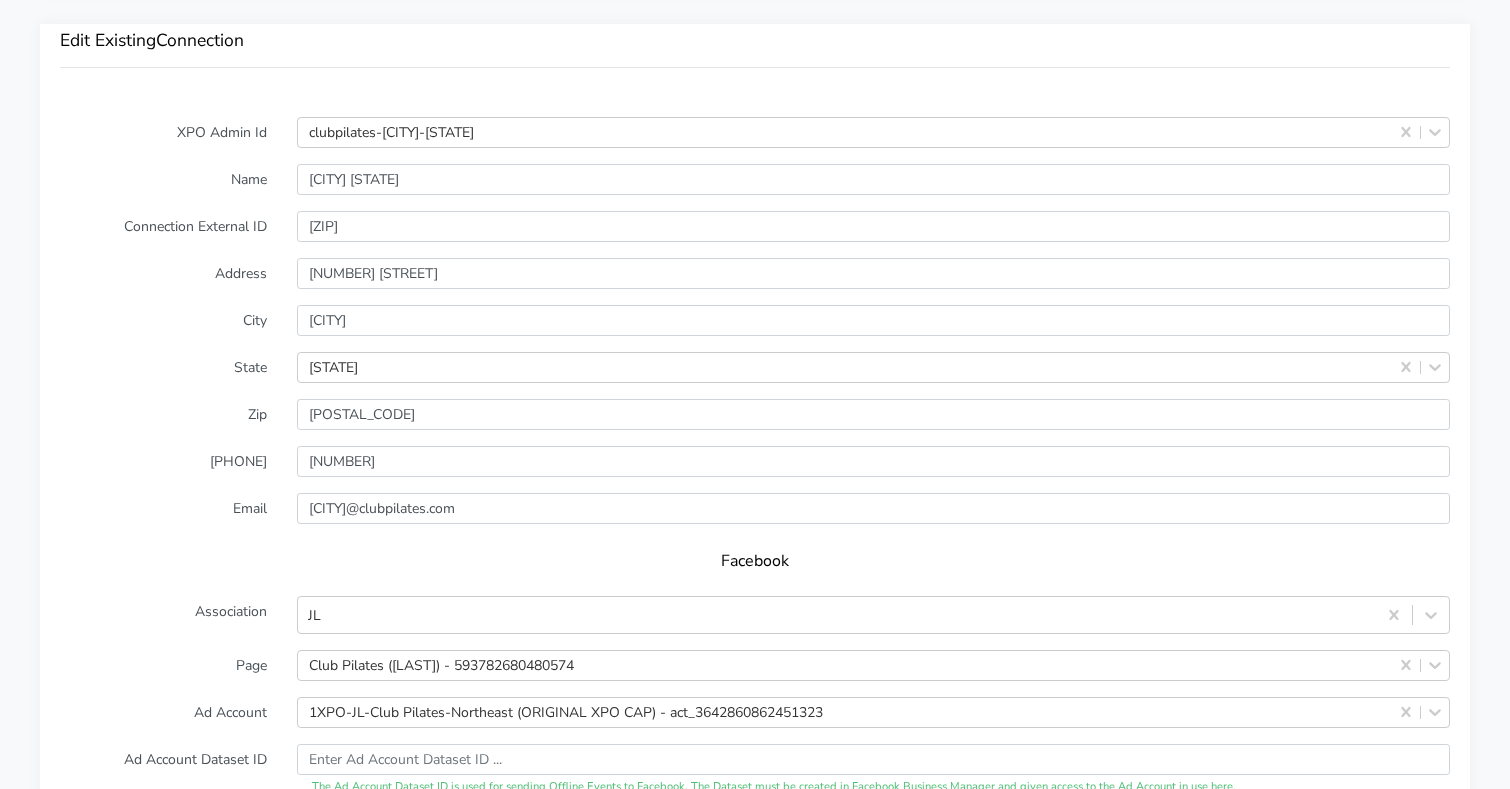 scroll, scrollTop: 2100, scrollLeft: 0, axis: vertical 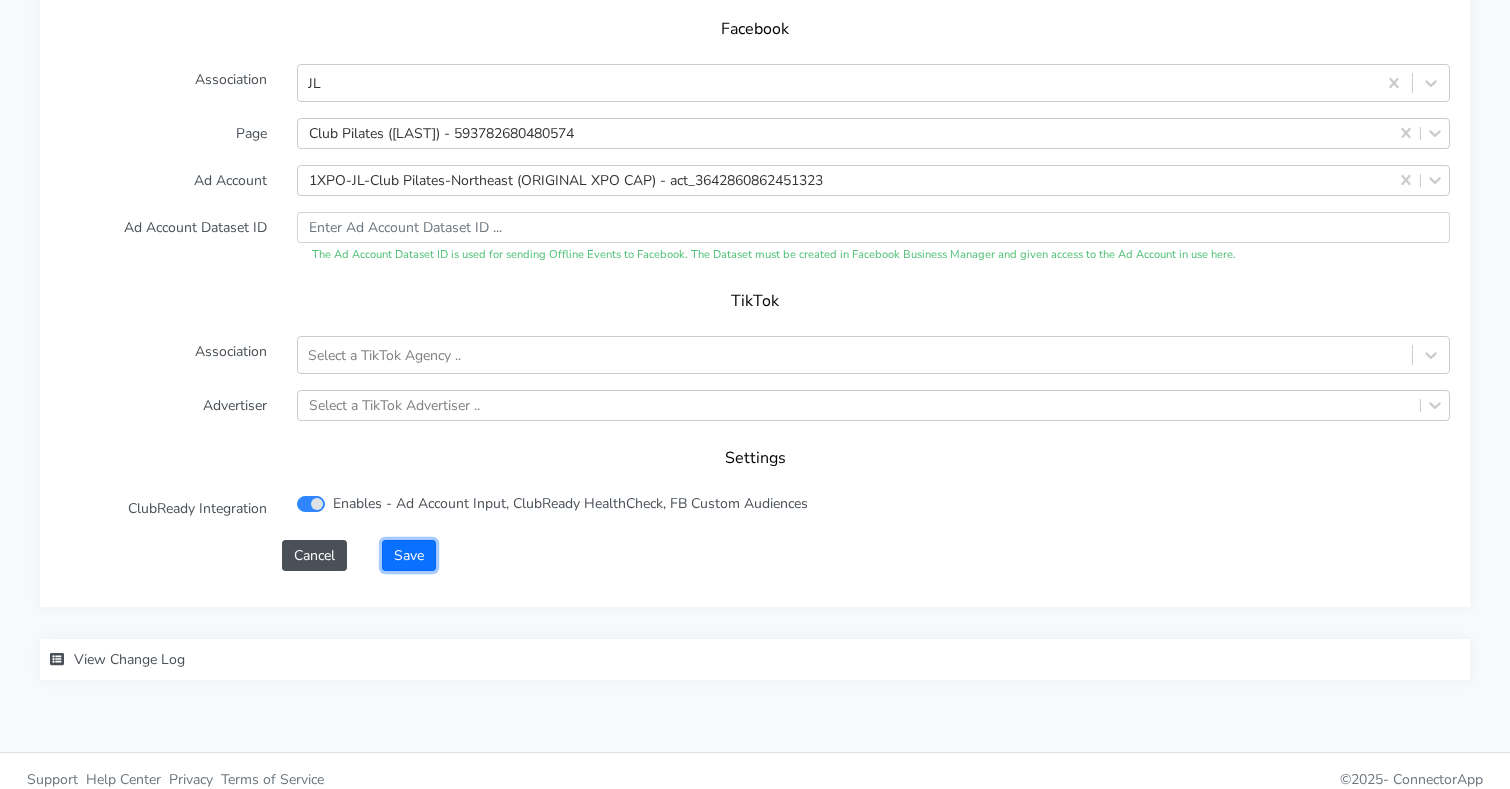 click on "Save" at bounding box center [409, 555] 